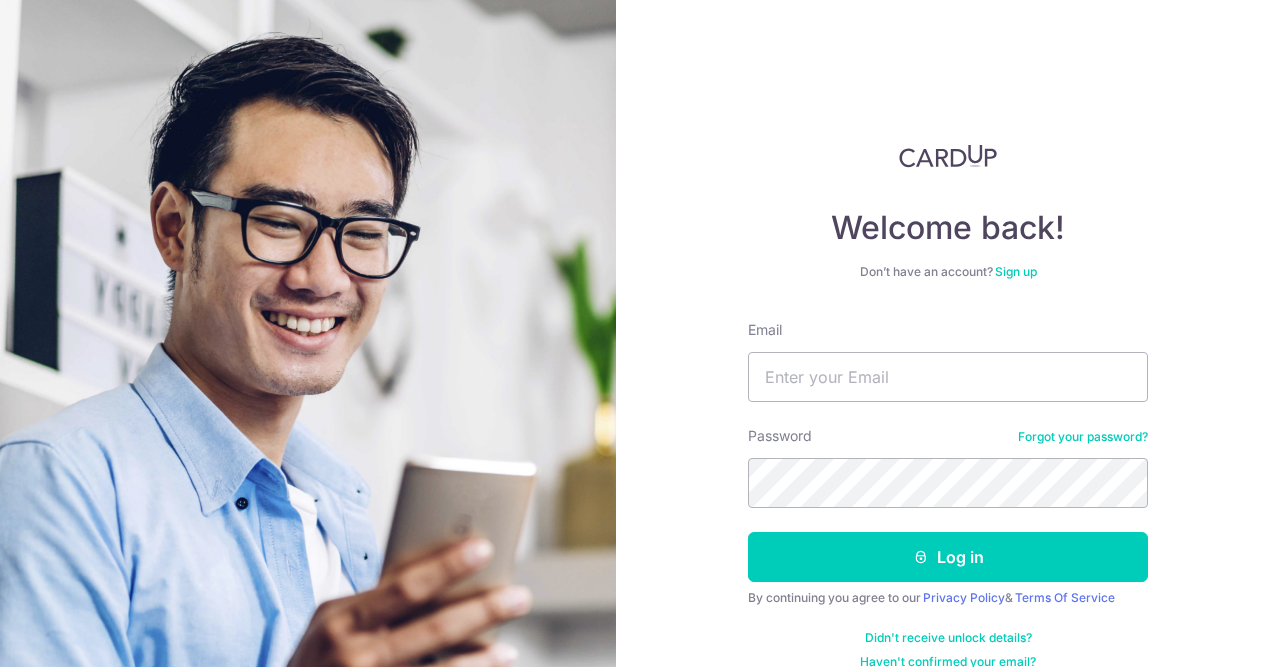 scroll, scrollTop: 0, scrollLeft: 0, axis: both 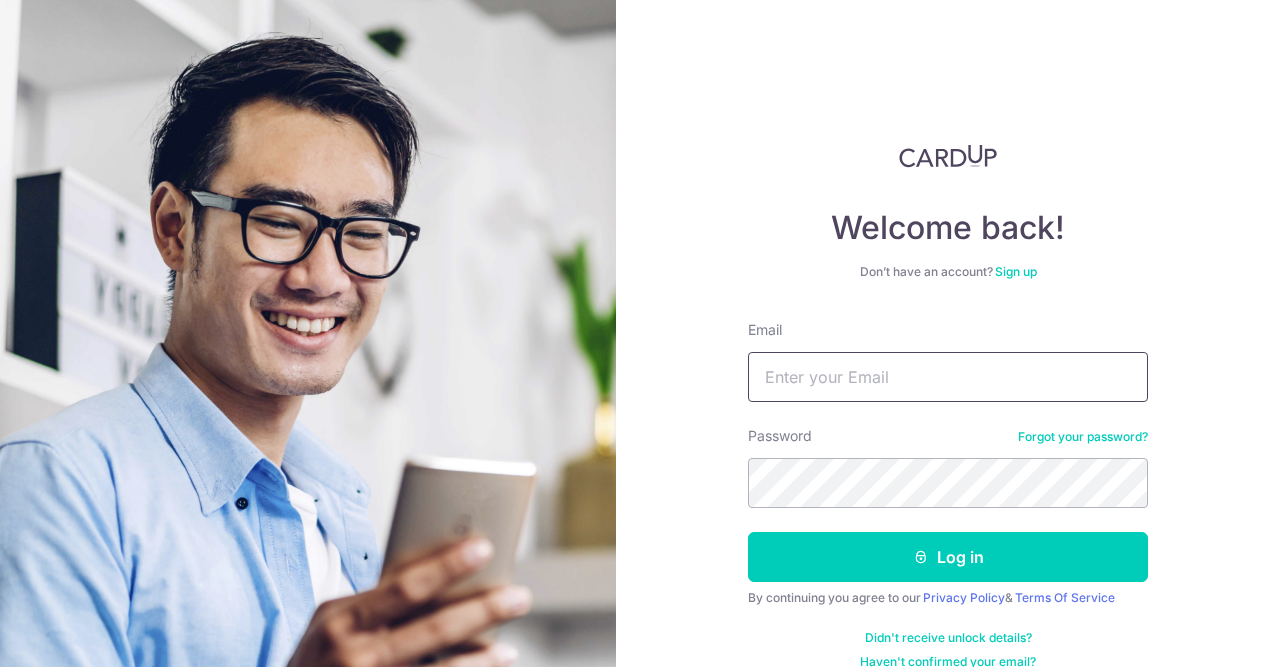 click on "Email" at bounding box center (948, 377) 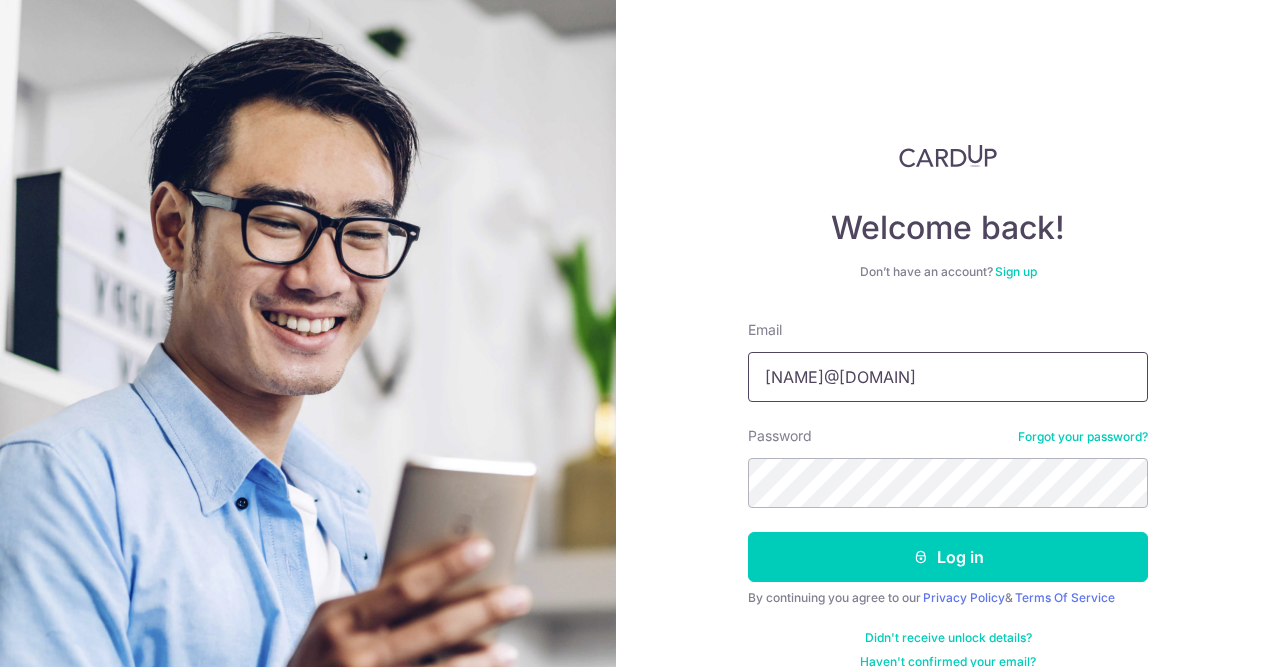 type on "[EMAIL]" 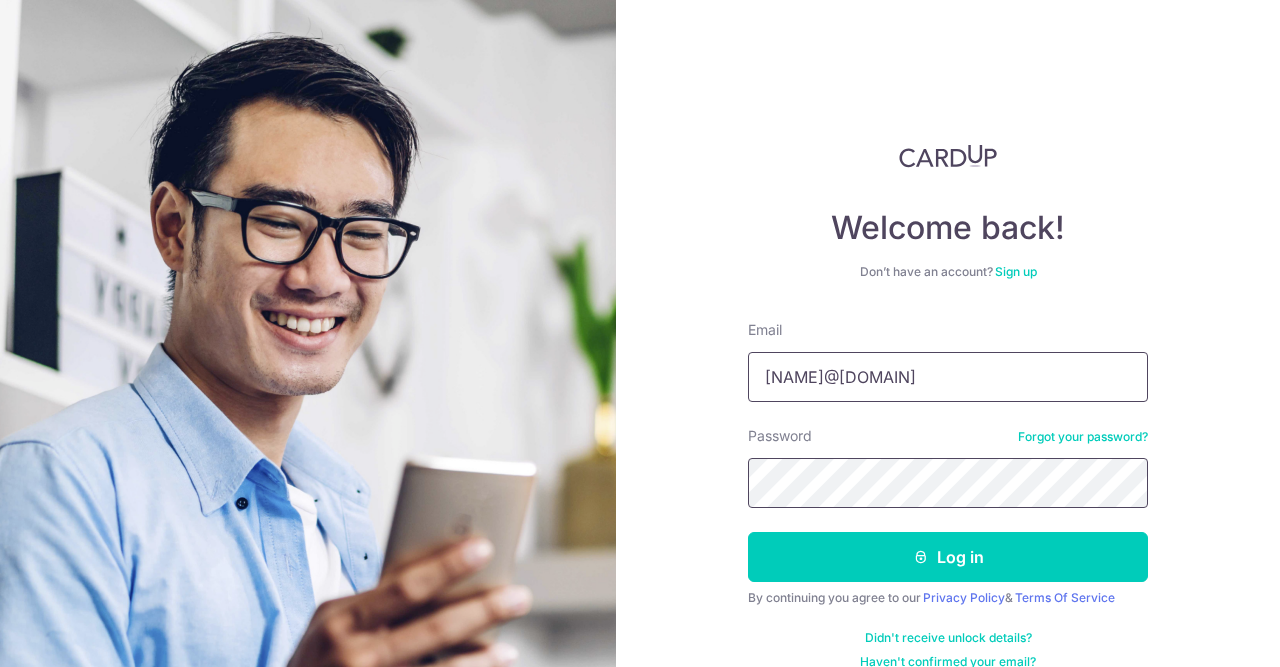 click on "Log in" at bounding box center (948, 557) 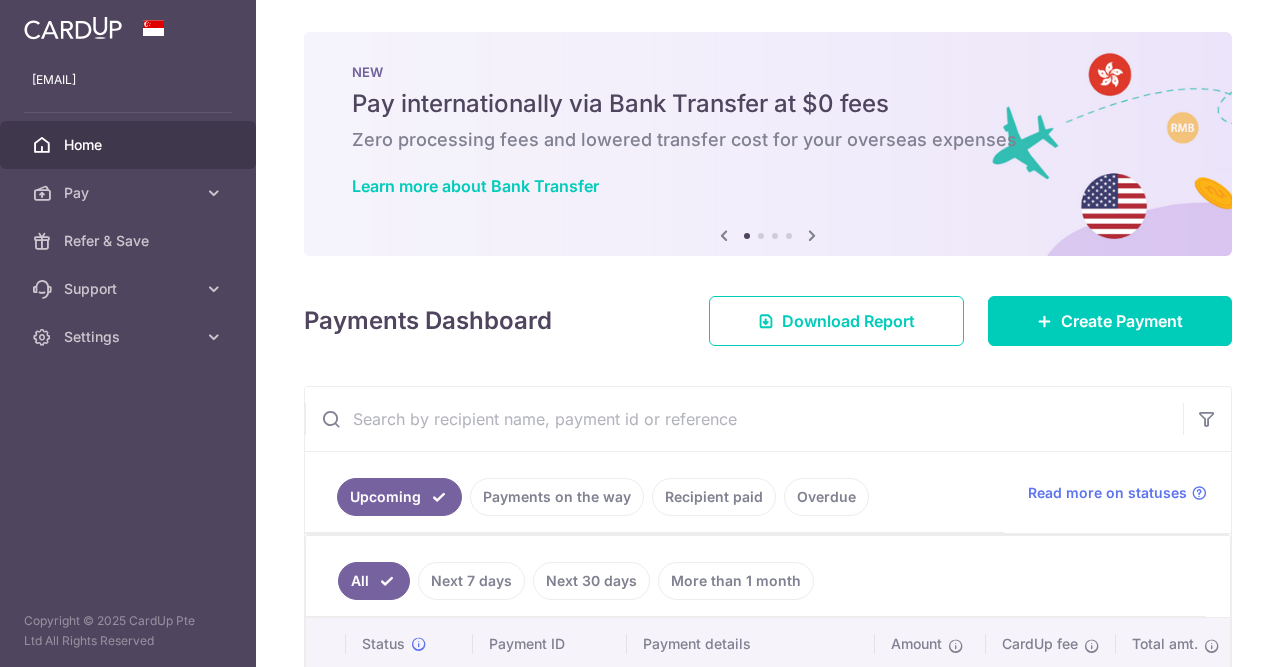 scroll, scrollTop: 0, scrollLeft: 0, axis: both 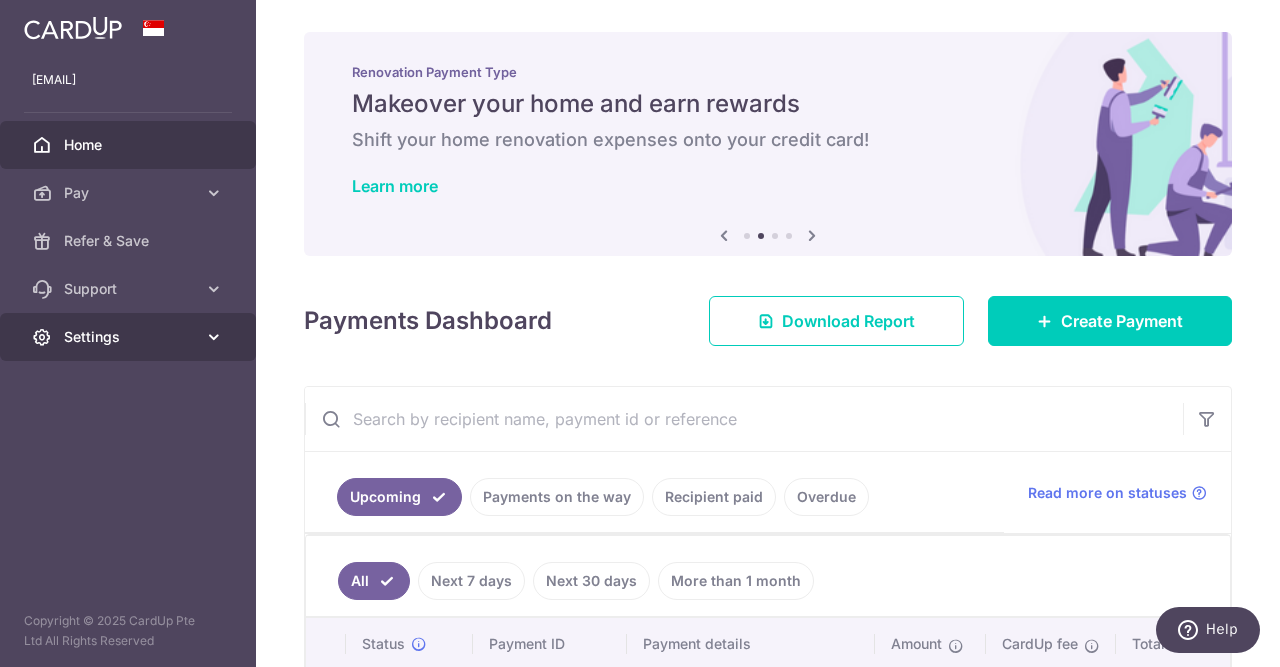 click on "Settings" at bounding box center (128, 337) 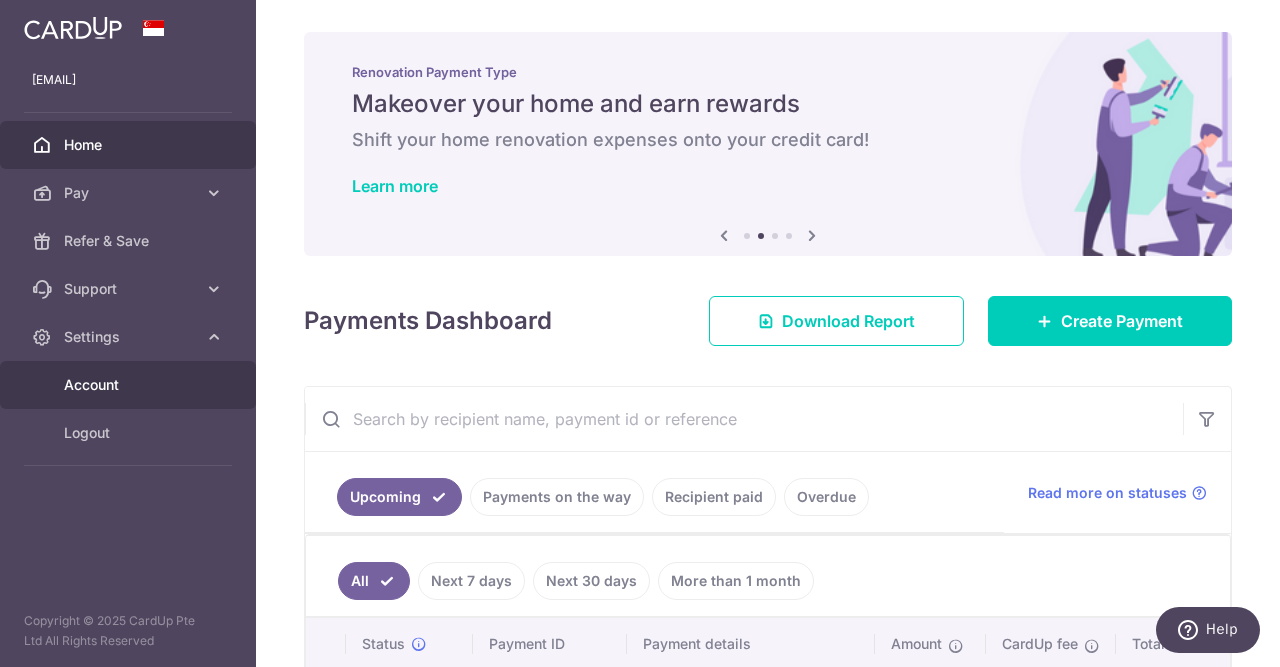 click on "Account" at bounding box center (130, 385) 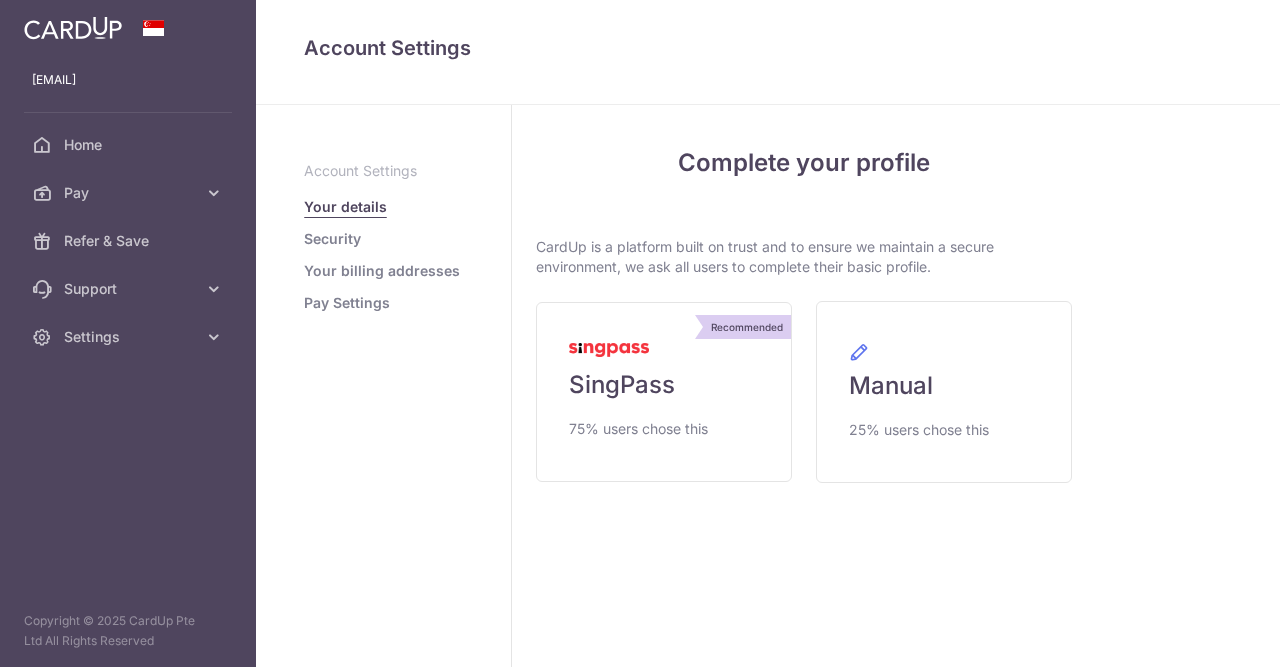 scroll, scrollTop: 0, scrollLeft: 0, axis: both 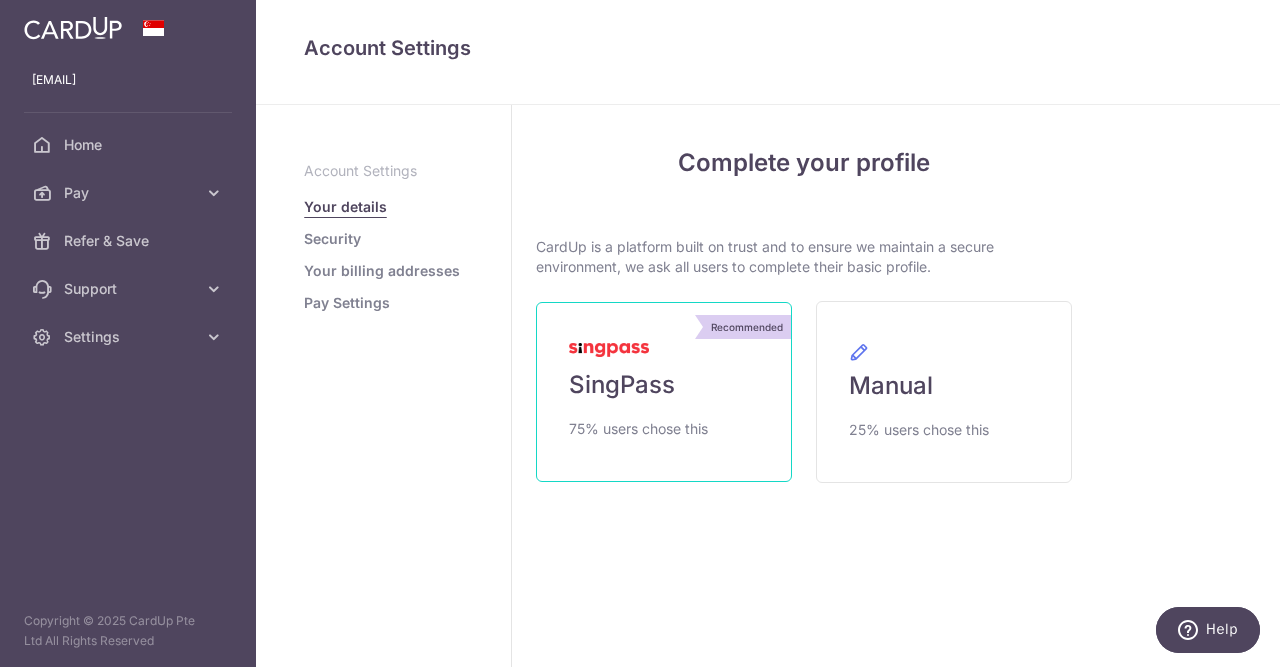 click on "Recommended
SingPass
75% users chose this" at bounding box center [664, 392] 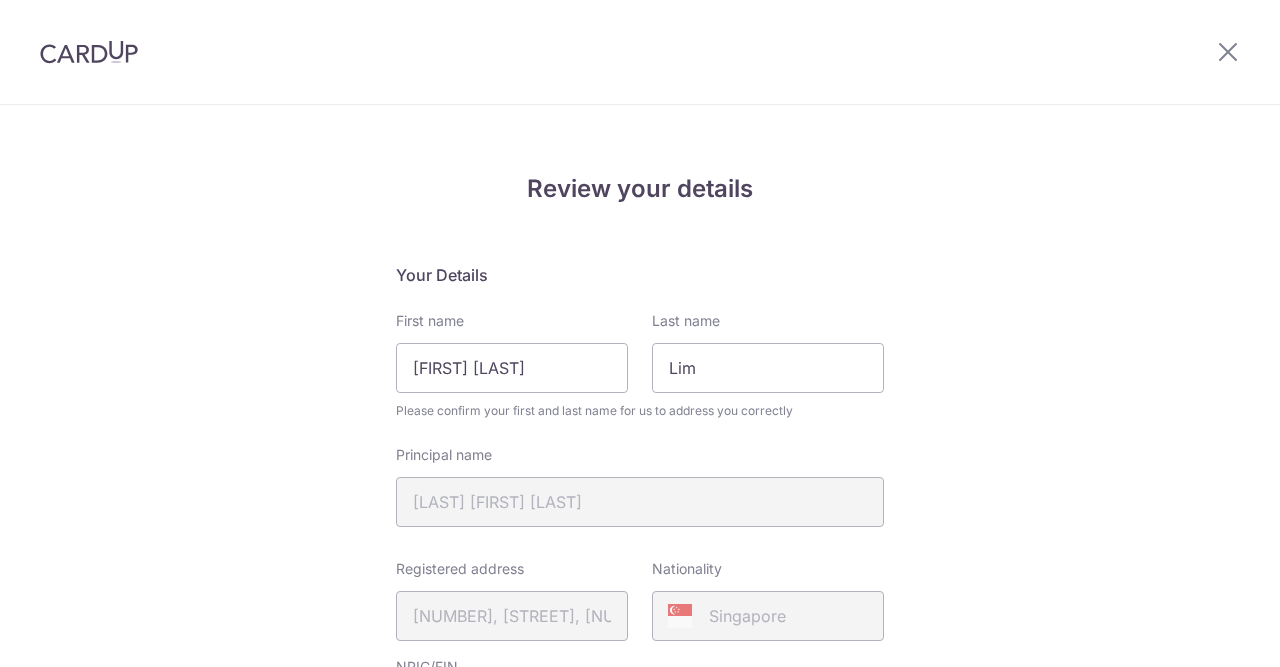 scroll, scrollTop: 0, scrollLeft: 0, axis: both 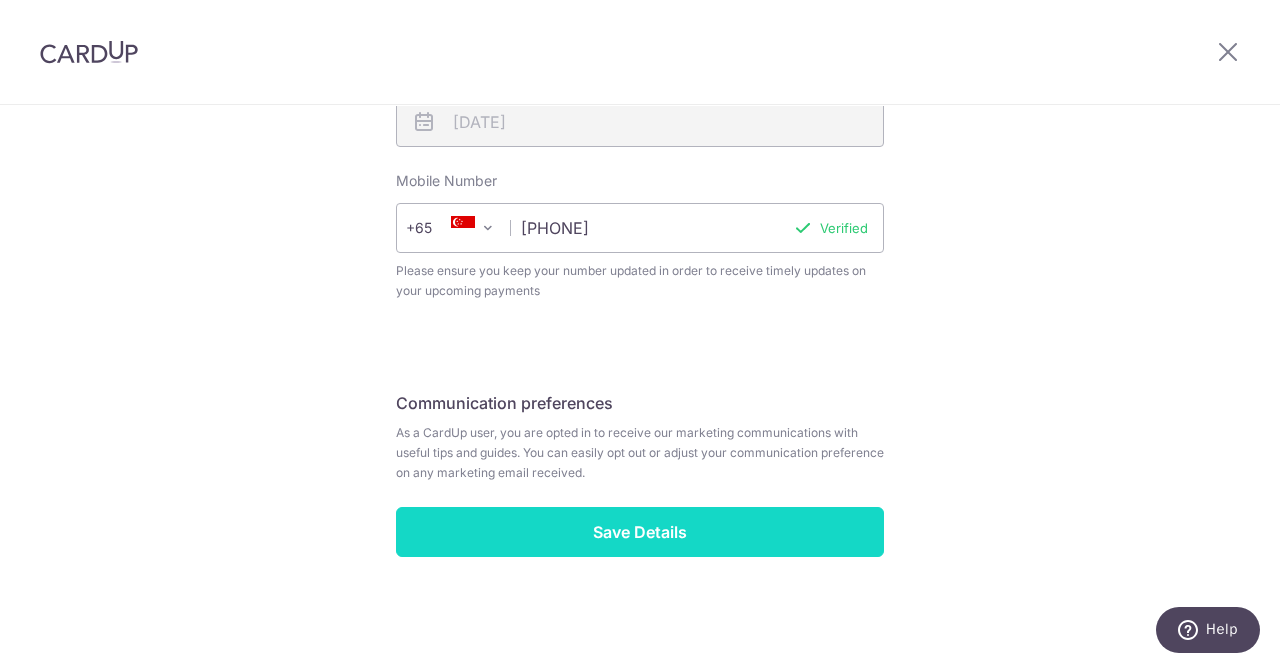 click on "Save Details" at bounding box center [640, 532] 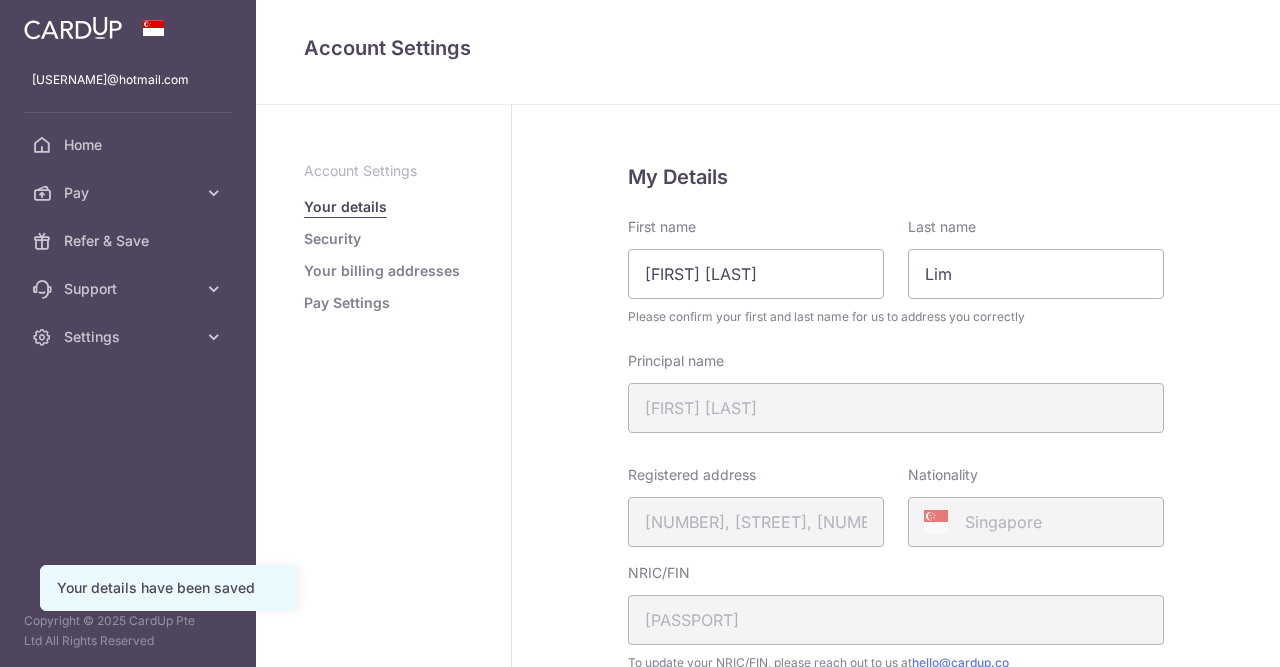 scroll, scrollTop: 0, scrollLeft: 0, axis: both 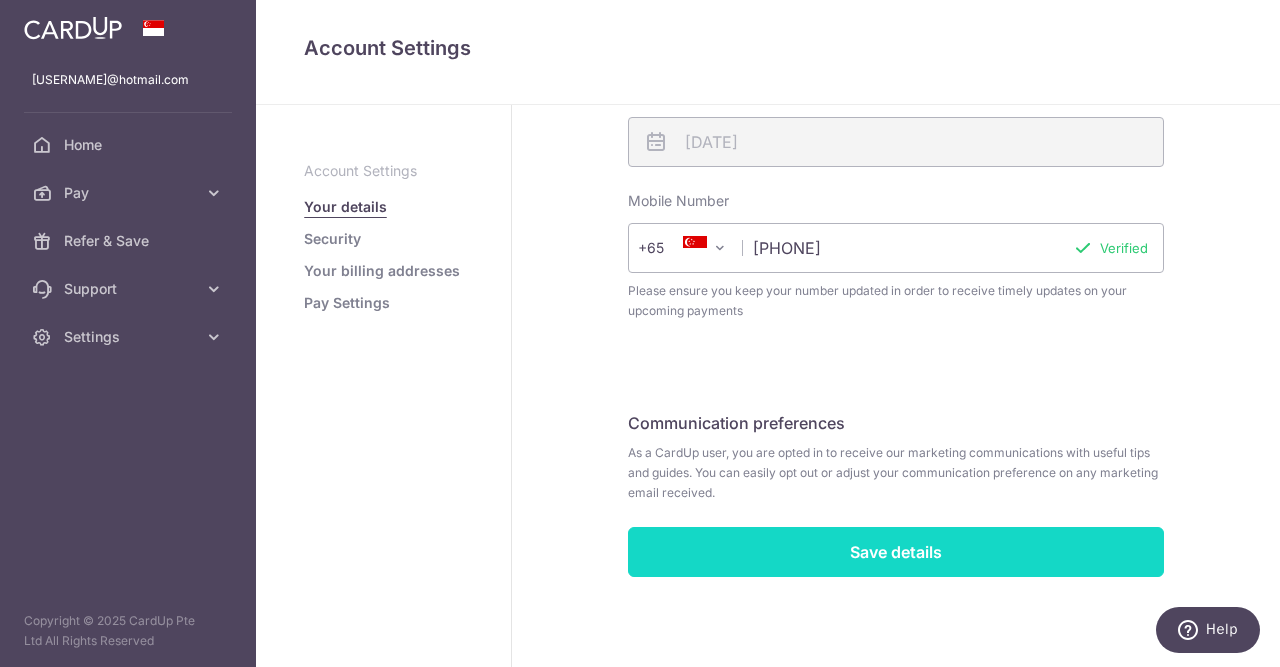 click on "Save details" at bounding box center (896, 552) 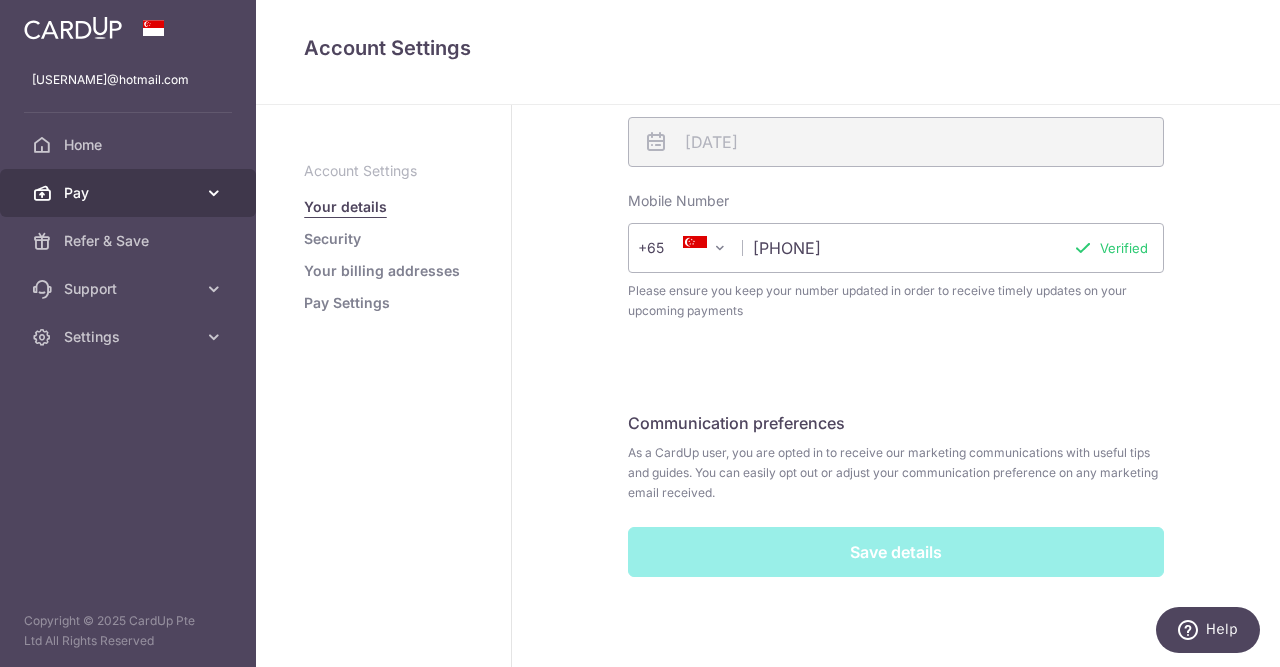 click on "Pay" at bounding box center [130, 193] 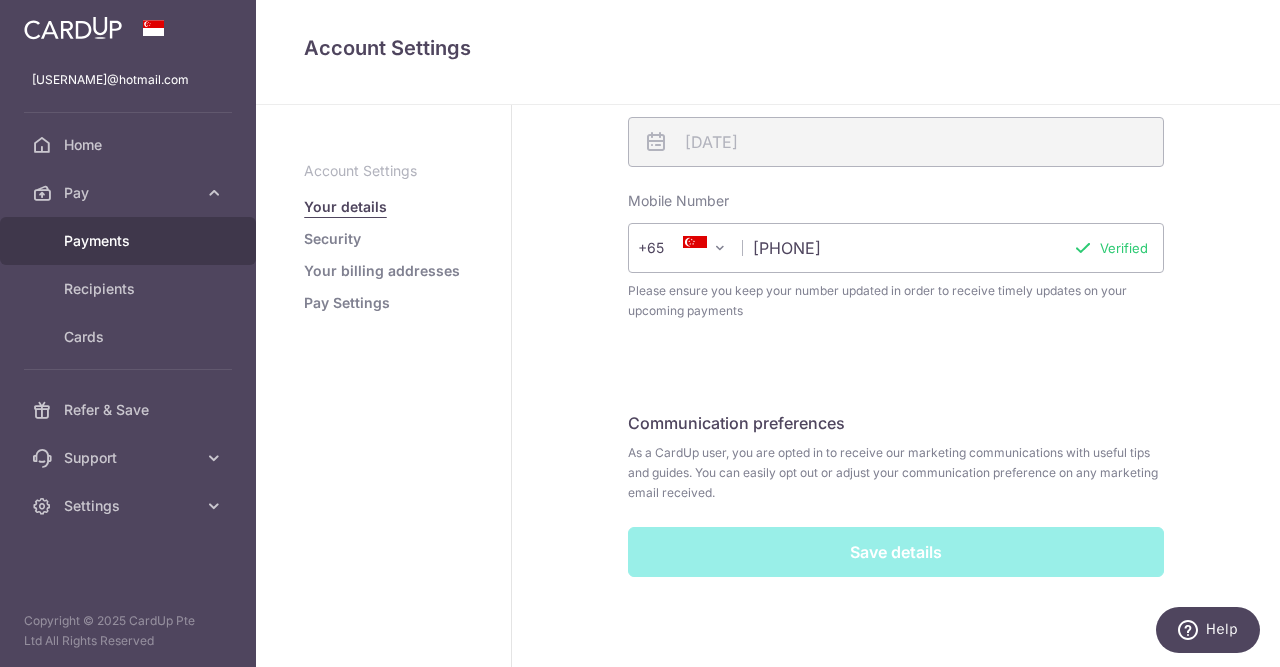 click on "Payments" at bounding box center [130, 241] 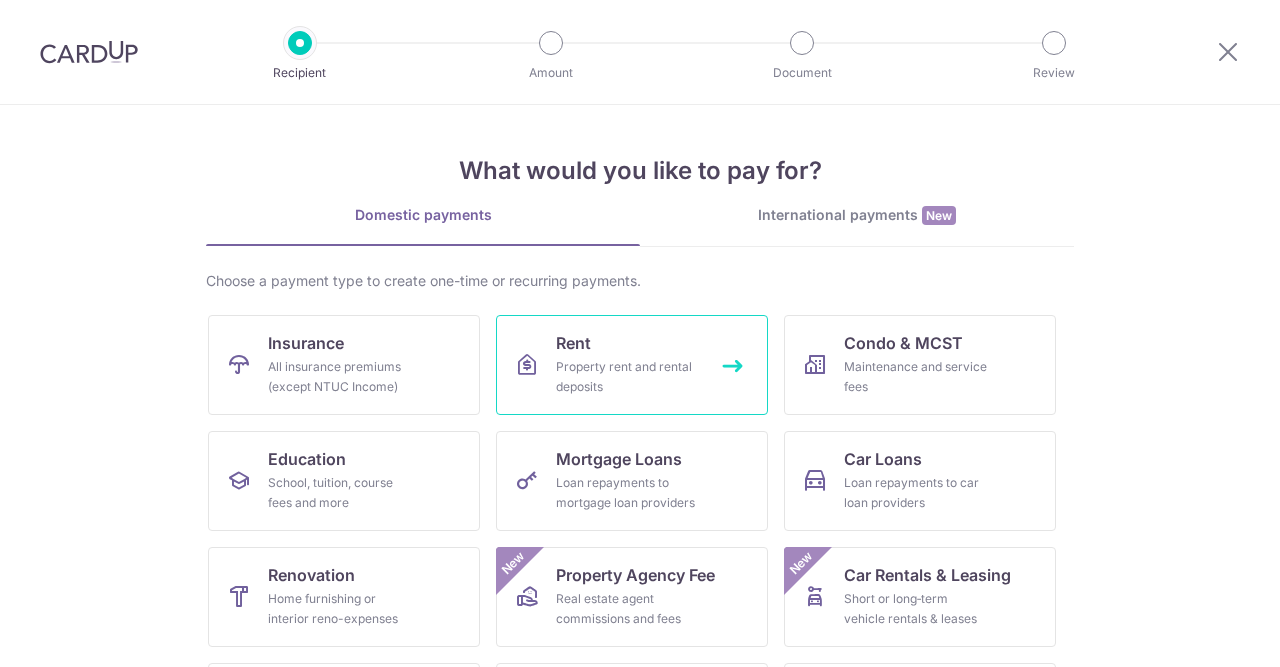 scroll, scrollTop: 0, scrollLeft: 0, axis: both 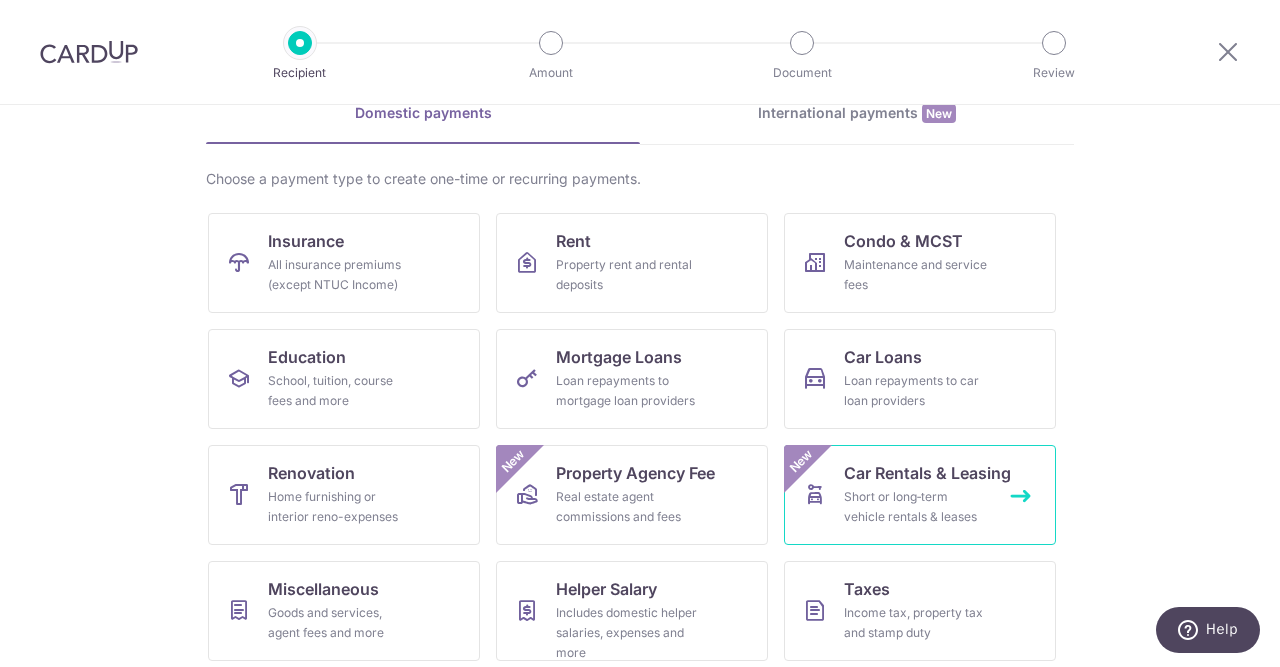 click on "Car Rentals & Leasing Short or long‑term vehicle rentals & leases New" at bounding box center (920, 495) 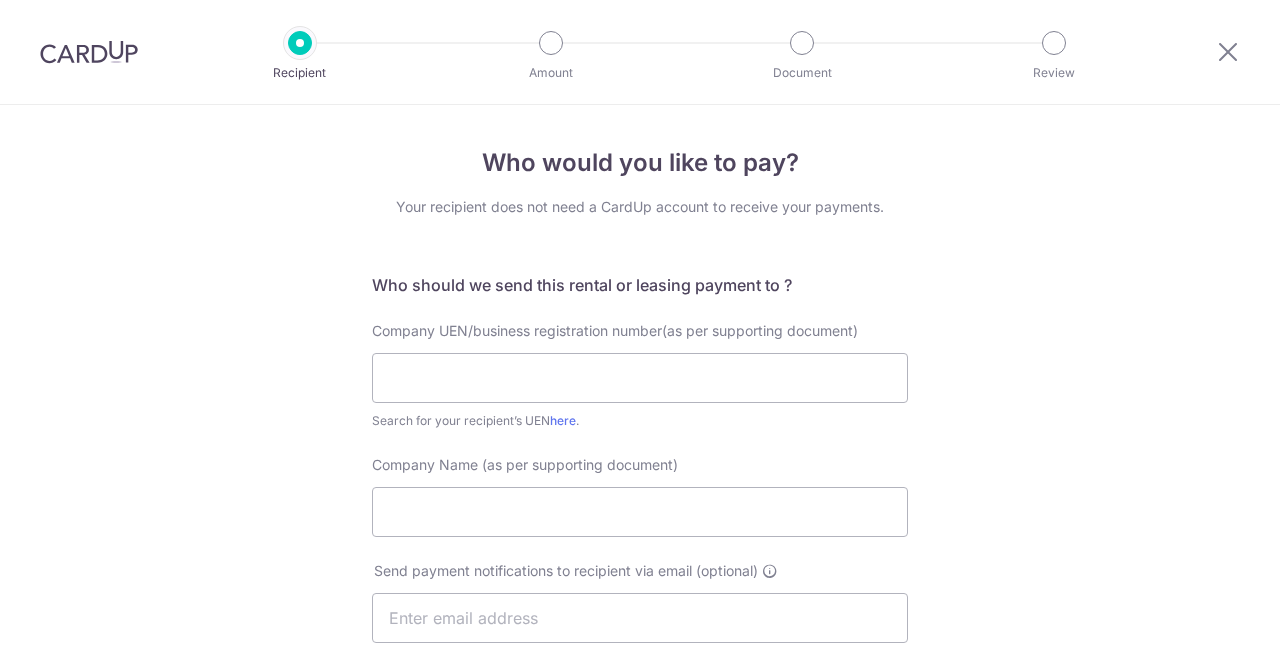 scroll, scrollTop: 0, scrollLeft: 0, axis: both 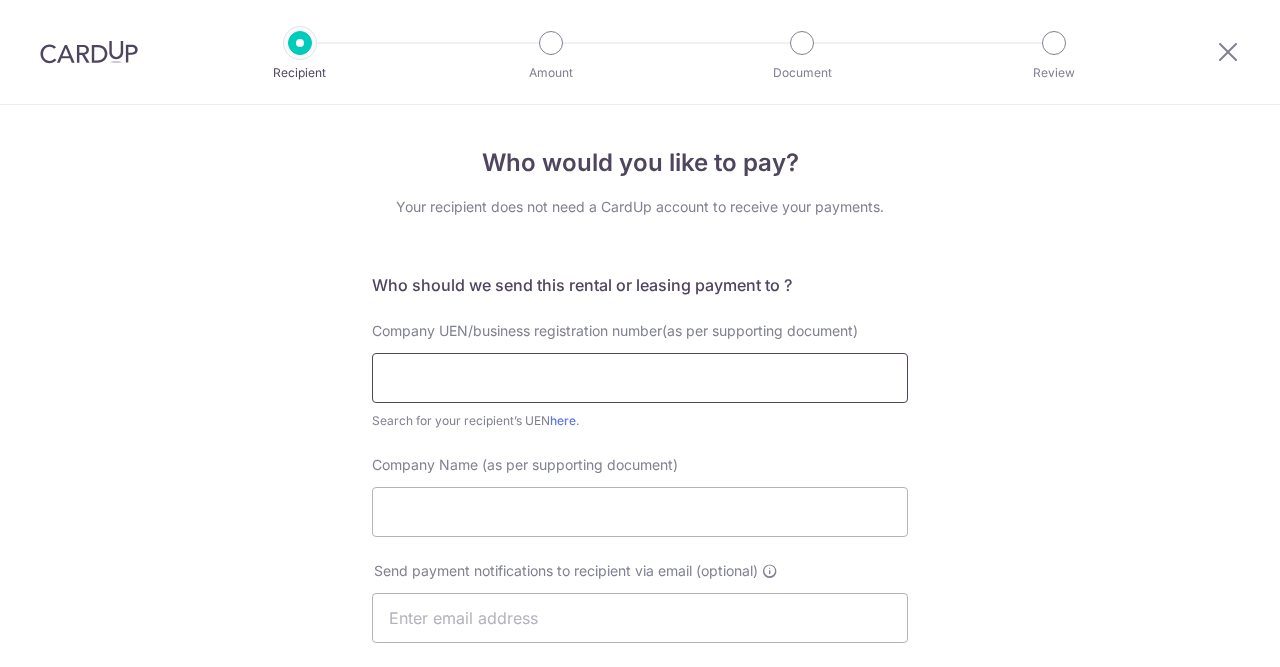 click at bounding box center [640, 378] 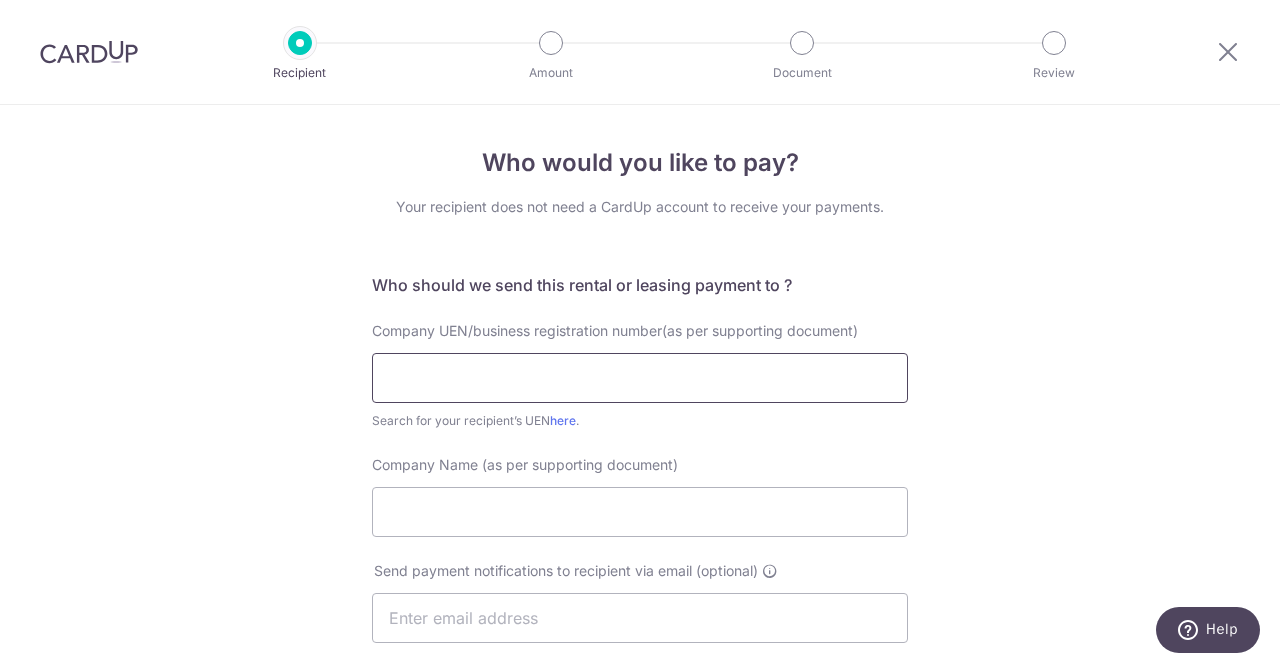 scroll, scrollTop: 0, scrollLeft: 0, axis: both 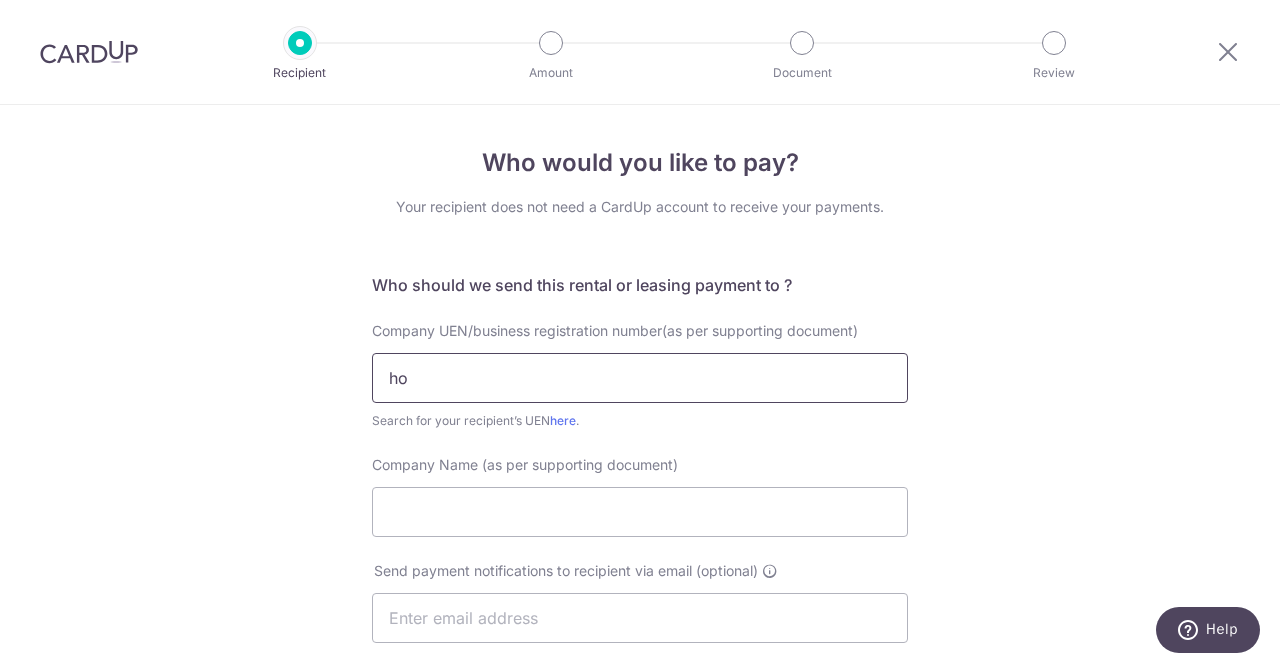 type on "h" 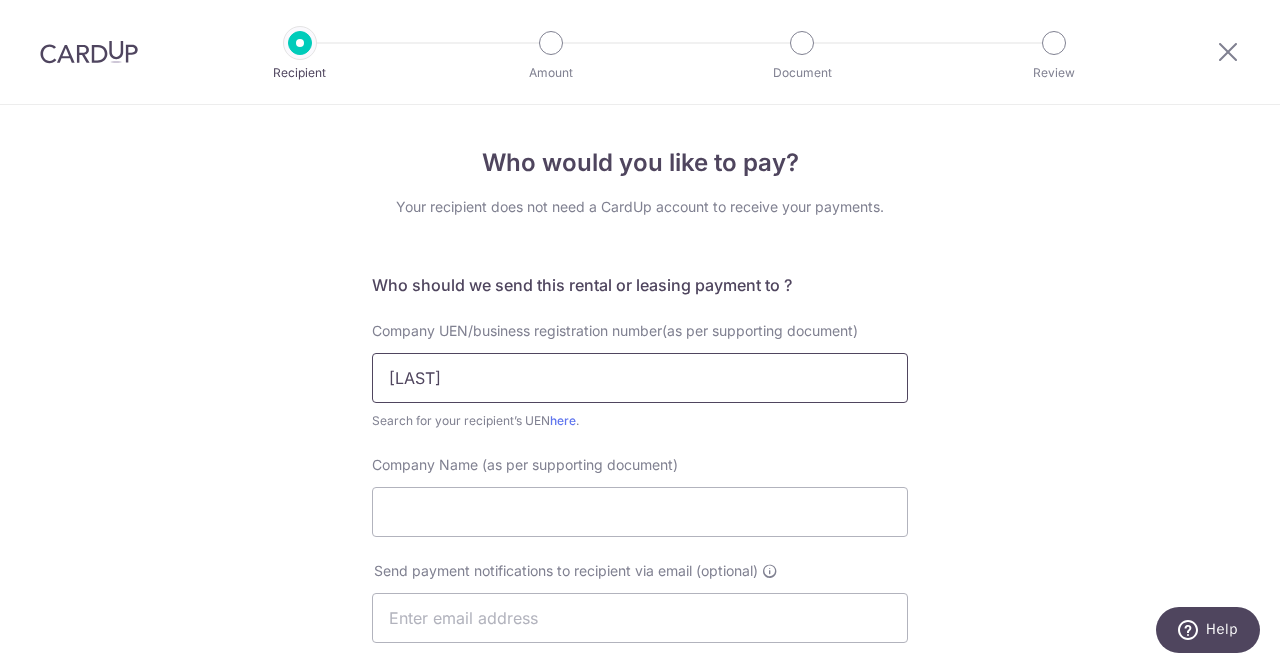 type on "Hong" 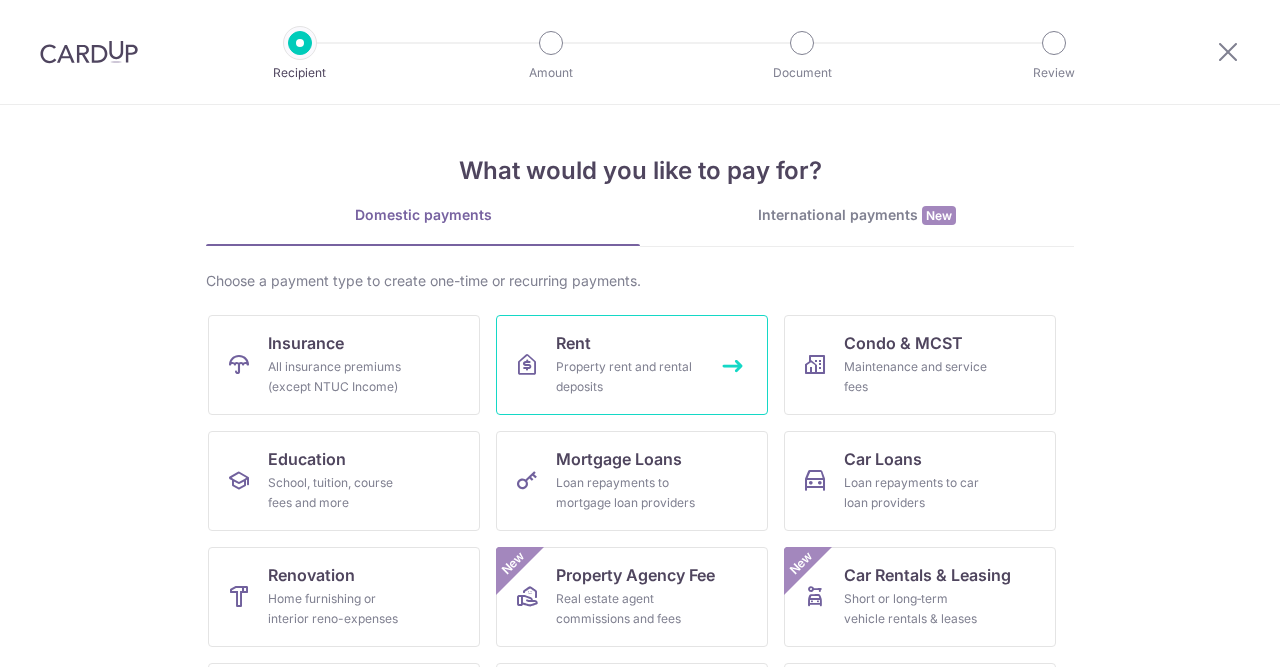 scroll, scrollTop: 0, scrollLeft: 0, axis: both 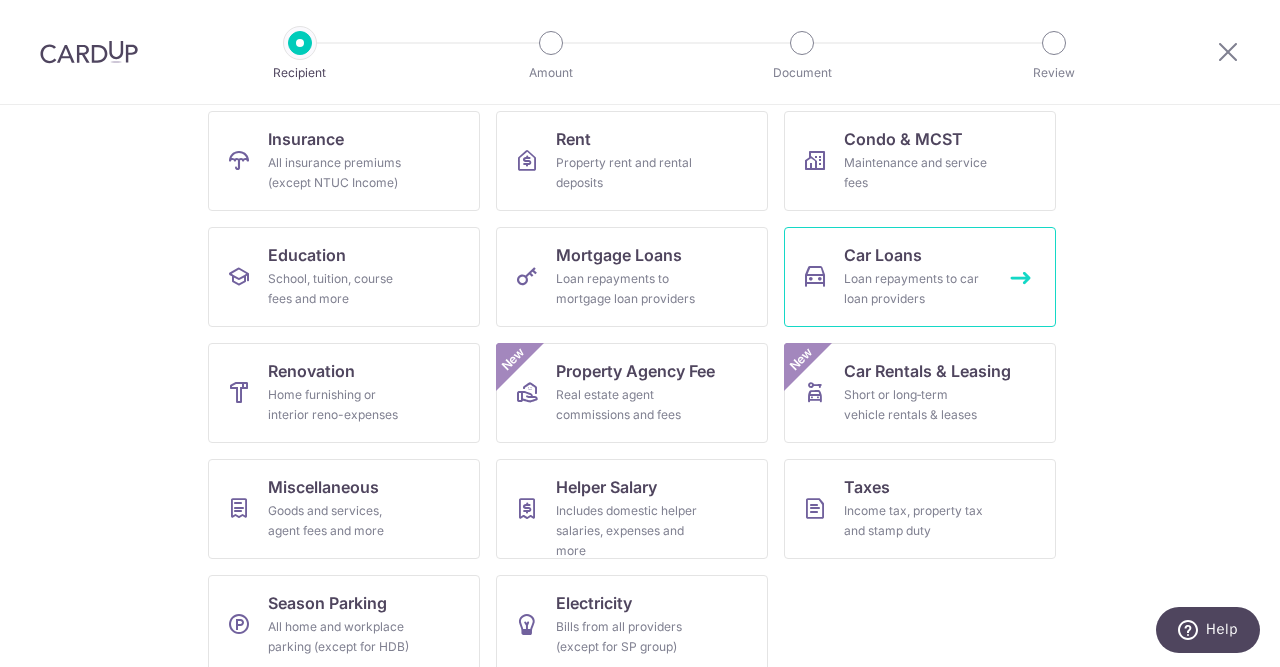 click on "Loan repayments to car loan providers" at bounding box center (916, 289) 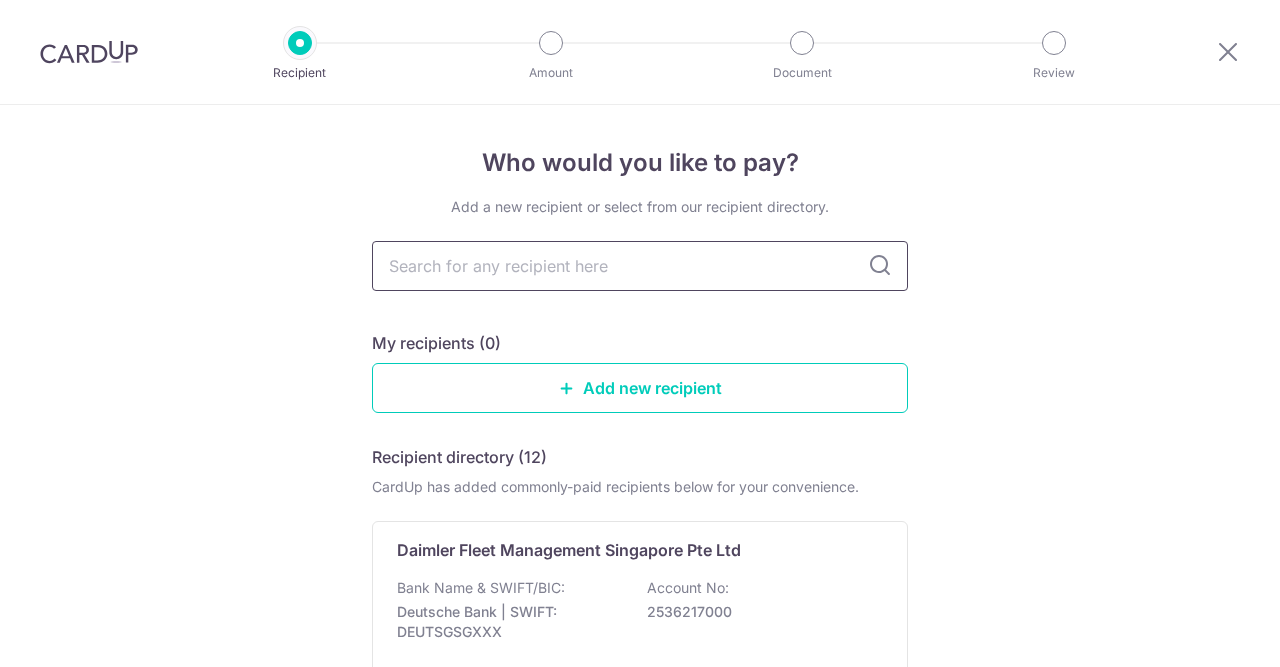 scroll, scrollTop: 0, scrollLeft: 0, axis: both 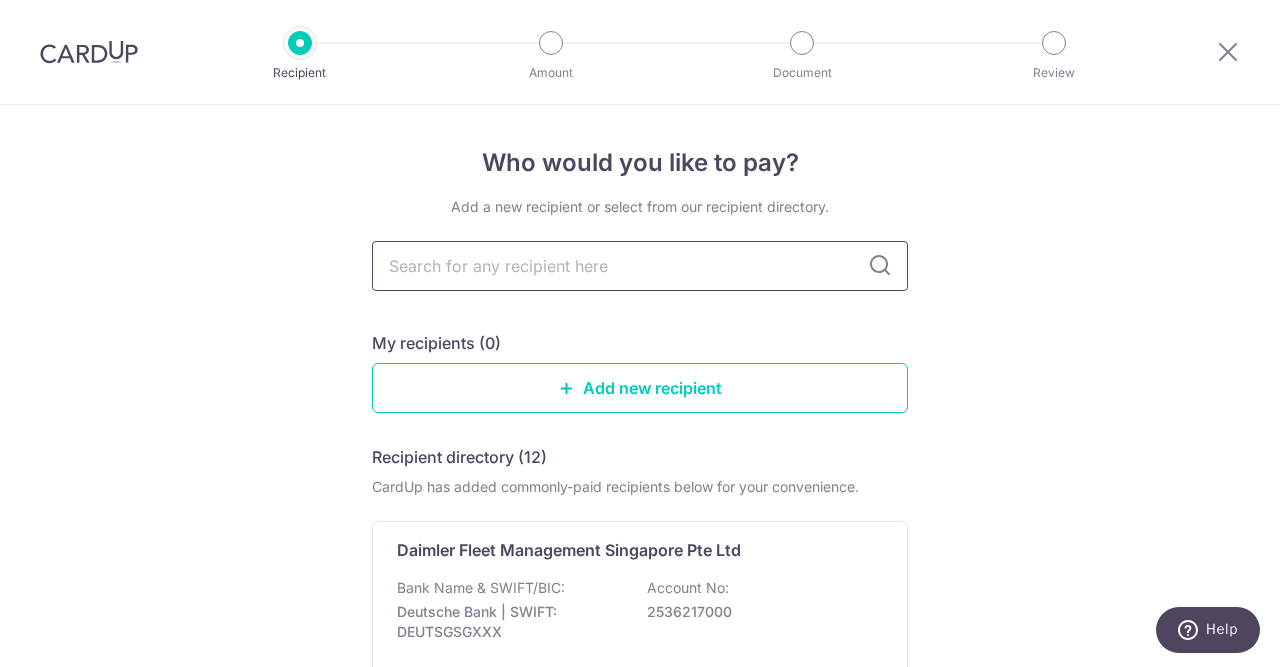 click at bounding box center [640, 266] 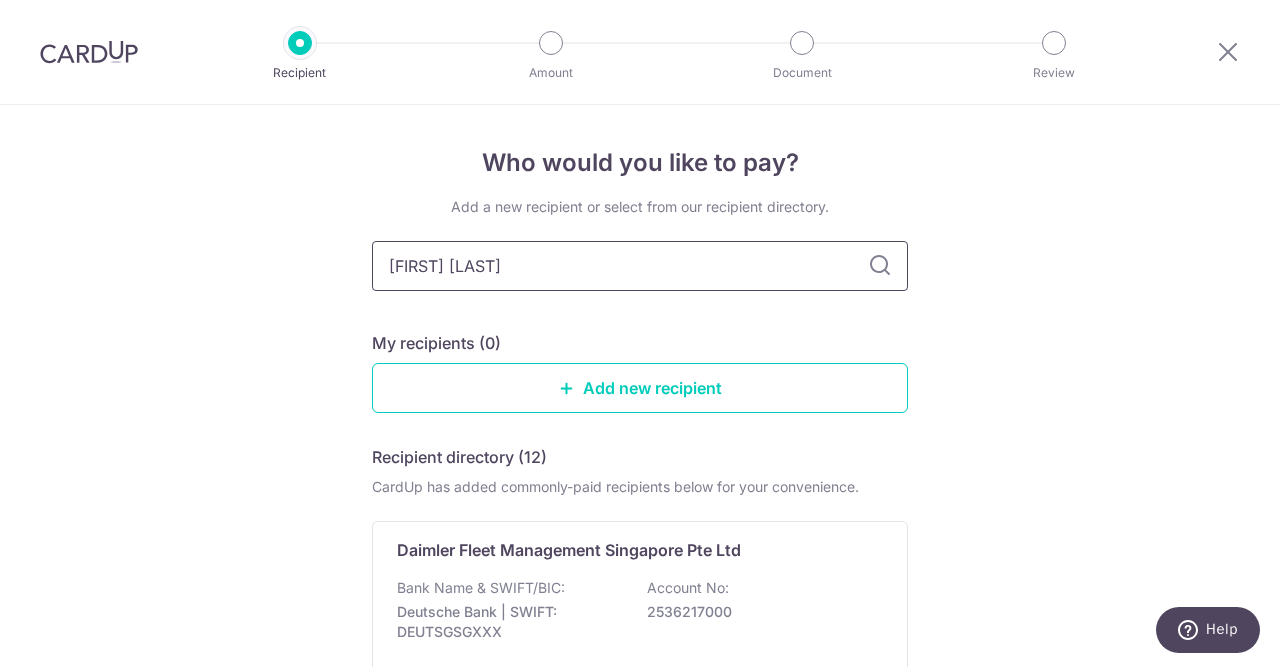 type on "[FIRST] [LAST]" 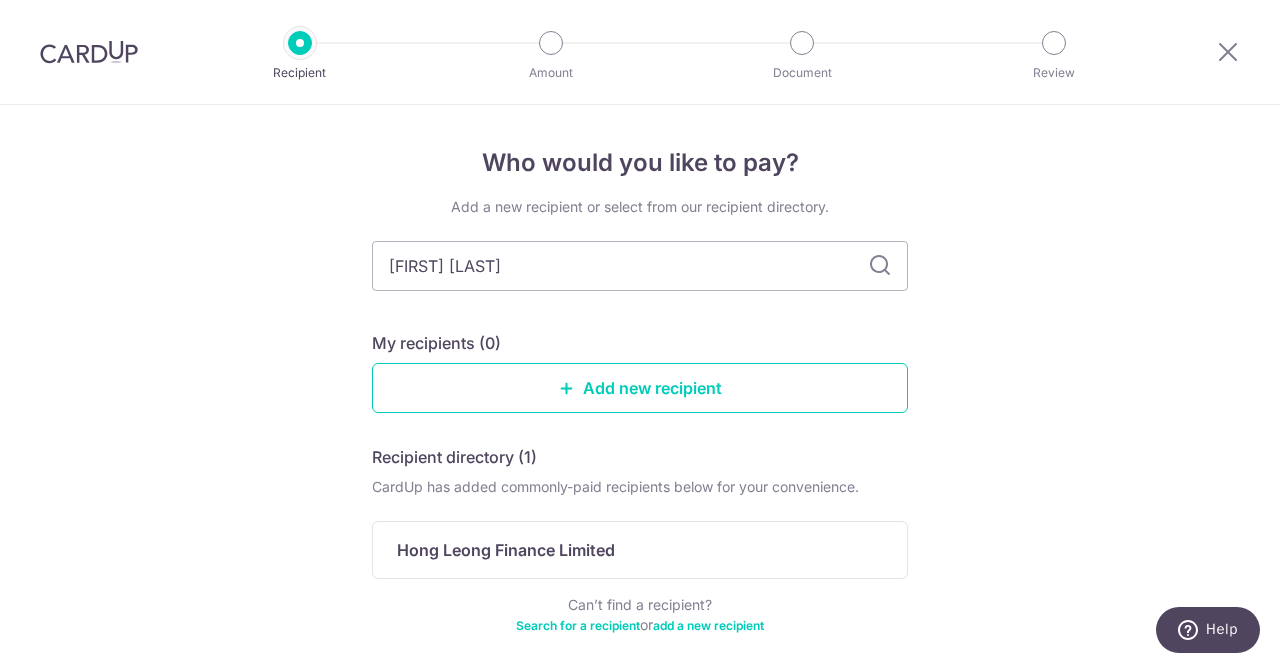 click at bounding box center (880, 266) 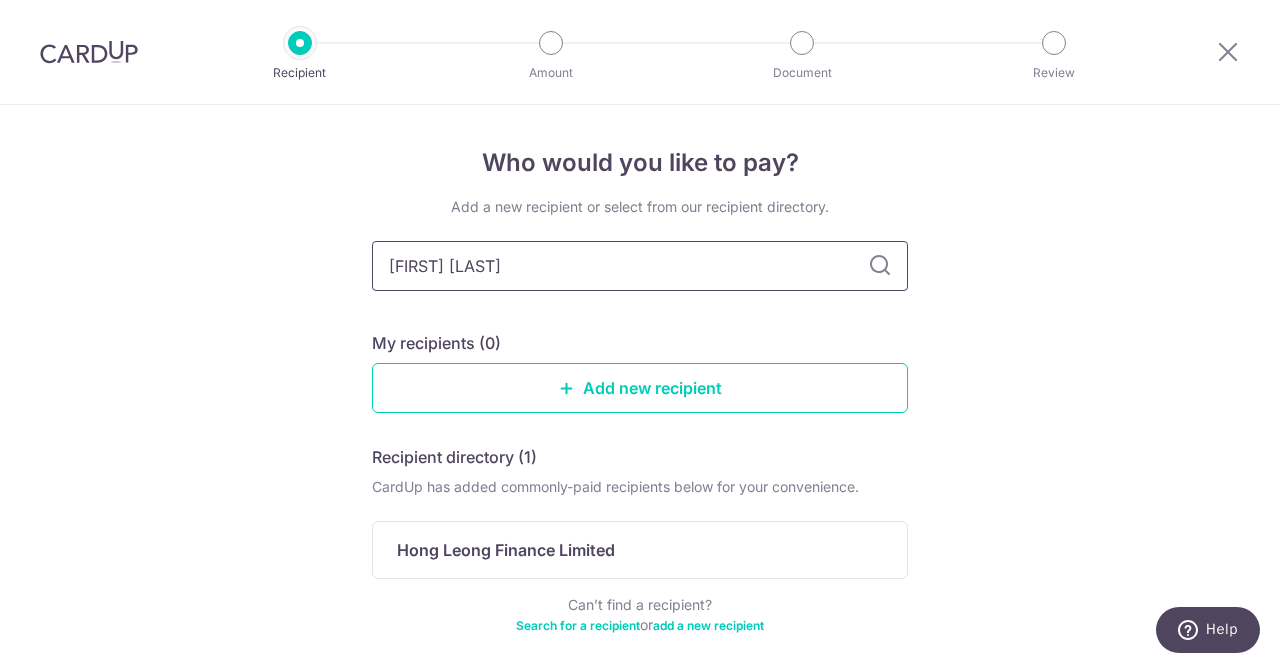 click on "hong leong" at bounding box center [640, 266] 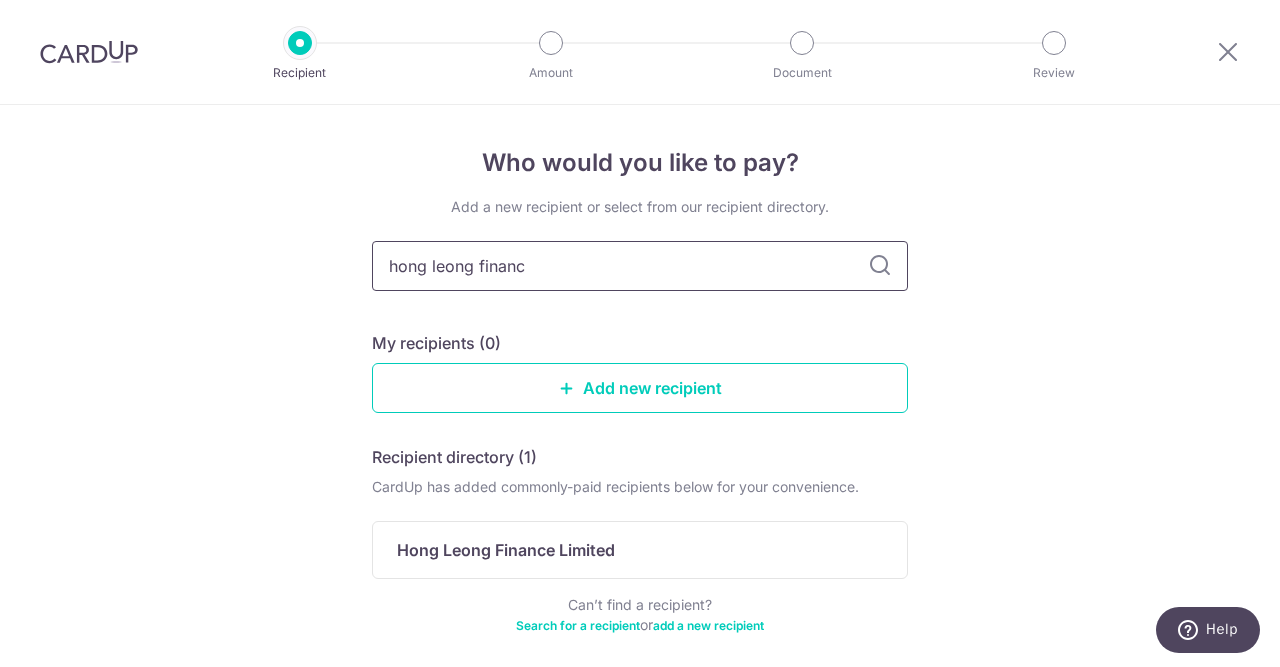 type on "hong leong finance" 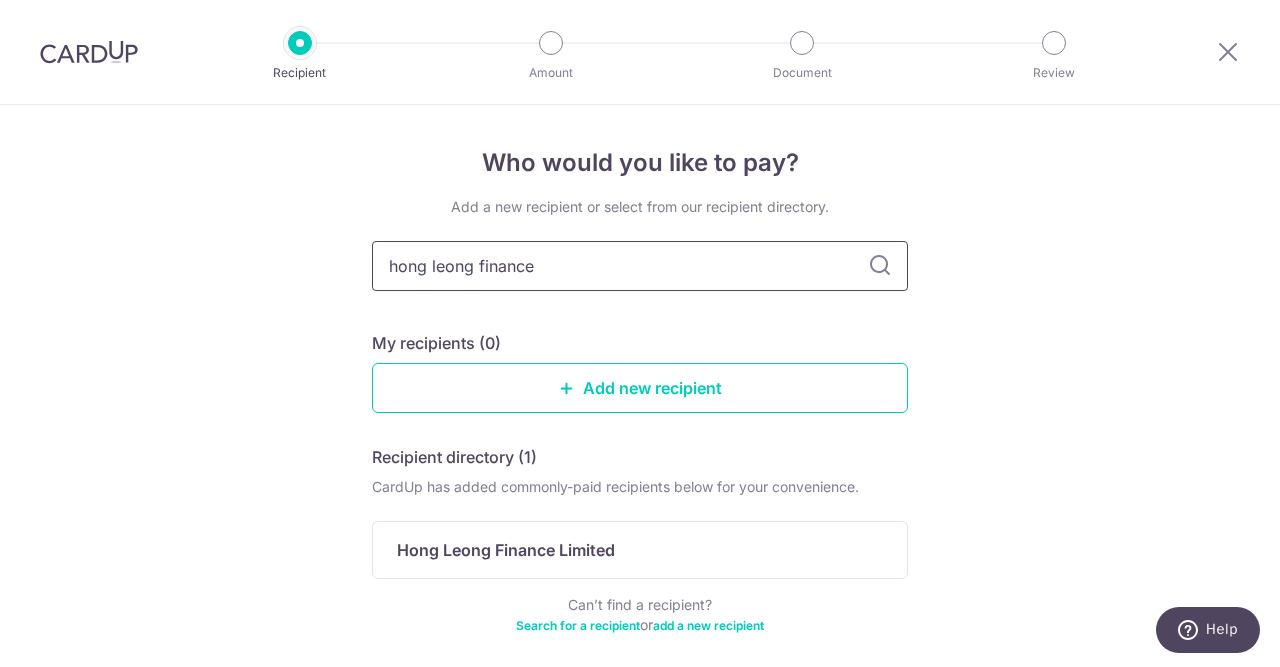click on "hong leong finance" at bounding box center (640, 266) 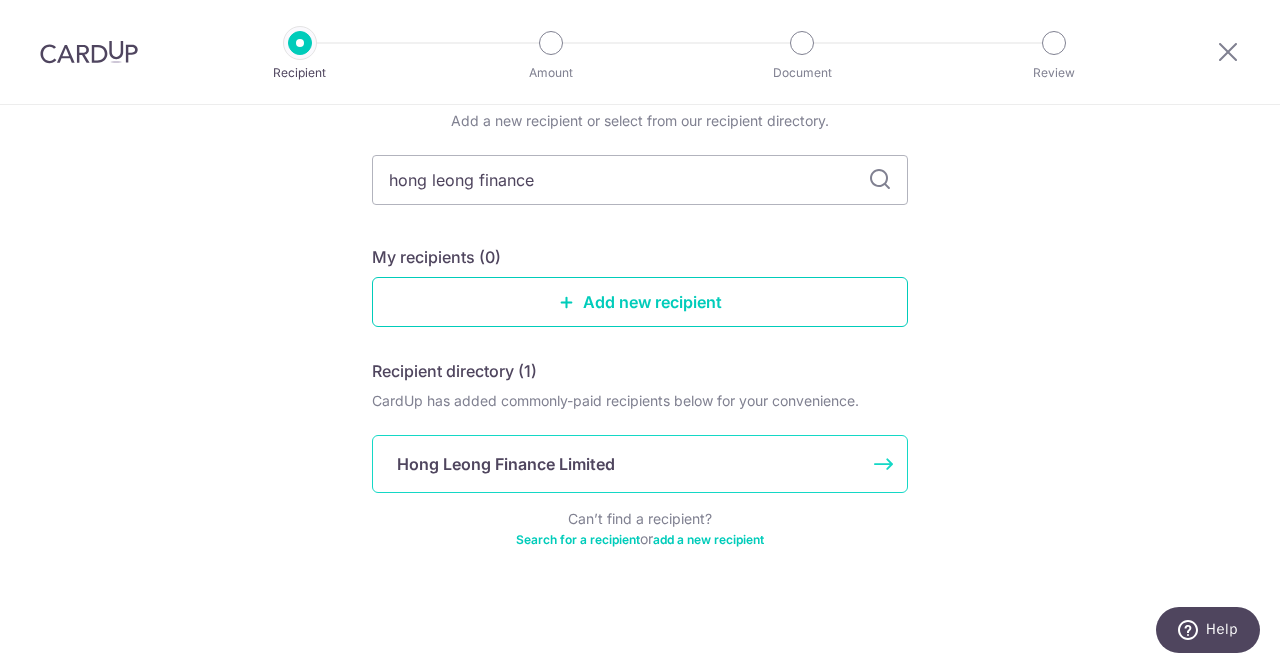 click on "Hong Leong Finance Limited" at bounding box center [640, 464] 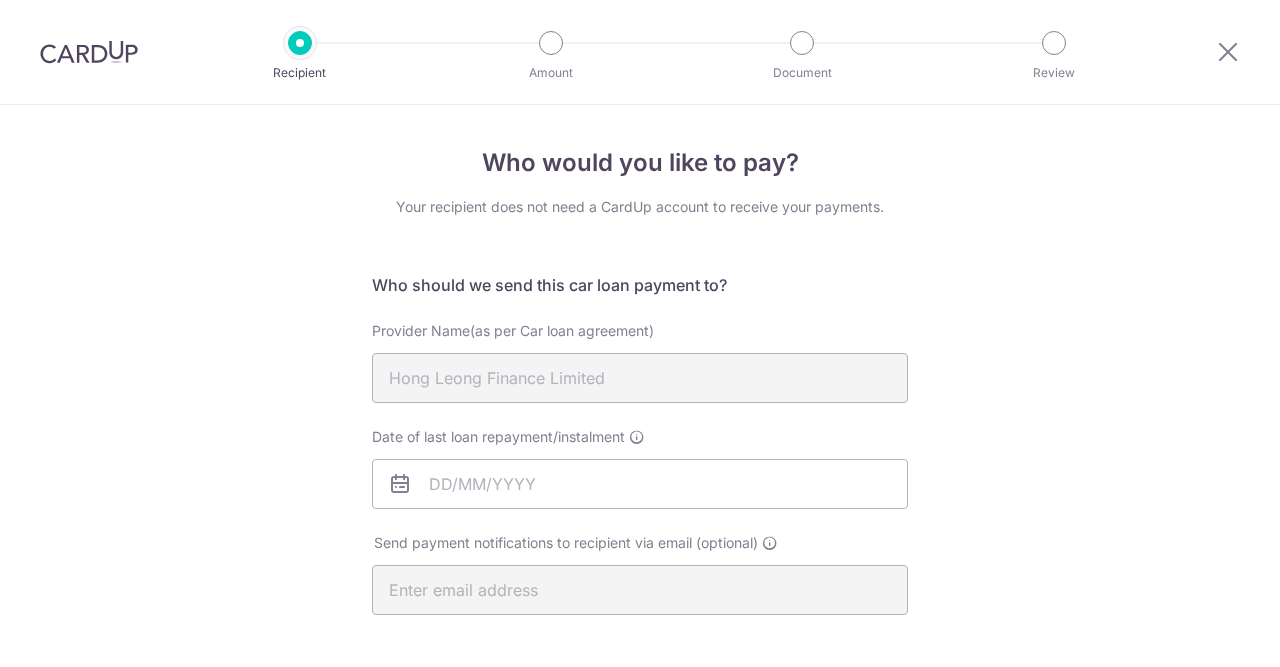scroll, scrollTop: 0, scrollLeft: 0, axis: both 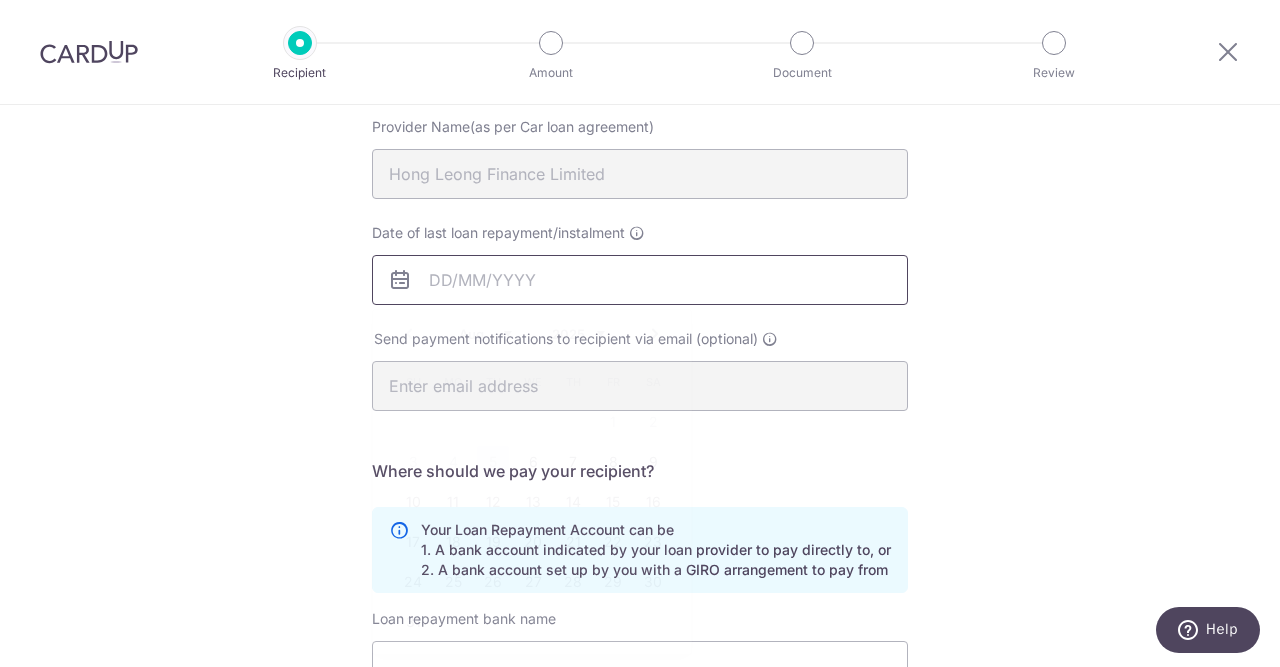 click on "Date of last loan repayment/instalment" at bounding box center (640, 280) 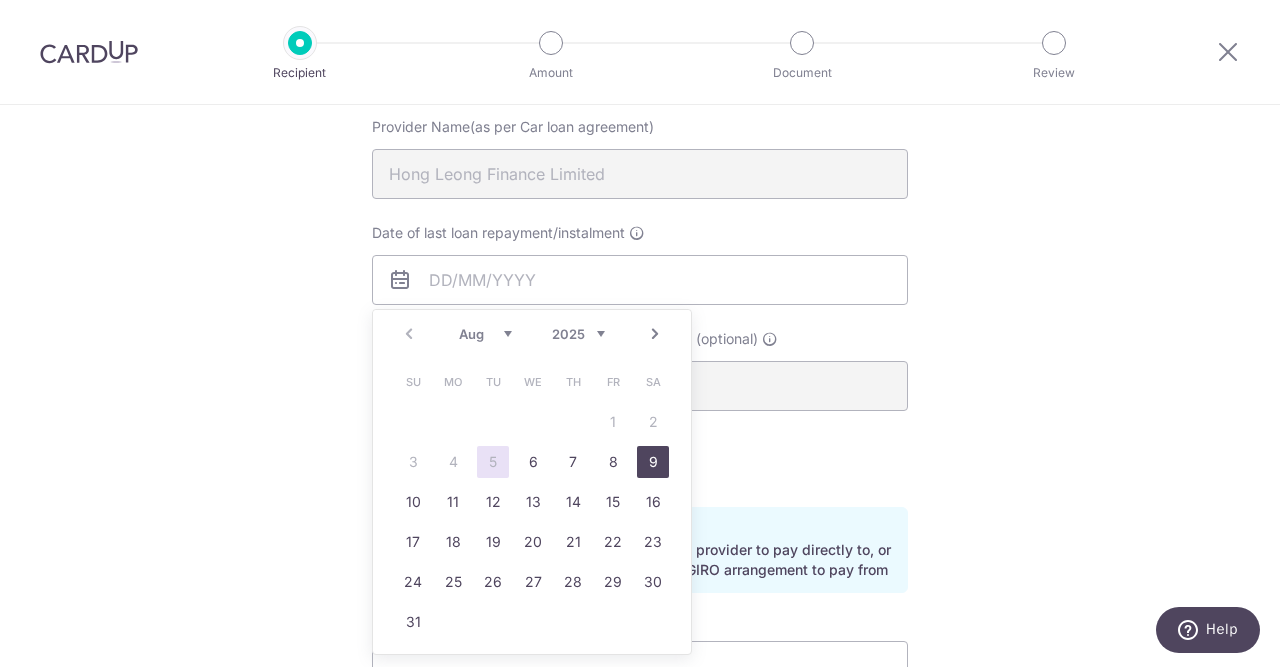 click on "9" at bounding box center [653, 462] 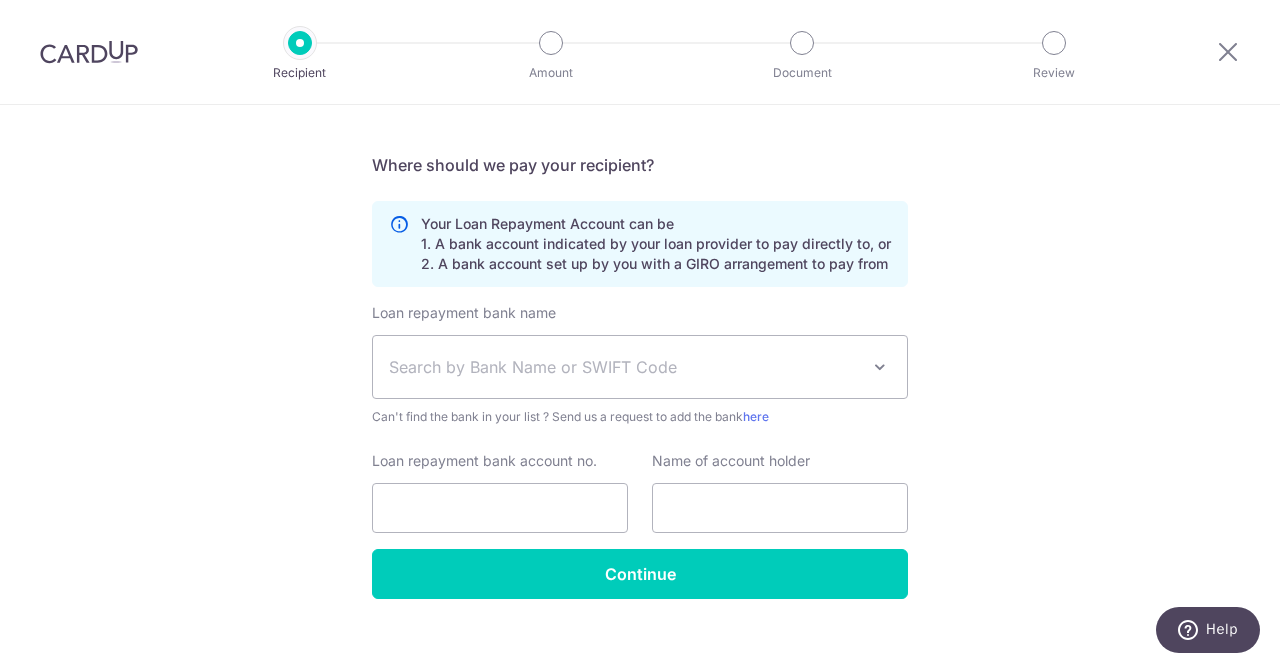 scroll, scrollTop: 510, scrollLeft: 0, axis: vertical 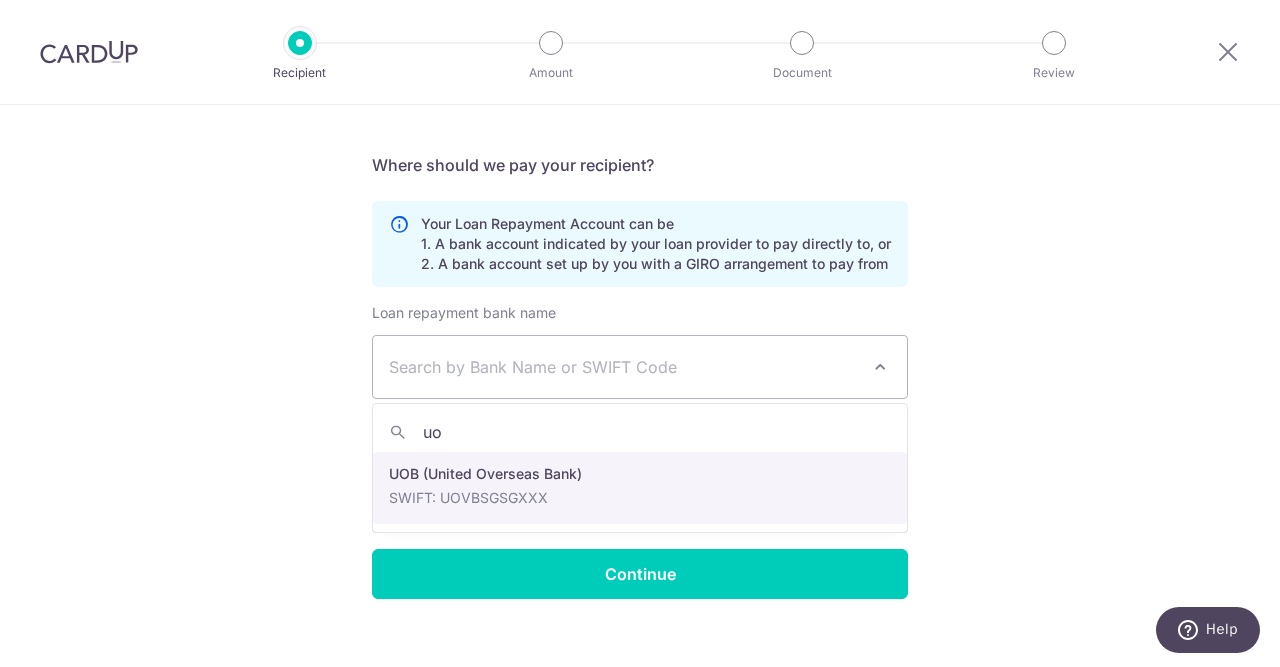 type on "uob" 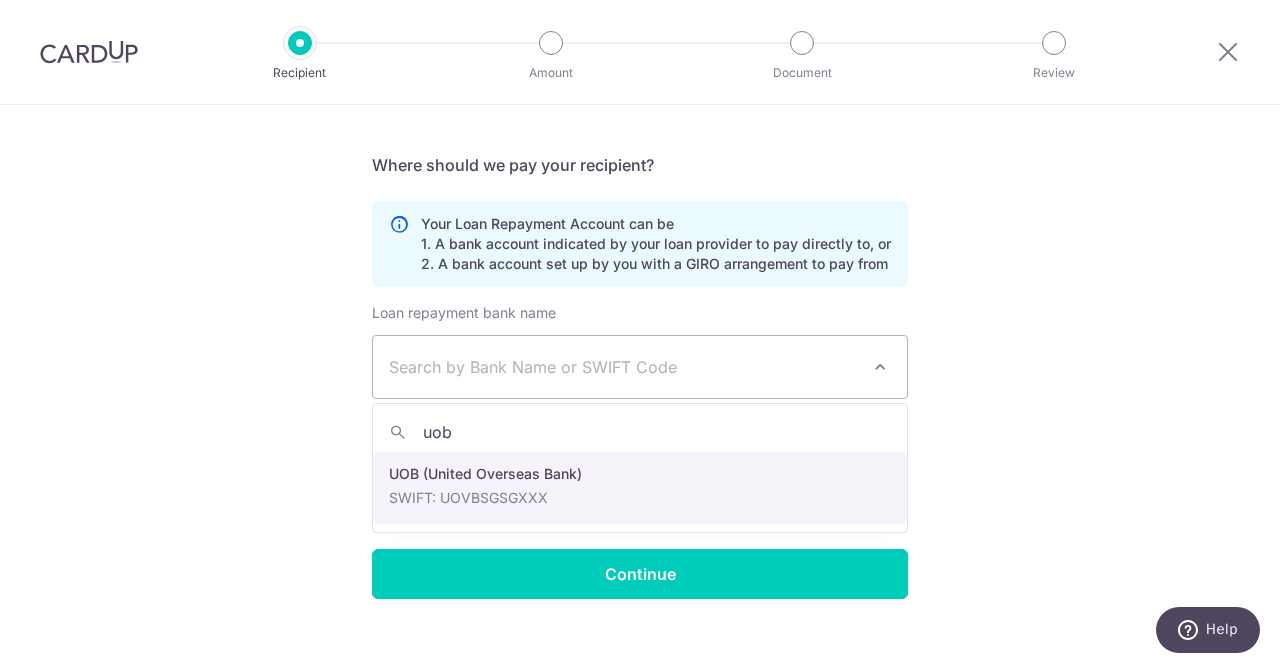 select on "18" 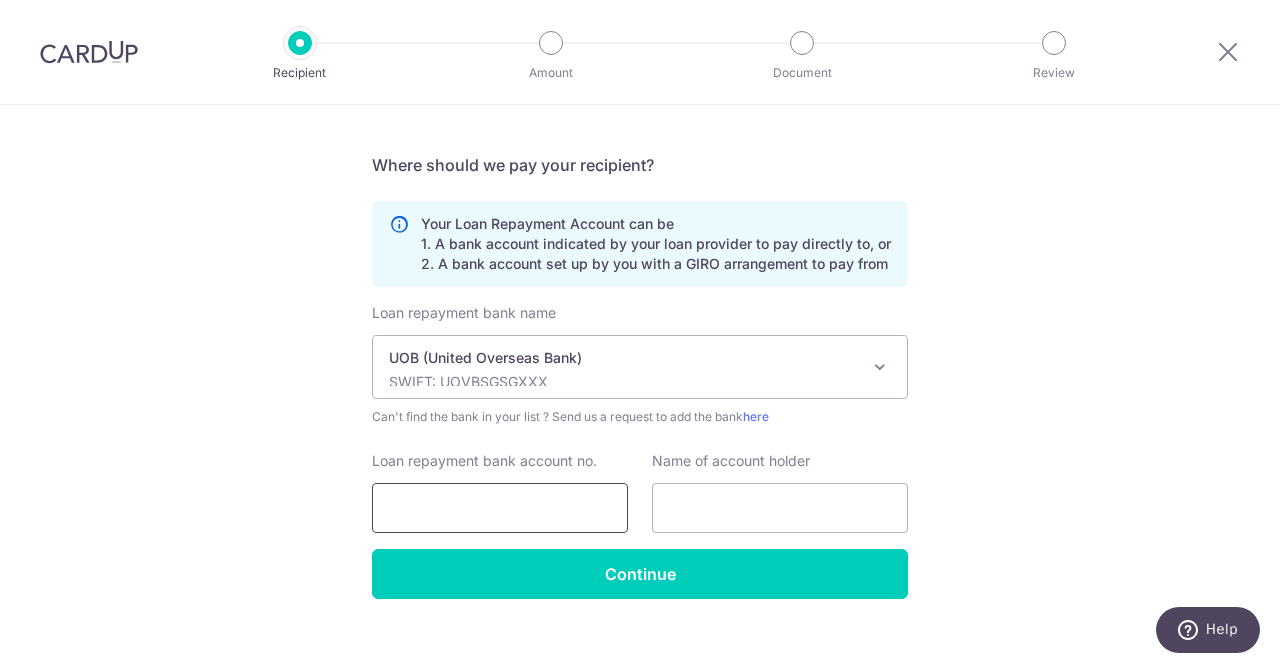 click on "Loan repayment bank account no." at bounding box center (500, 508) 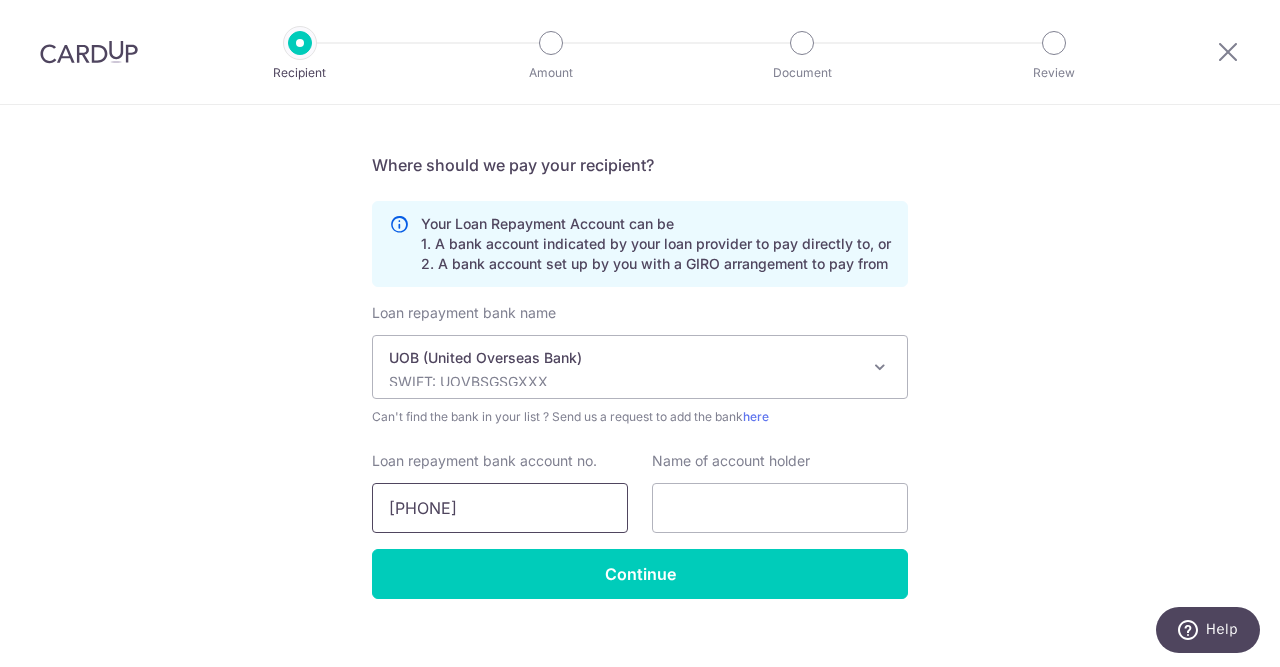 type on "3793338234" 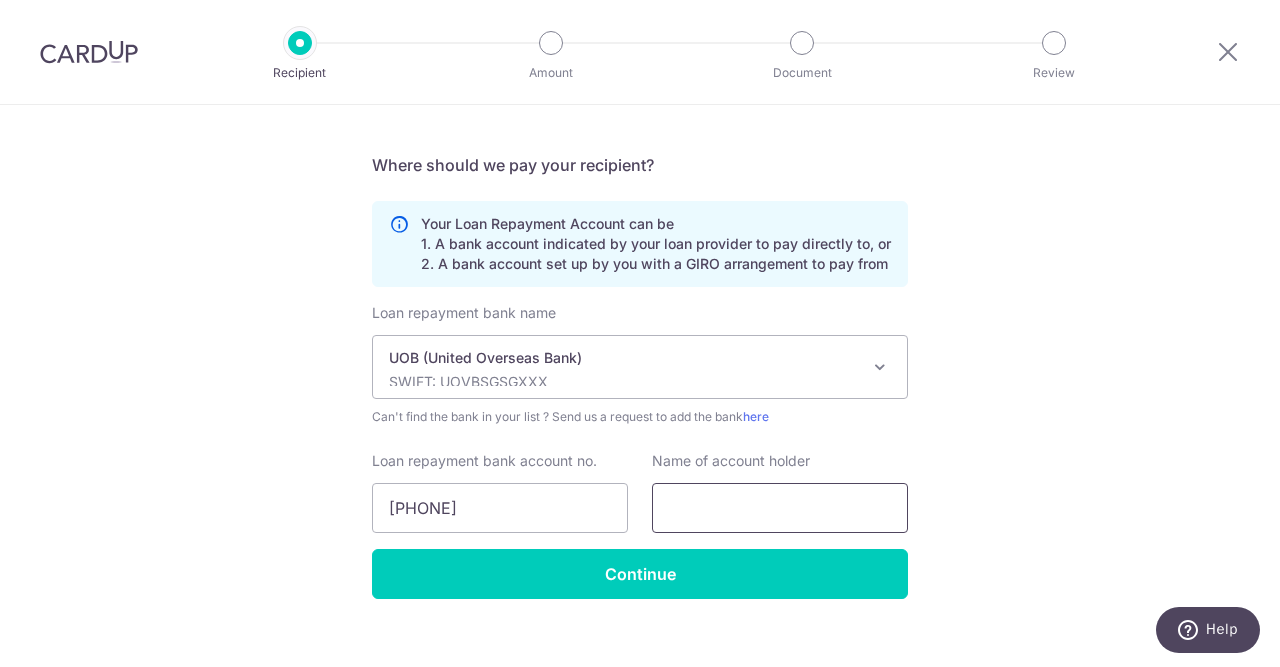 click at bounding box center (780, 508) 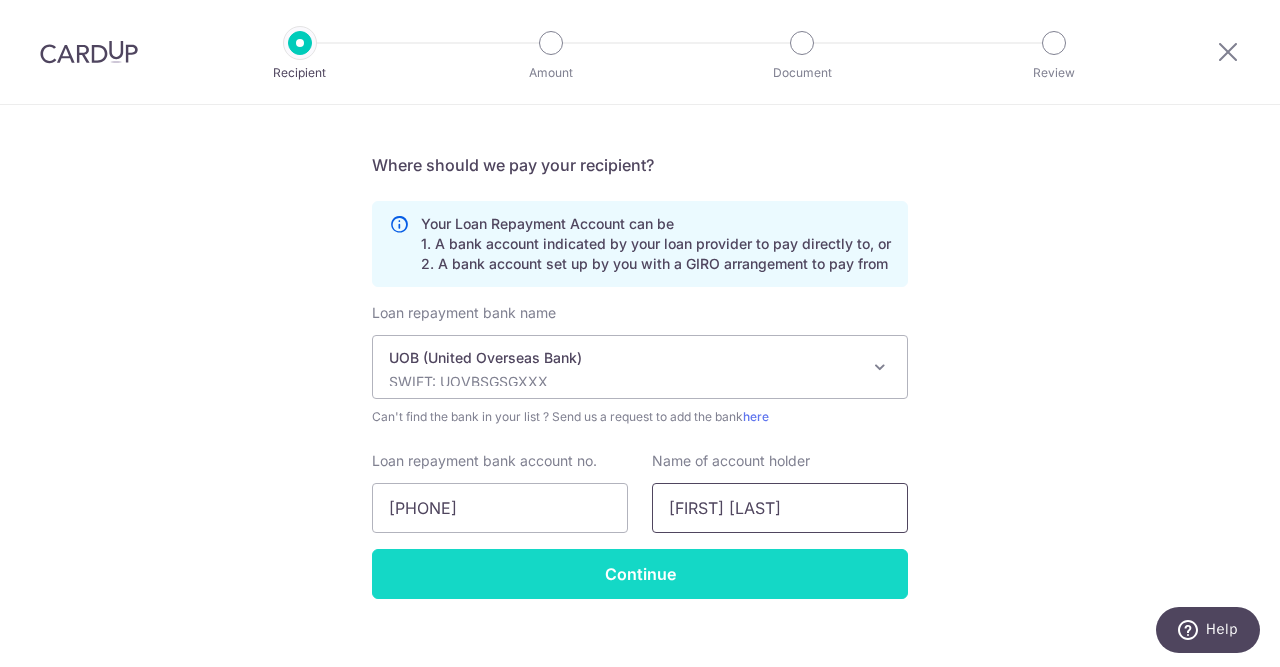 type on "lim sheng jie" 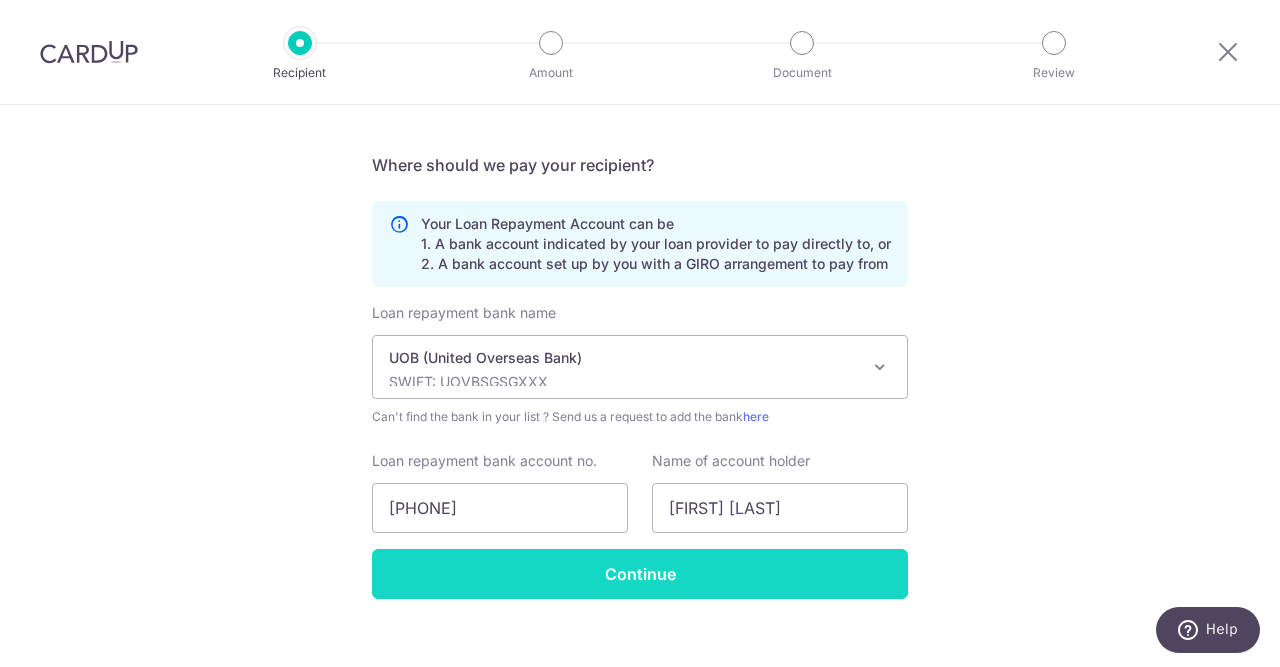 click on "Continue" at bounding box center (640, 574) 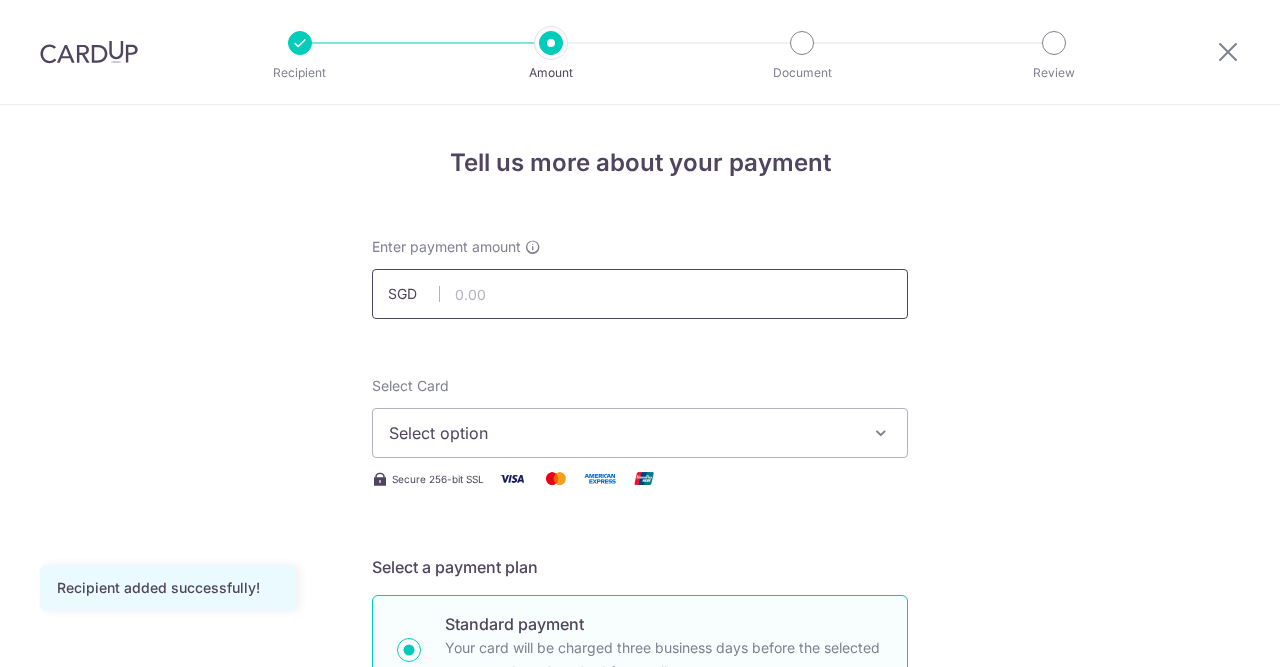 scroll, scrollTop: 0, scrollLeft: 0, axis: both 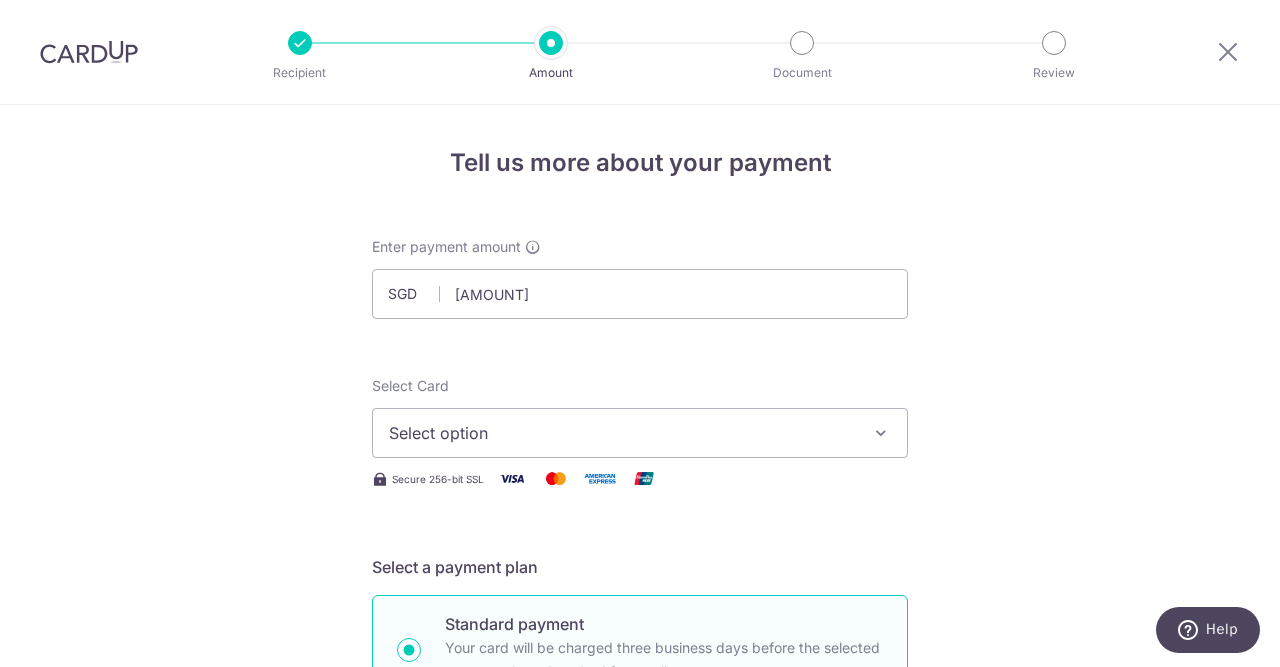 click on "Select option" at bounding box center (622, 433) 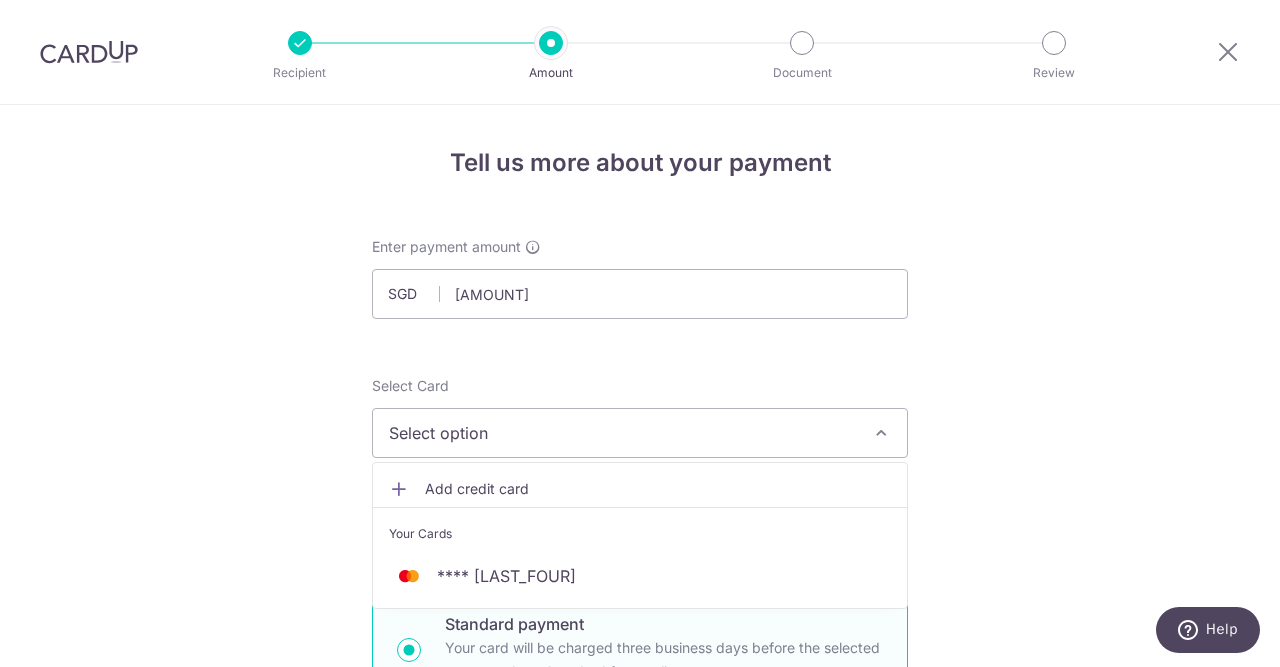 click on "Add credit card" at bounding box center [658, 489] 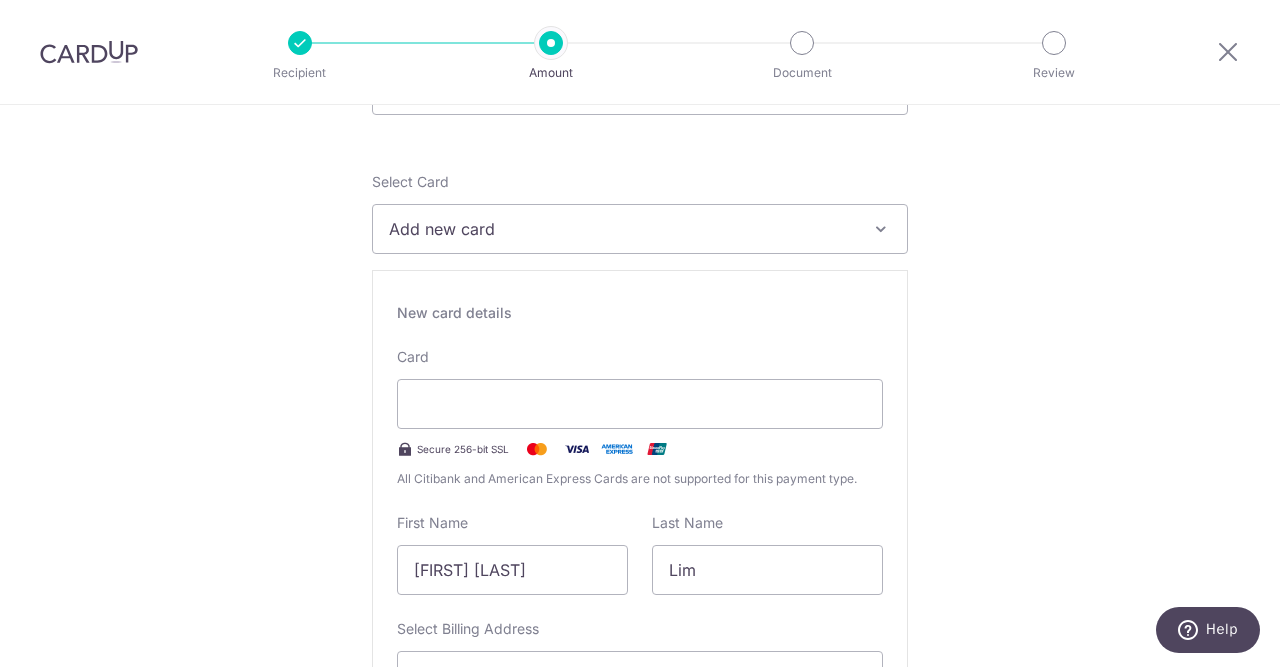 scroll, scrollTop: 306, scrollLeft: 0, axis: vertical 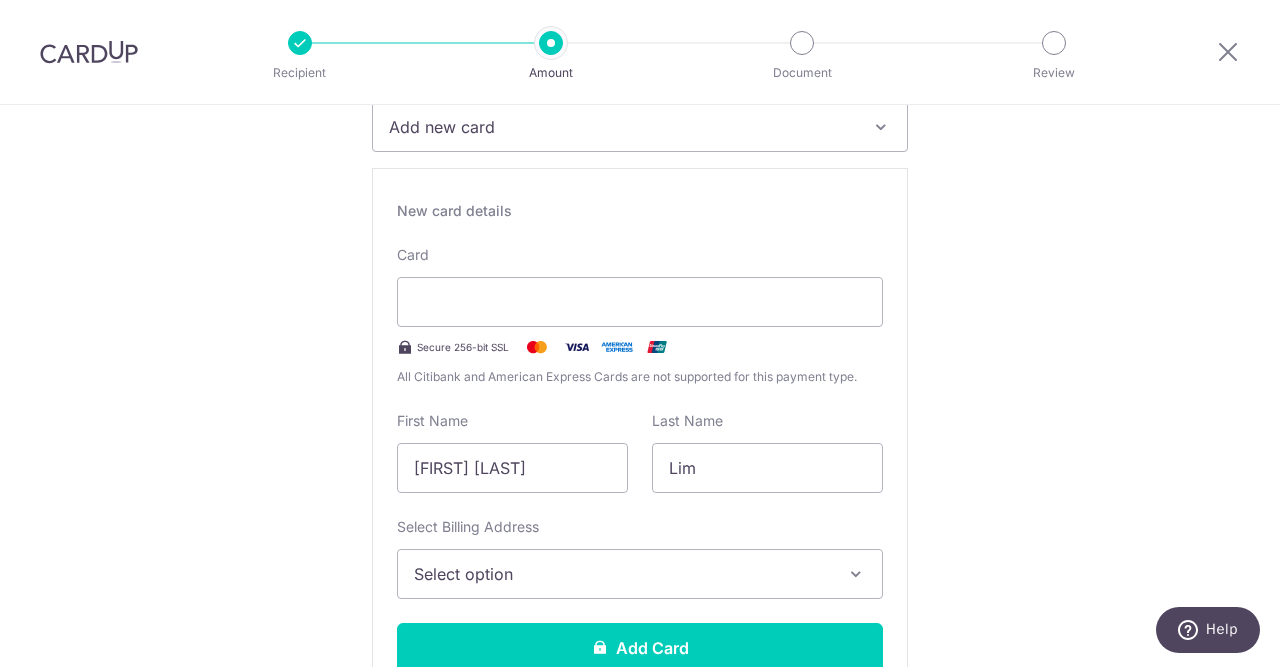 click on "Select option" at bounding box center (622, 574) 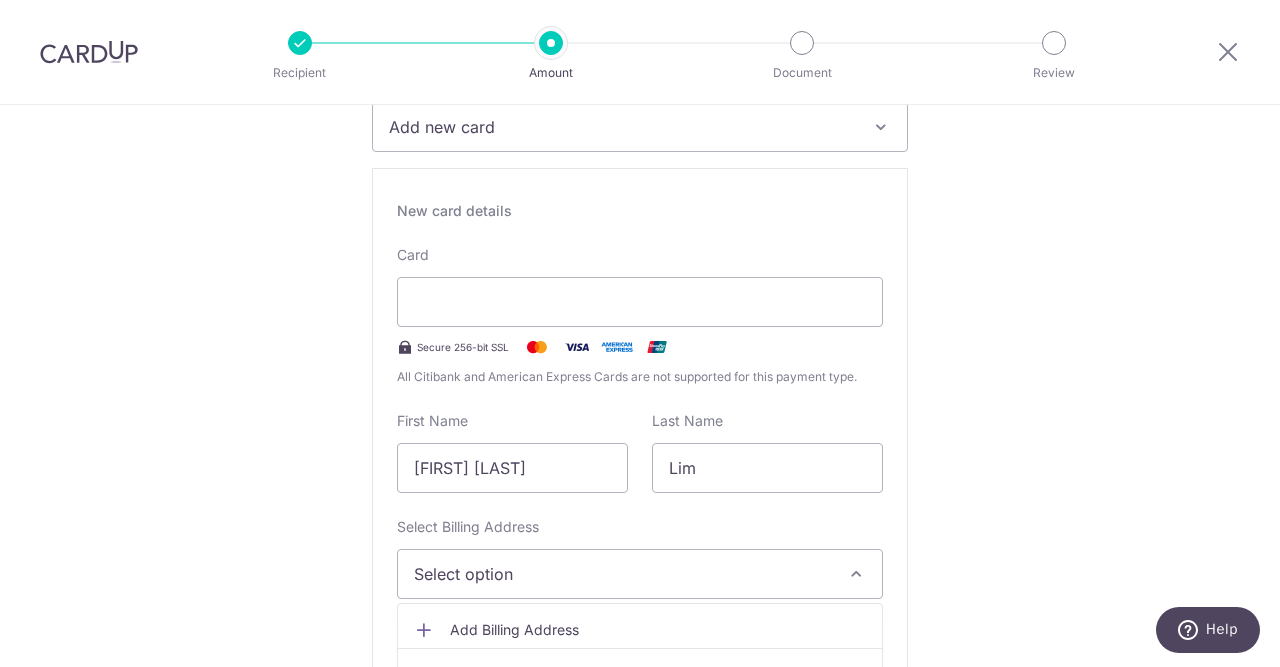 scroll, scrollTop: 408, scrollLeft: 0, axis: vertical 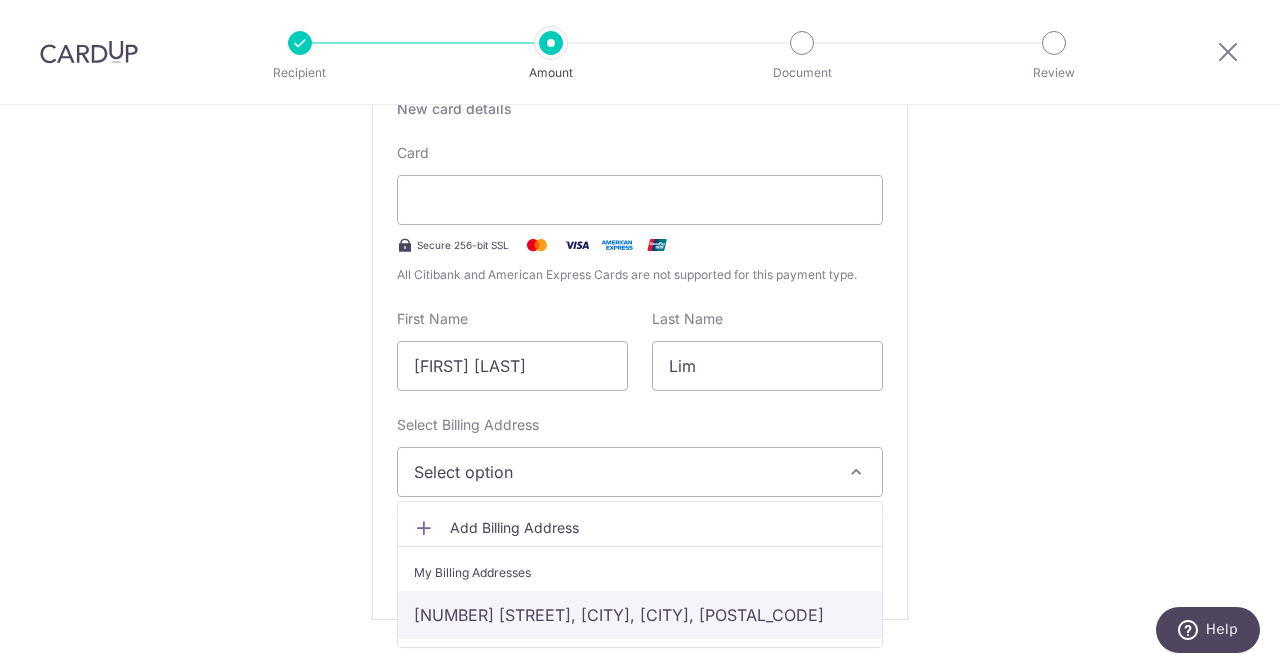 click on "[NUMBER] [STREET] # [NUMBER], [CITY], [CITY], [CITY]-[POSTAL_CODE]" at bounding box center (640, 615) 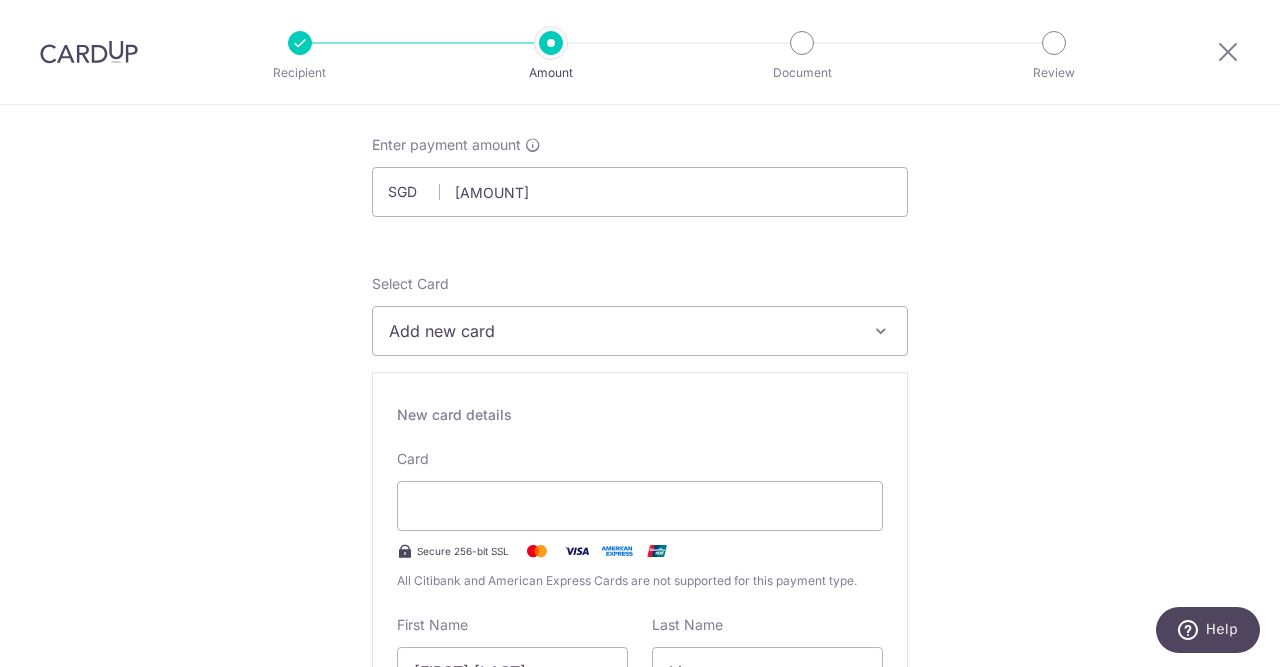scroll, scrollTop: 0, scrollLeft: 0, axis: both 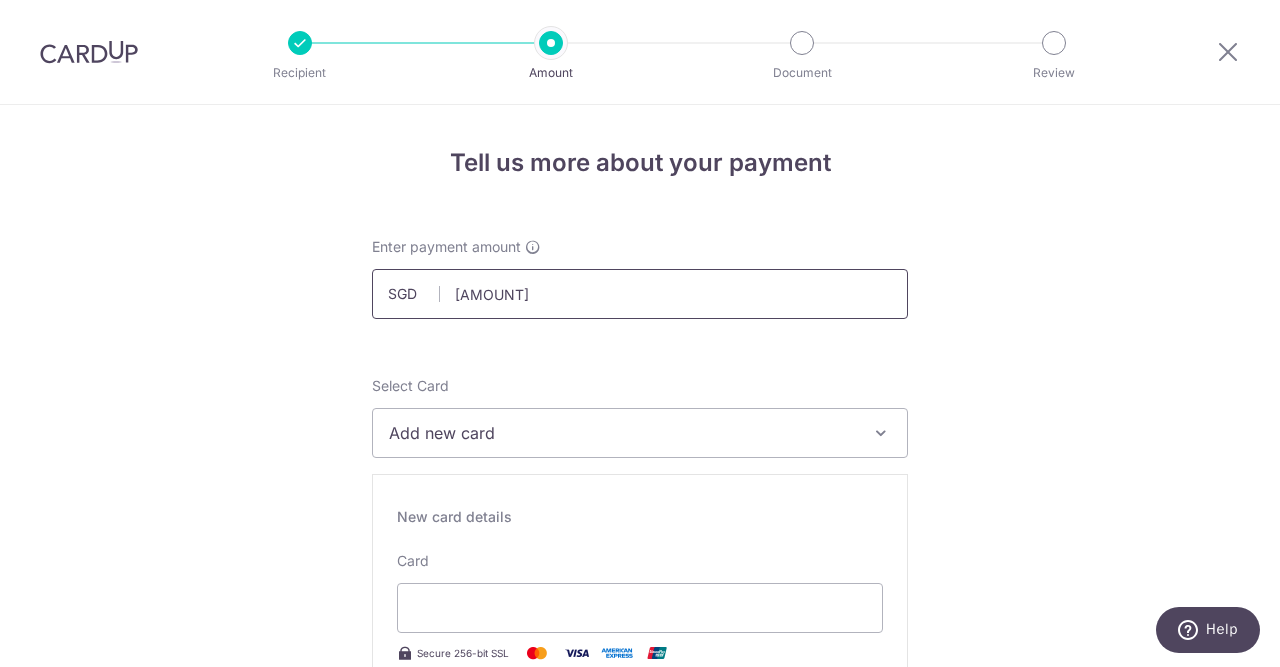 click on "[CURRENCY]1,412.00" at bounding box center [640, 294] 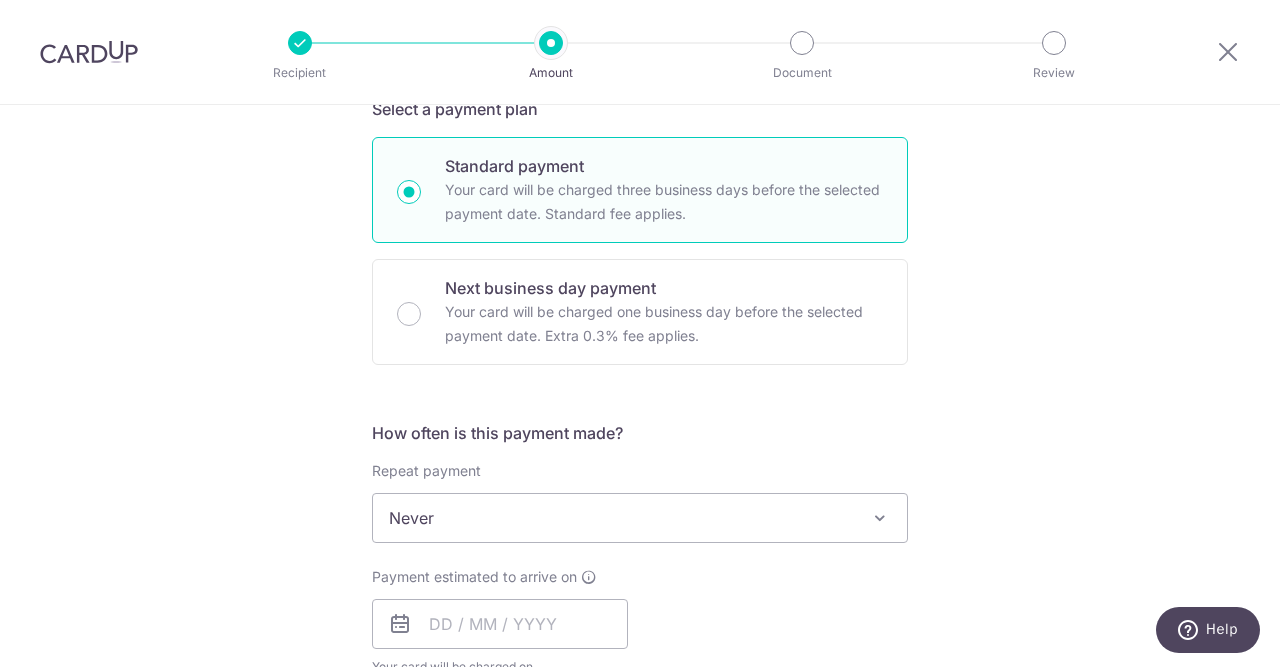 scroll, scrollTop: 1020, scrollLeft: 0, axis: vertical 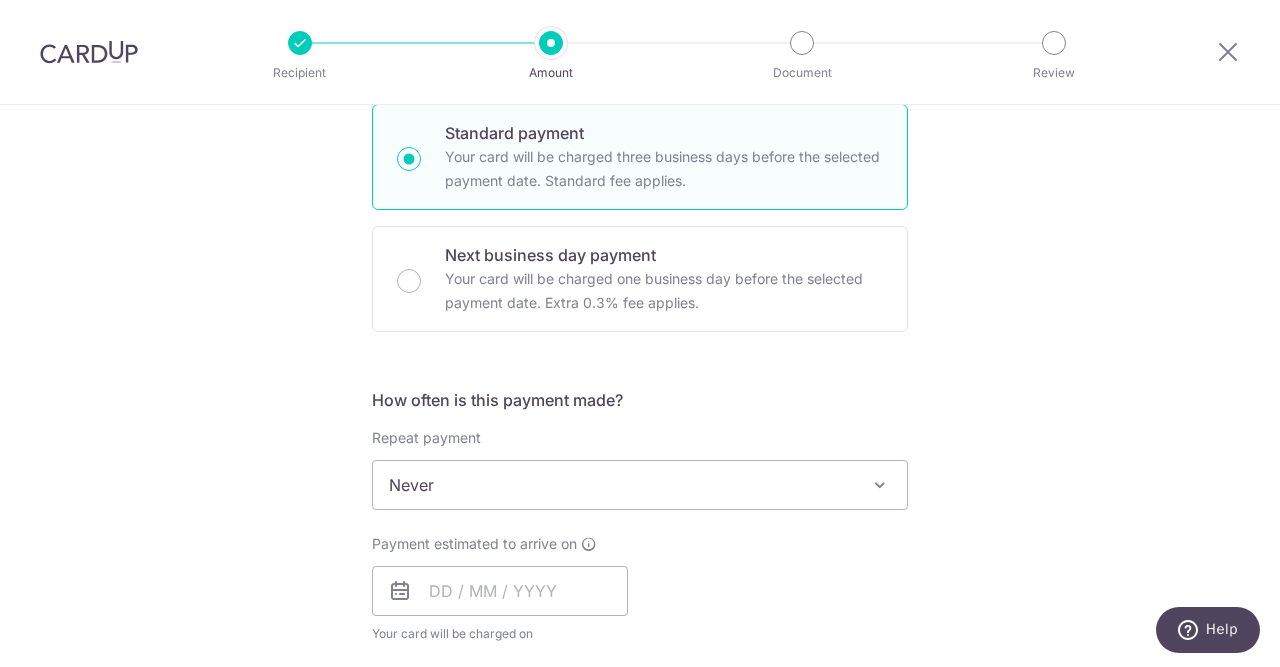 type on "[CURRENCY]1,412.00" 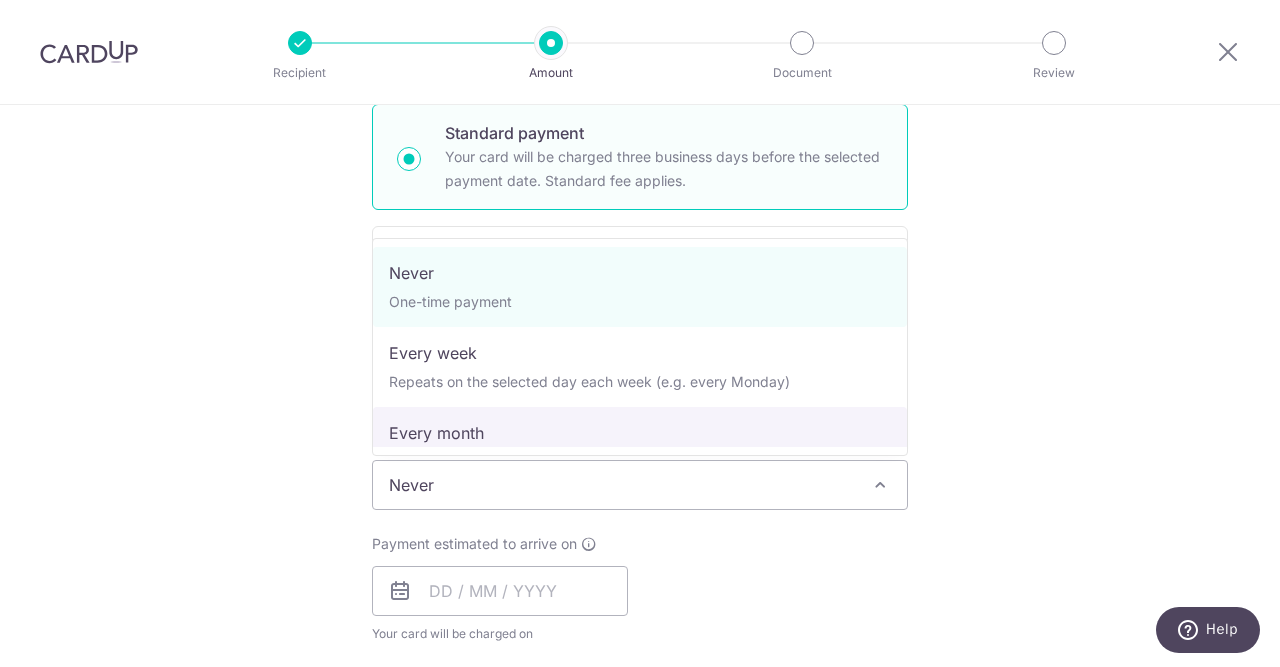 select on "3" 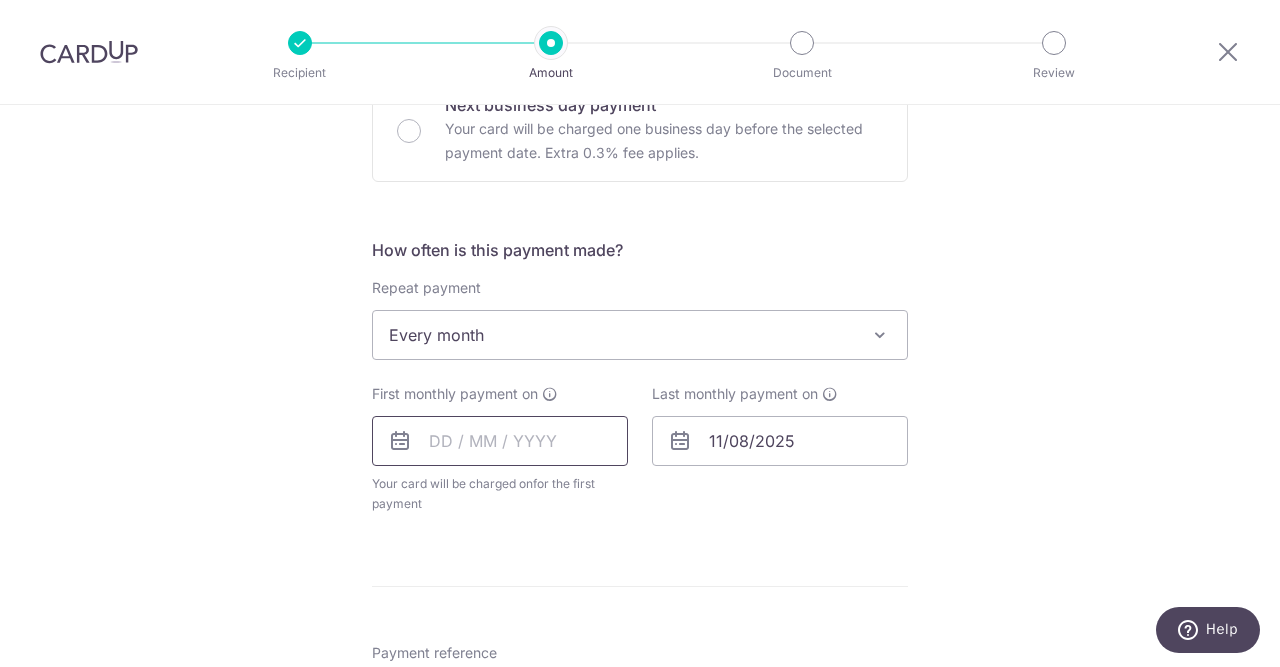 scroll, scrollTop: 1224, scrollLeft: 0, axis: vertical 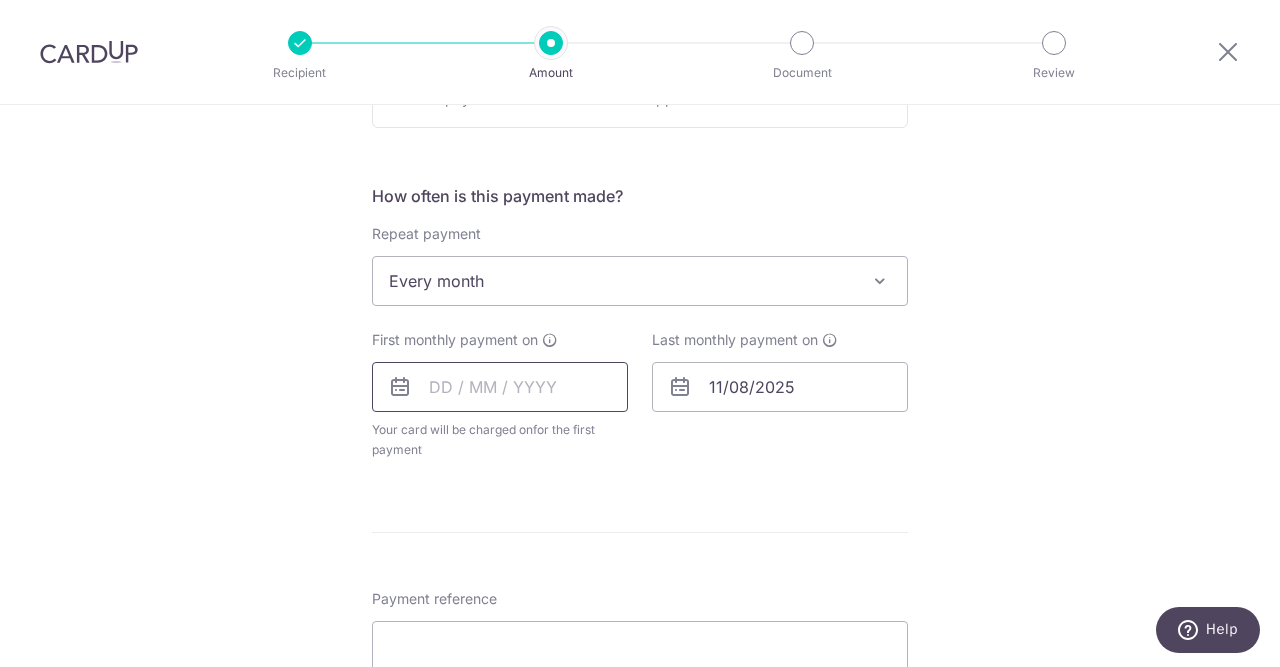 click at bounding box center (500, 387) 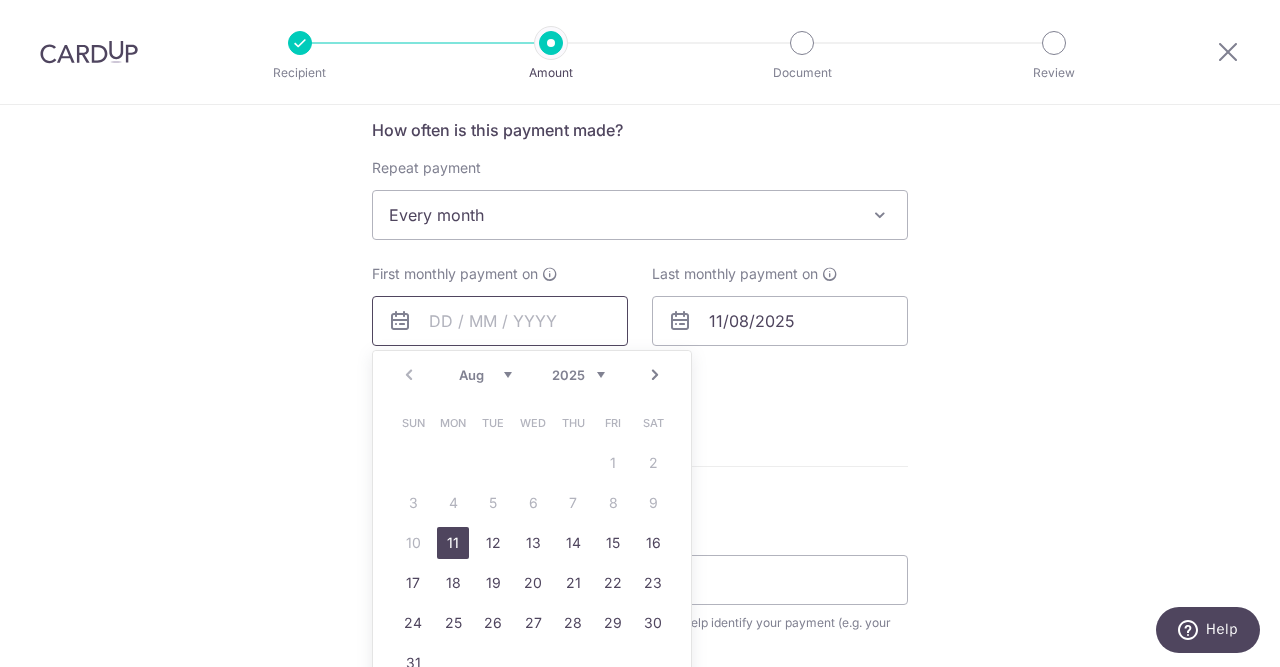 scroll, scrollTop: 1326, scrollLeft: 0, axis: vertical 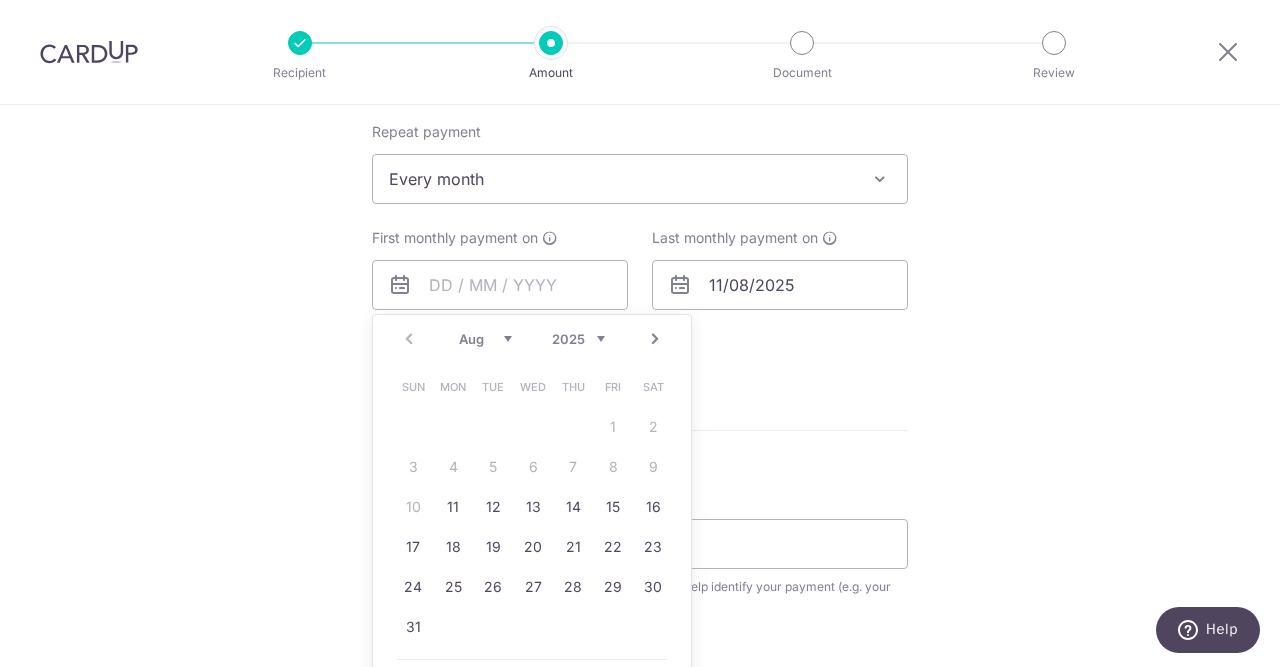 click on "Sun Mon Tue Wed Thu Fri Sat           1 2 3 4 5 6 7 8 9 10 11 12 13 14 15 16 17 18 19 20 21 22 23 24 25 26 27 28 29 30 31" at bounding box center [533, 507] 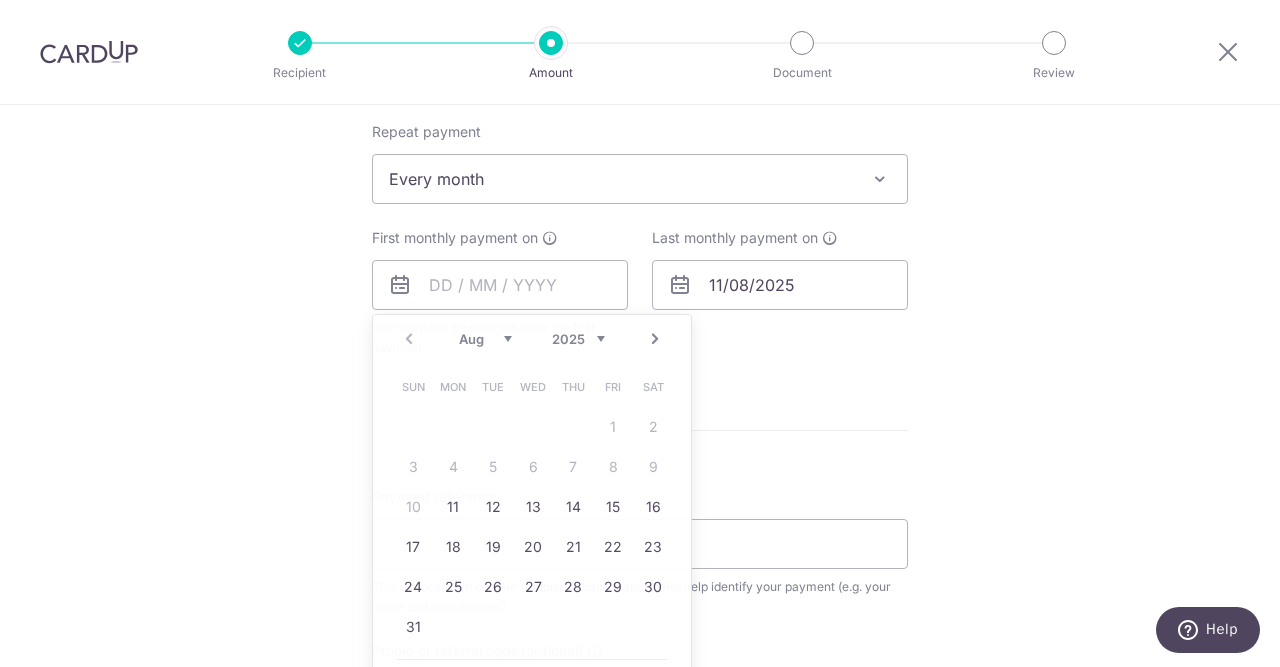 click on "Tell us more about your payment
Enter payment amount
SGD
1,412.00
1412.00
Recipient added successfully!
Select Card
Add new card
Add credit card
Your Cards
**** 0733
Secure 256-bit SSL
Text
New card details
Your card number is invalid.
Card" at bounding box center [640, -42] 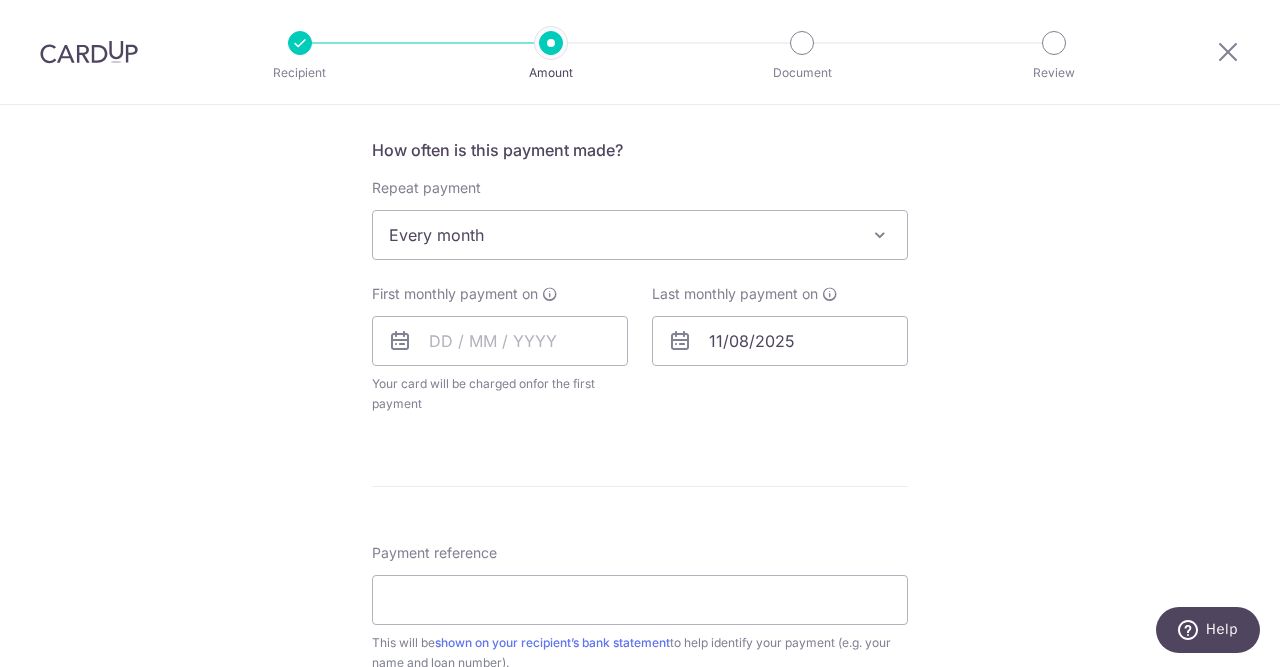 scroll, scrollTop: 1224, scrollLeft: 0, axis: vertical 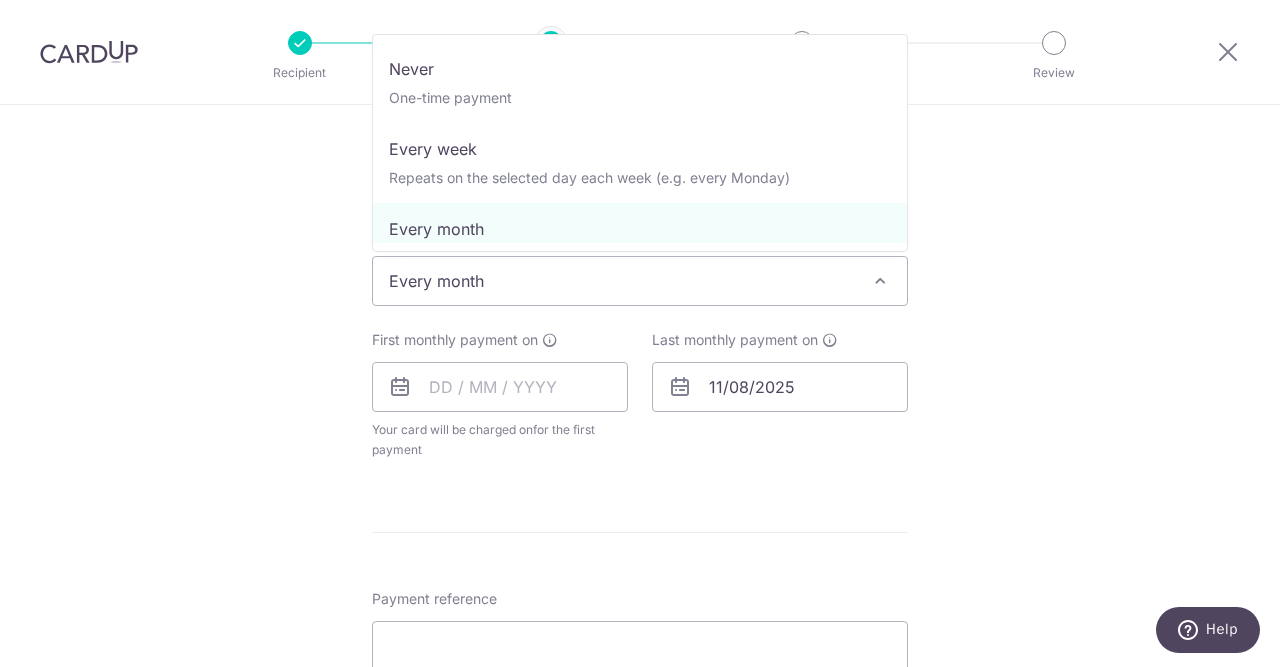 click on "Every month" at bounding box center (640, 281) 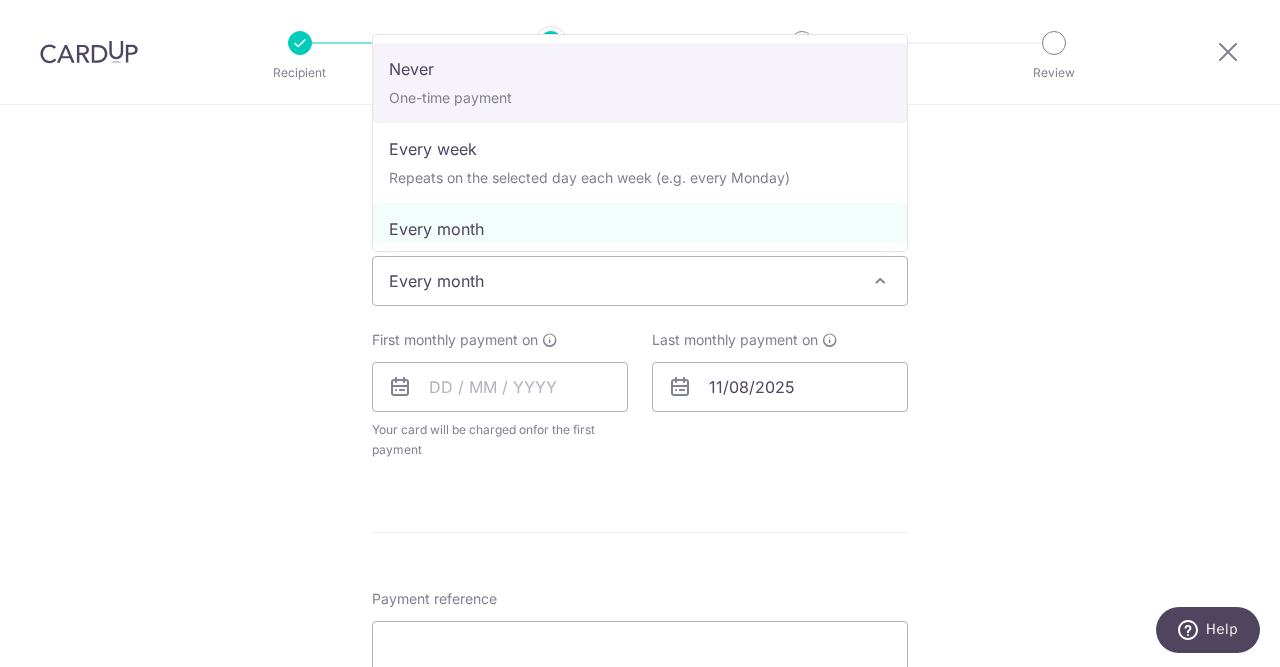 select on "1" 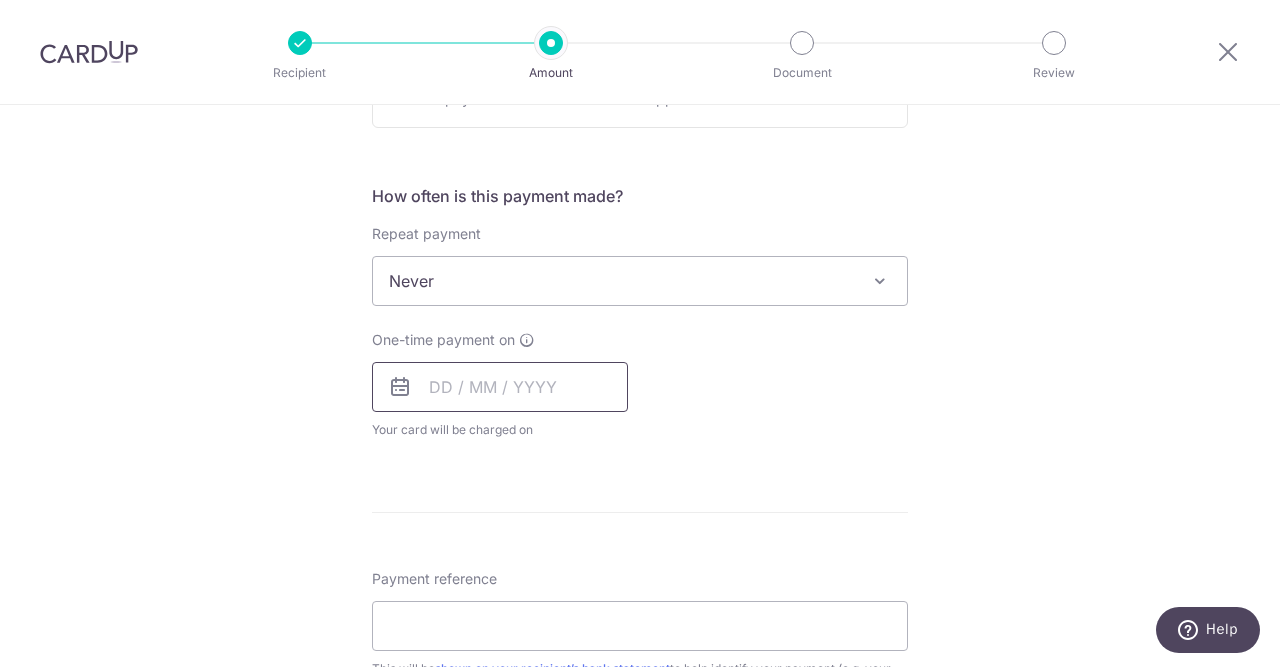 click at bounding box center [500, 387] 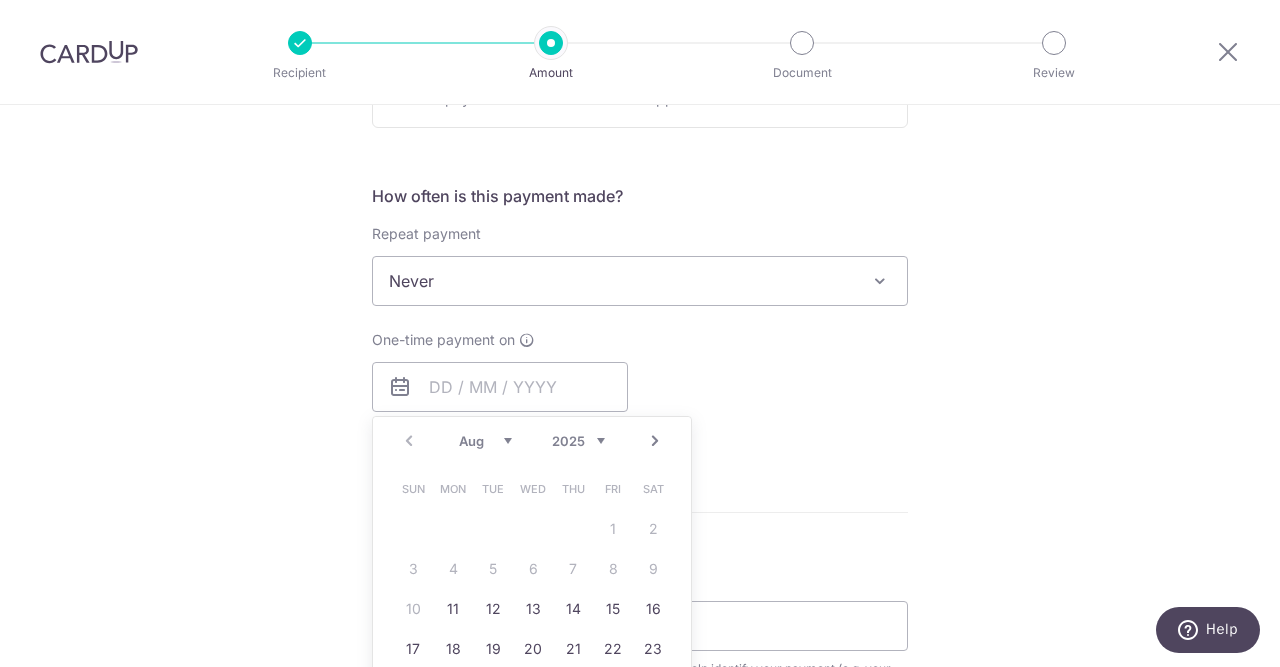 click on "Sun Mon Tue Wed Thu Fri Sat           1 2 3 4 5 6 7 8 9 10 11 12 13 14 15 16 17 18 19 20 21 22 23 24 25 26 27 28 29 30 31" at bounding box center [533, 609] 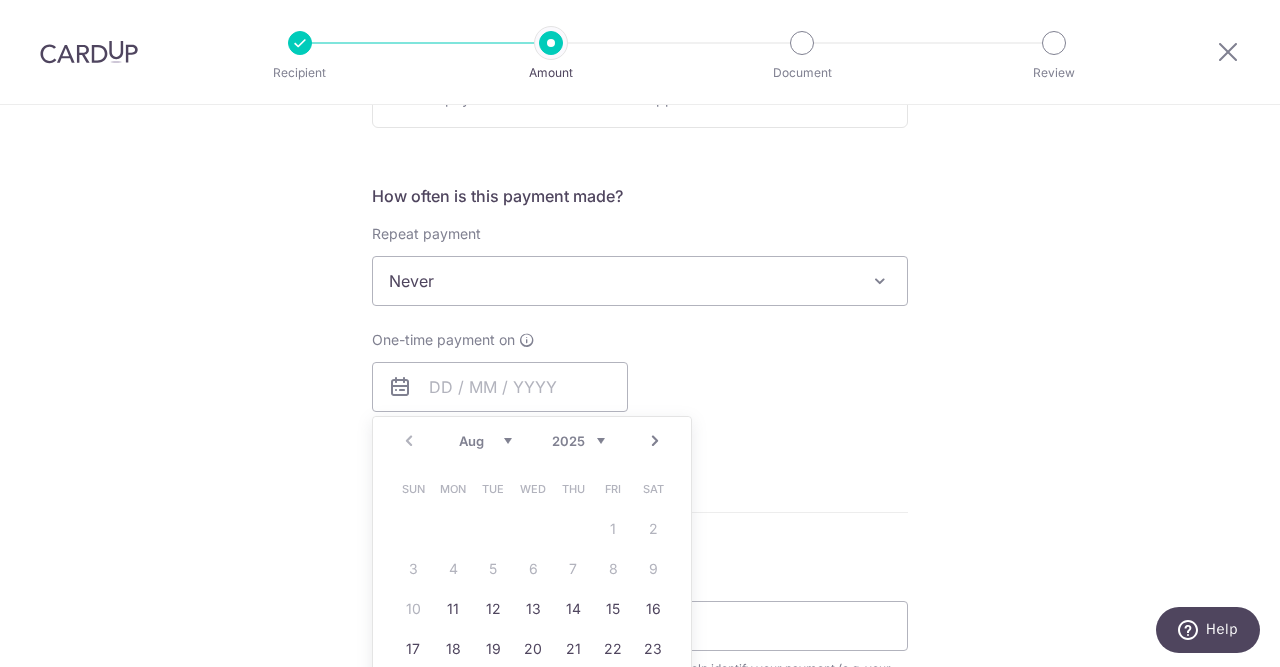 click on "Next" at bounding box center [655, 441] 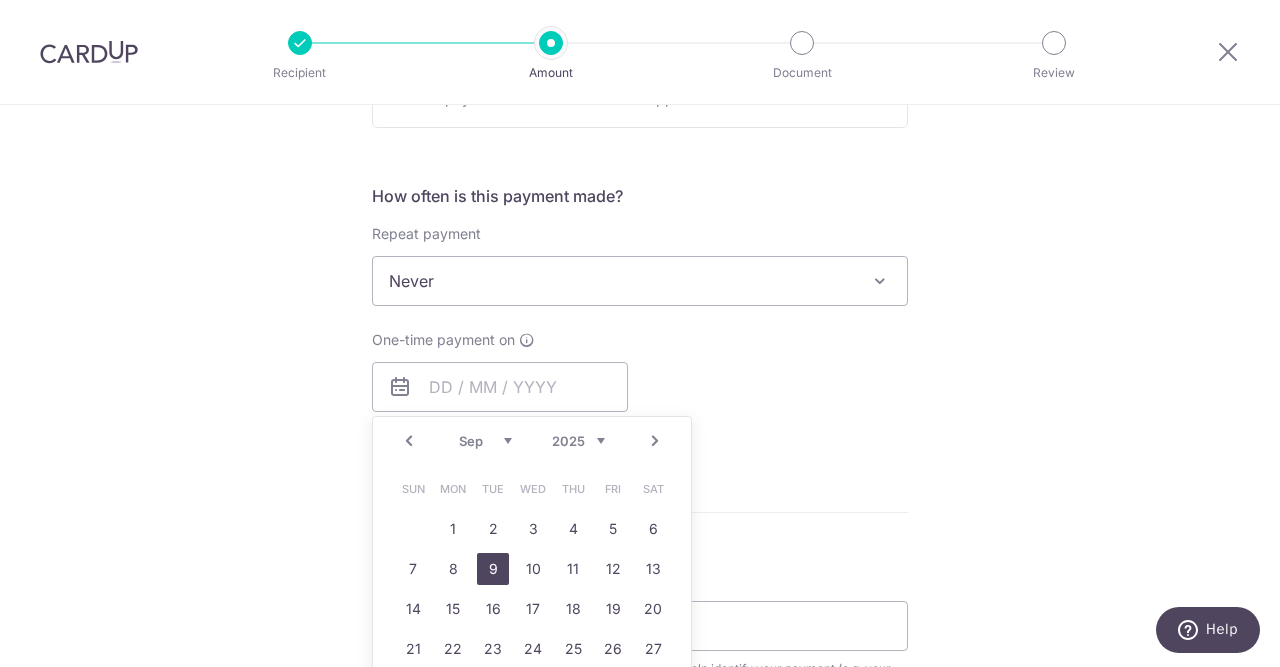 click on "9" at bounding box center [493, 569] 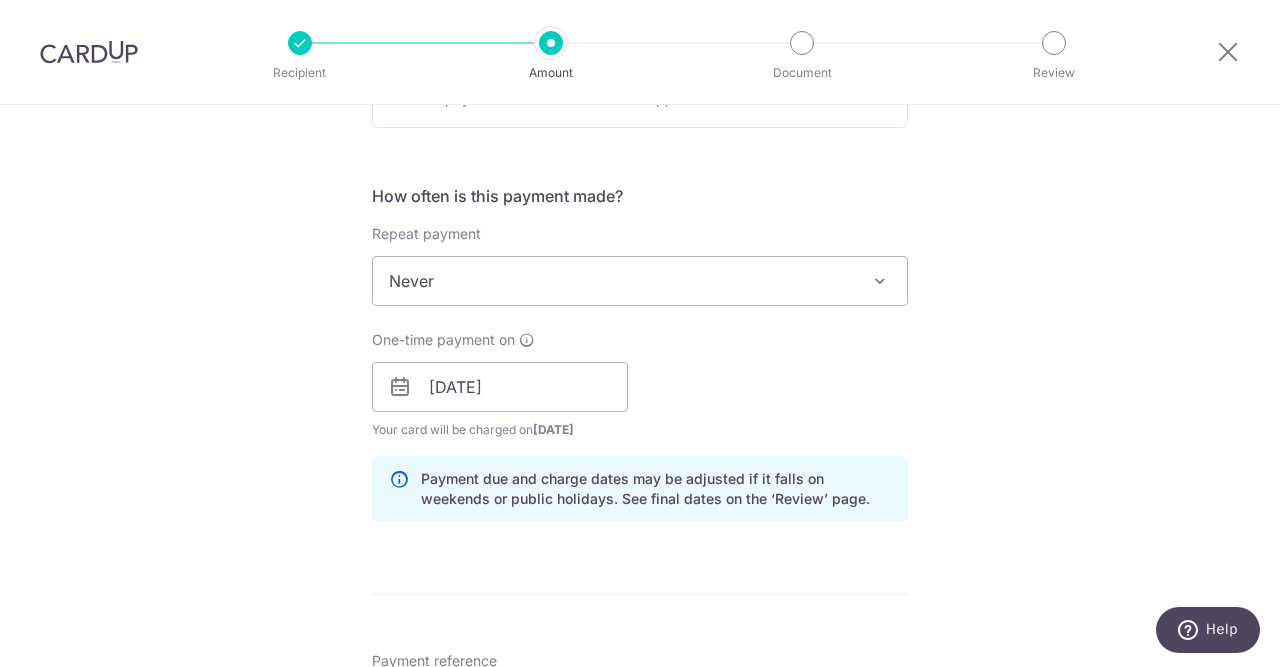 click on "Never" at bounding box center [640, 281] 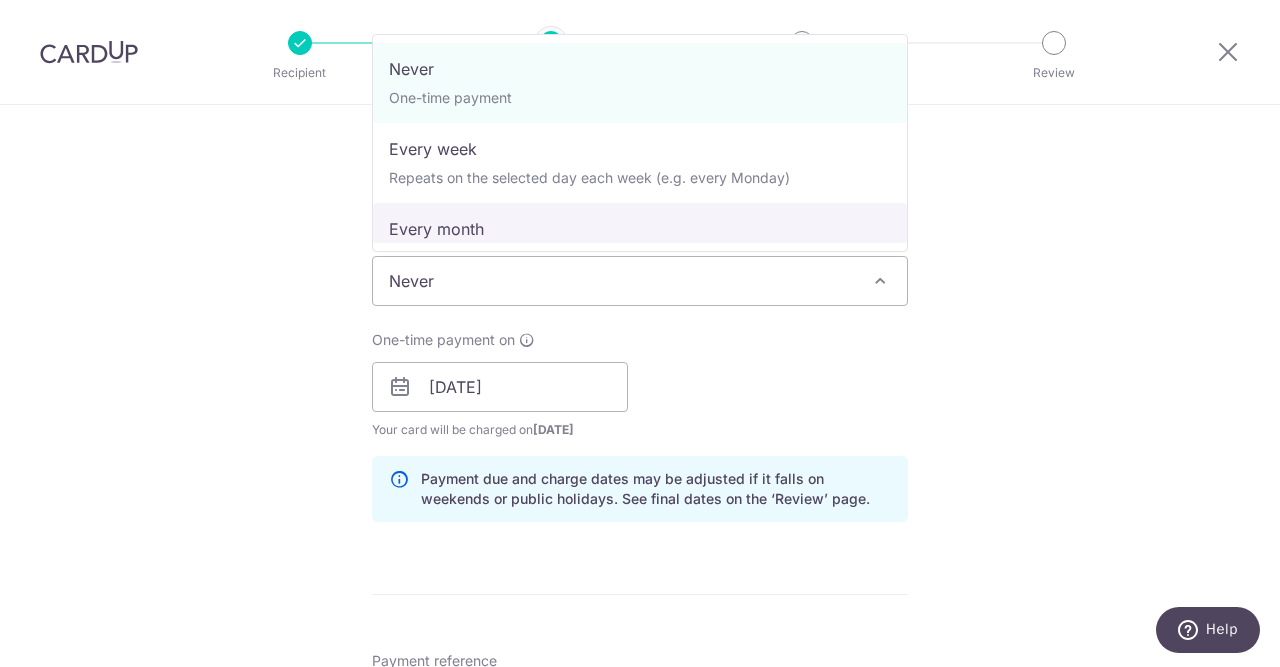 select on "3" 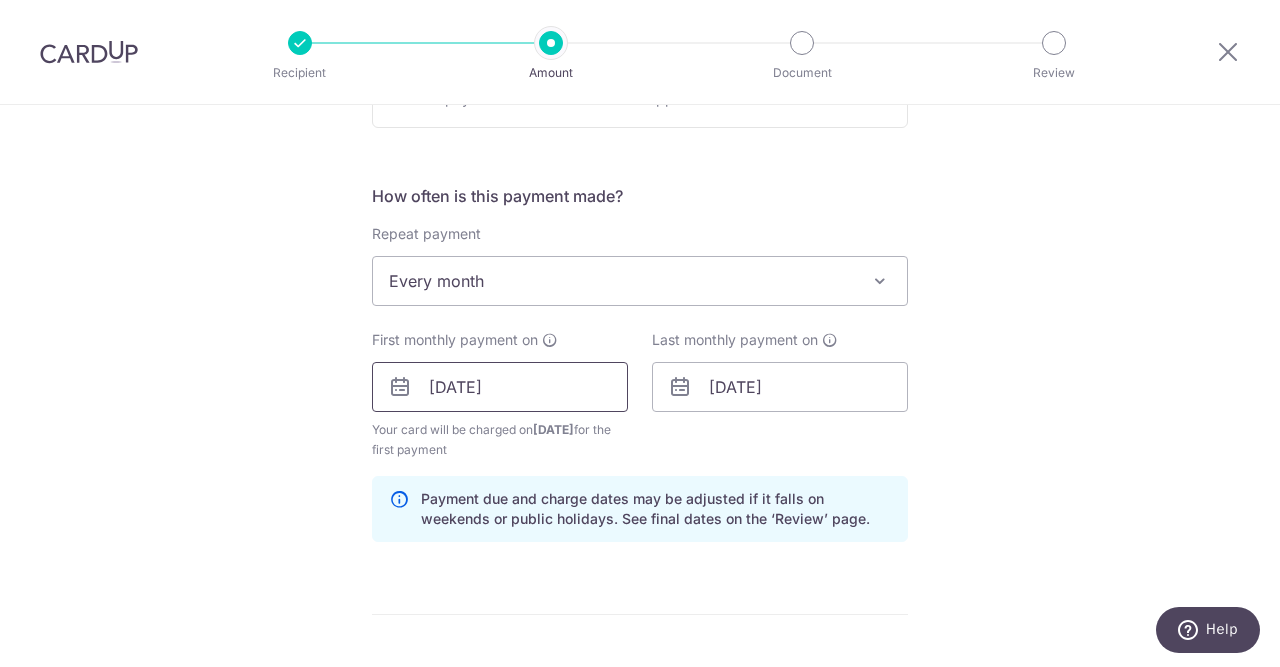 click on "09/09/2025" at bounding box center [500, 387] 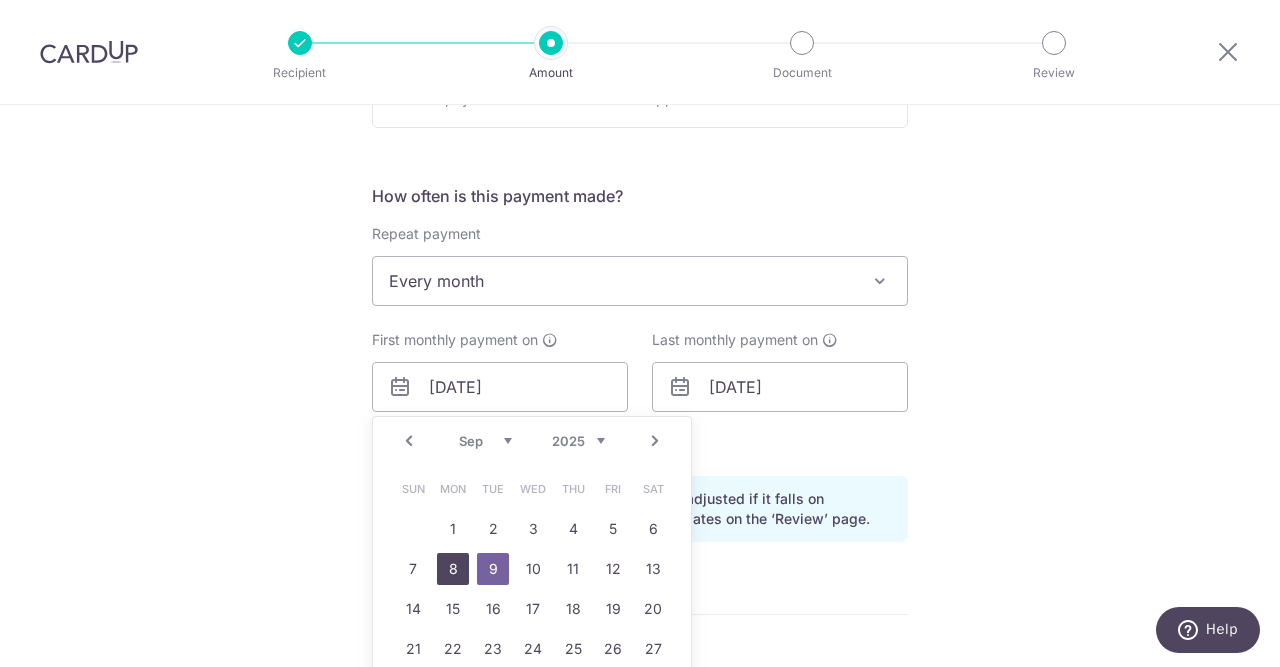 click on "8" at bounding box center [453, 569] 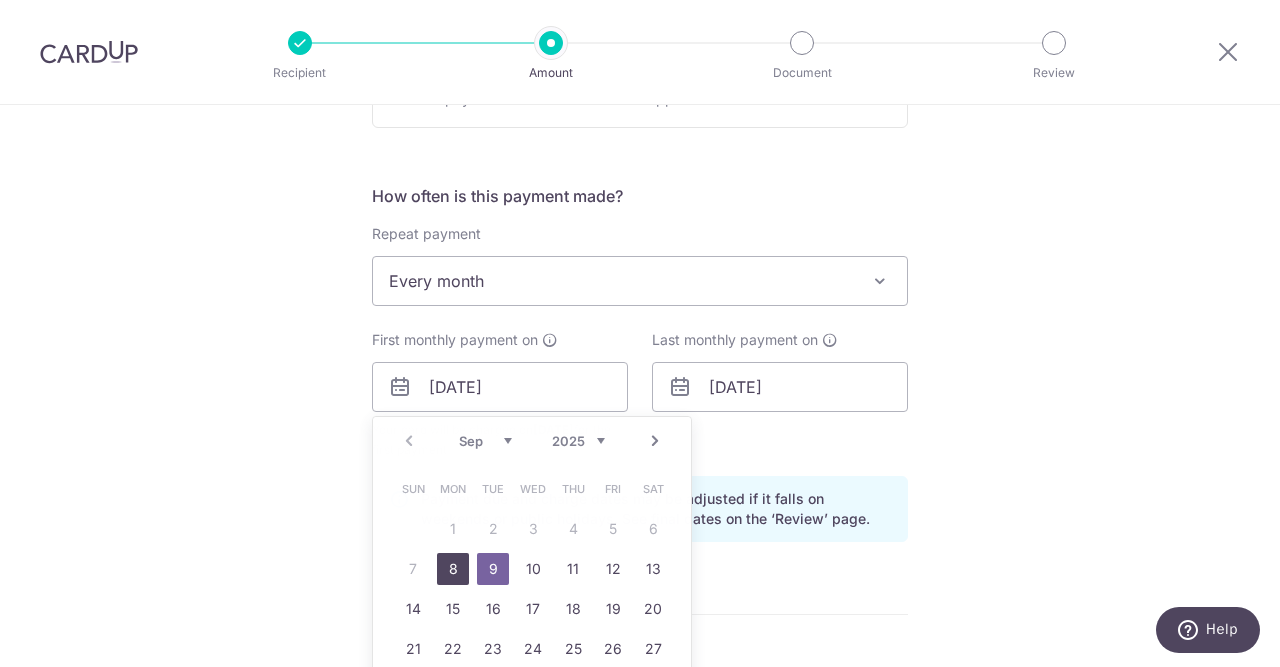type on "08/09/2025" 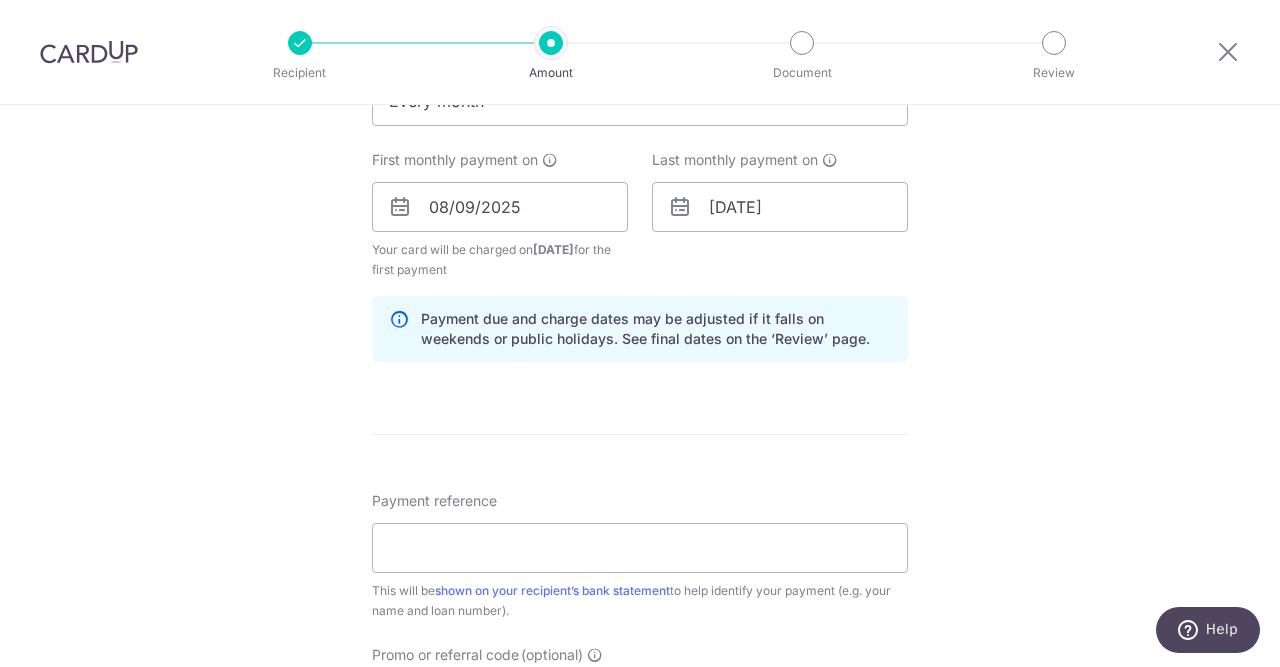scroll, scrollTop: 1428, scrollLeft: 0, axis: vertical 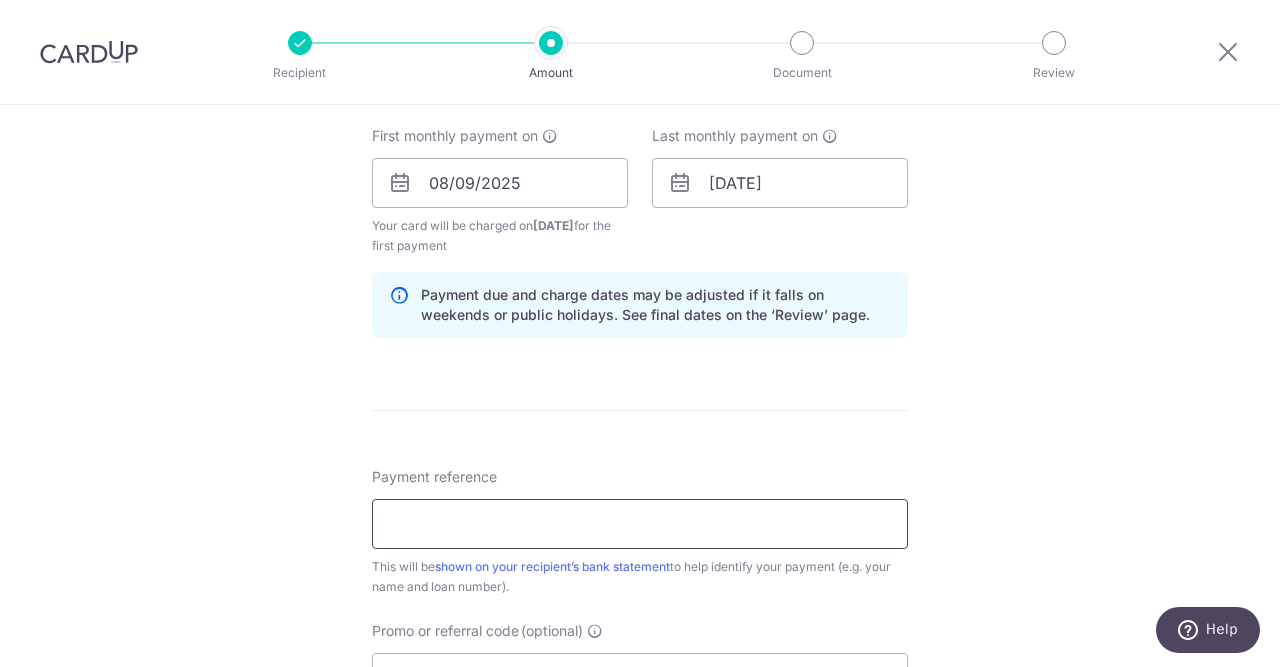 click on "Payment reference" at bounding box center (640, 524) 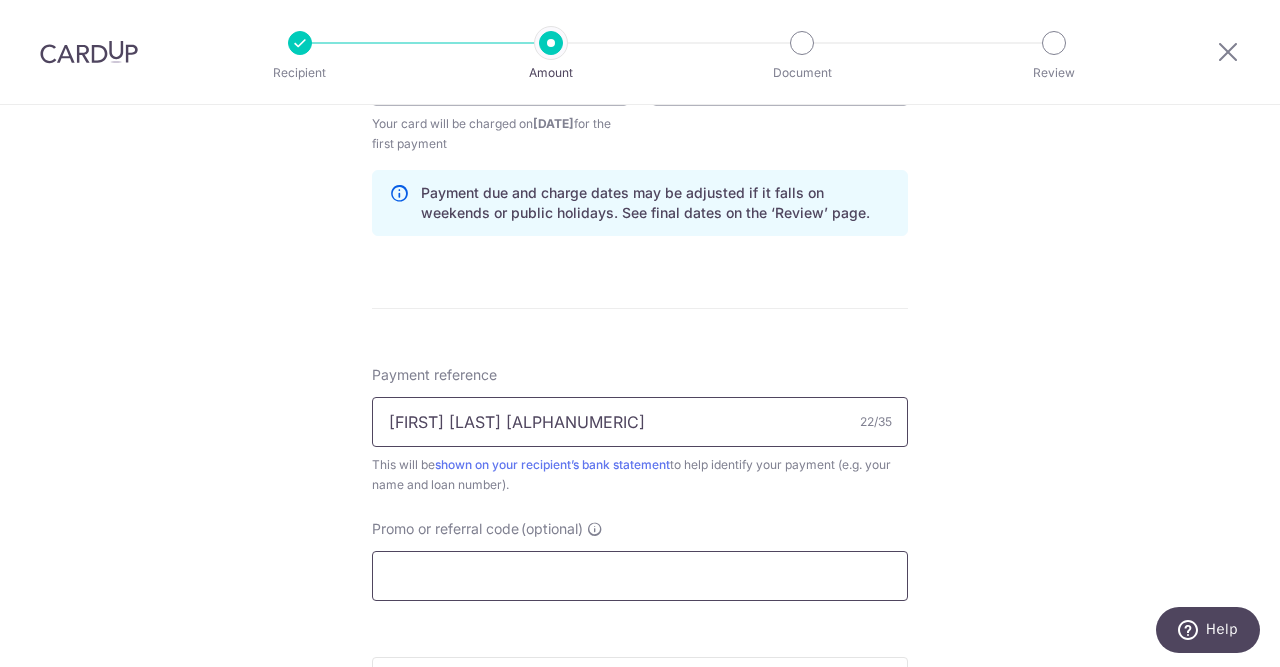 type on "[LAST_NAME] [FIRST_NAME] [IDENTIFIER]" 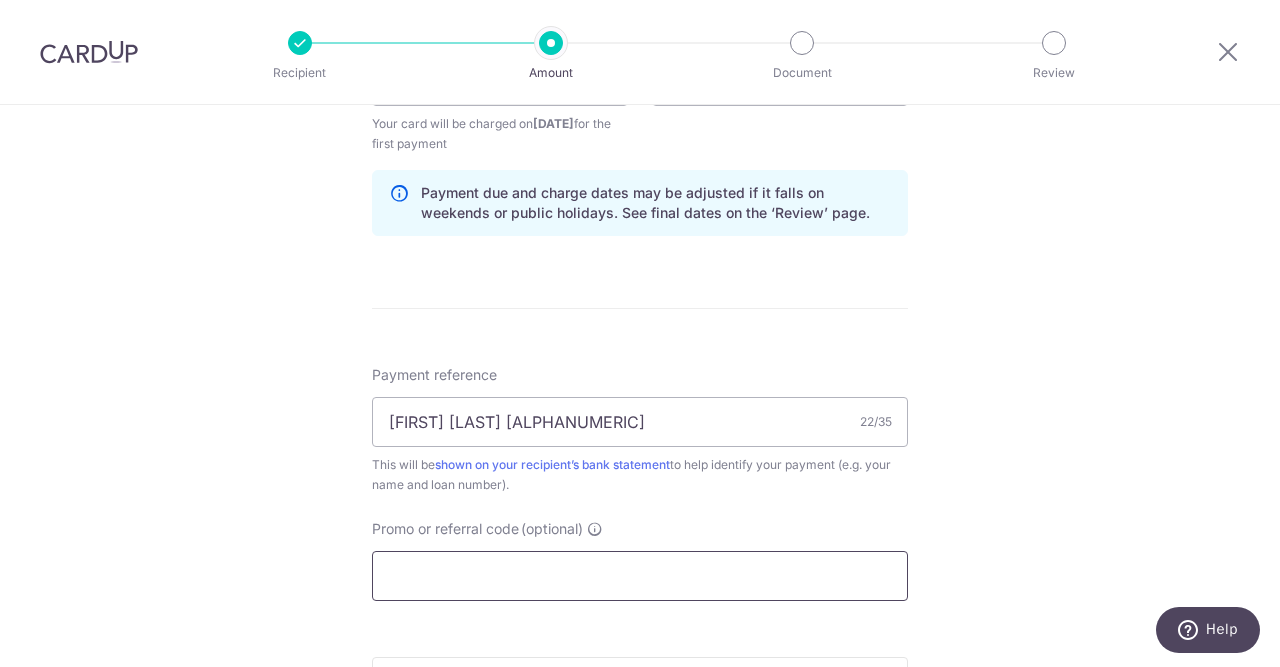 click on "Promo or referral code
(optional)" at bounding box center [640, 576] 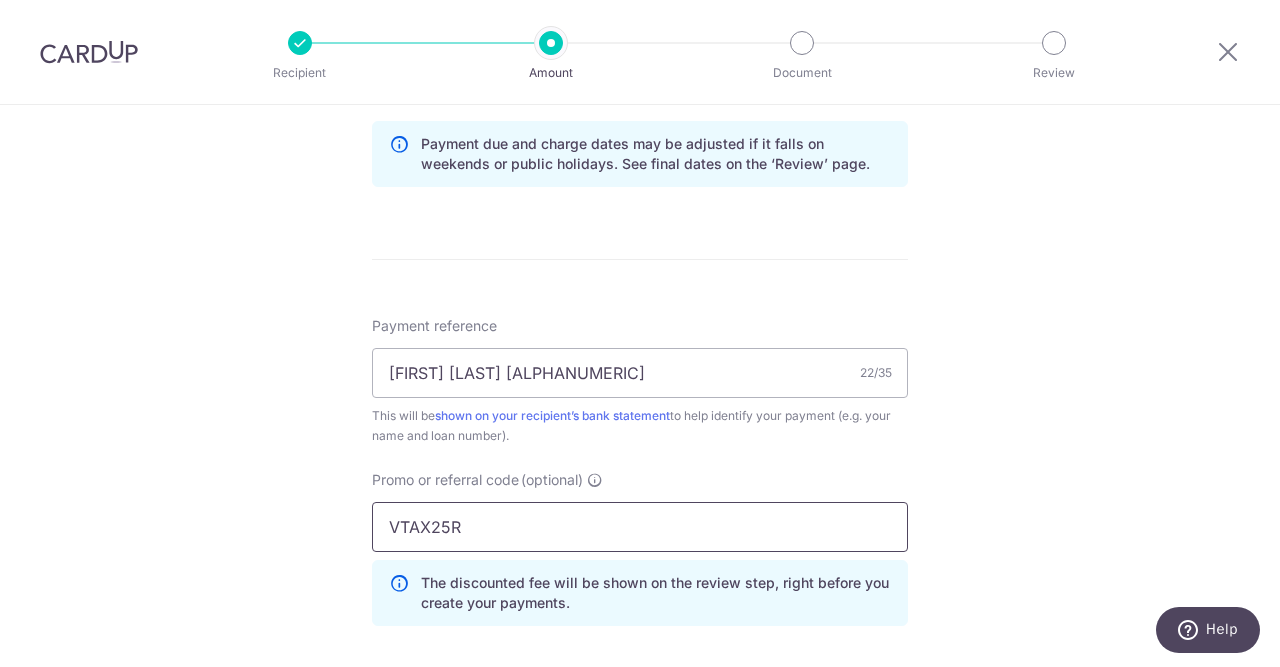 scroll, scrollTop: 1632, scrollLeft: 0, axis: vertical 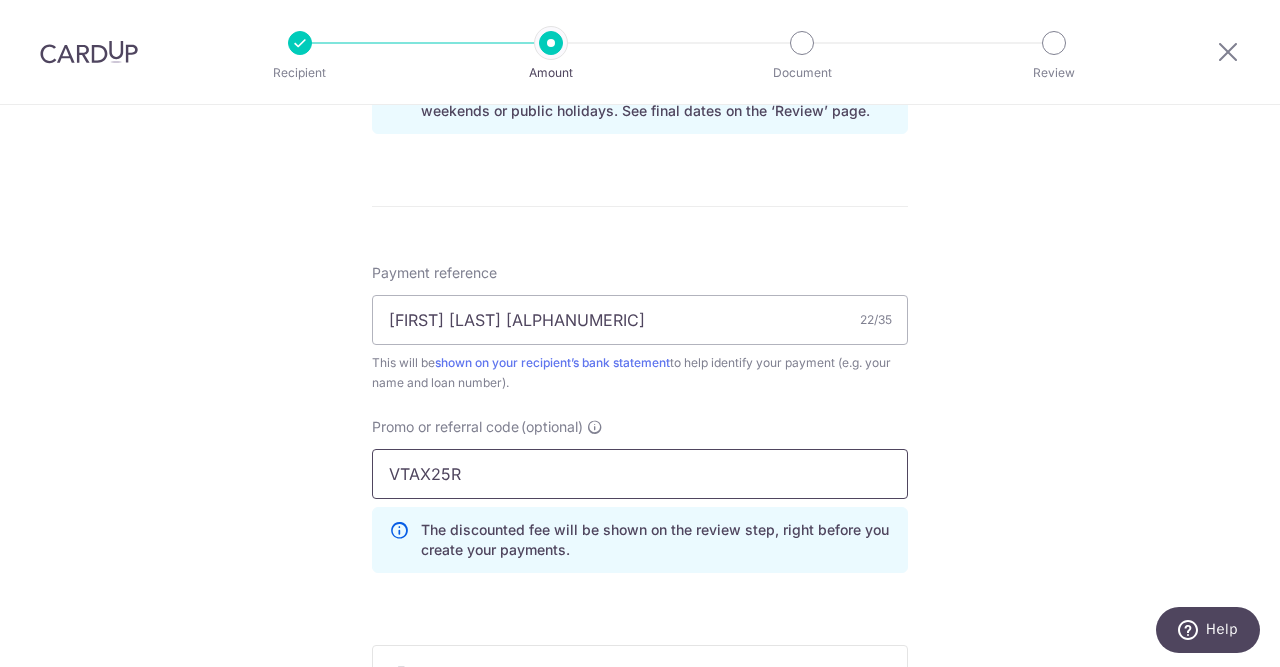 type on "VTAX25R" 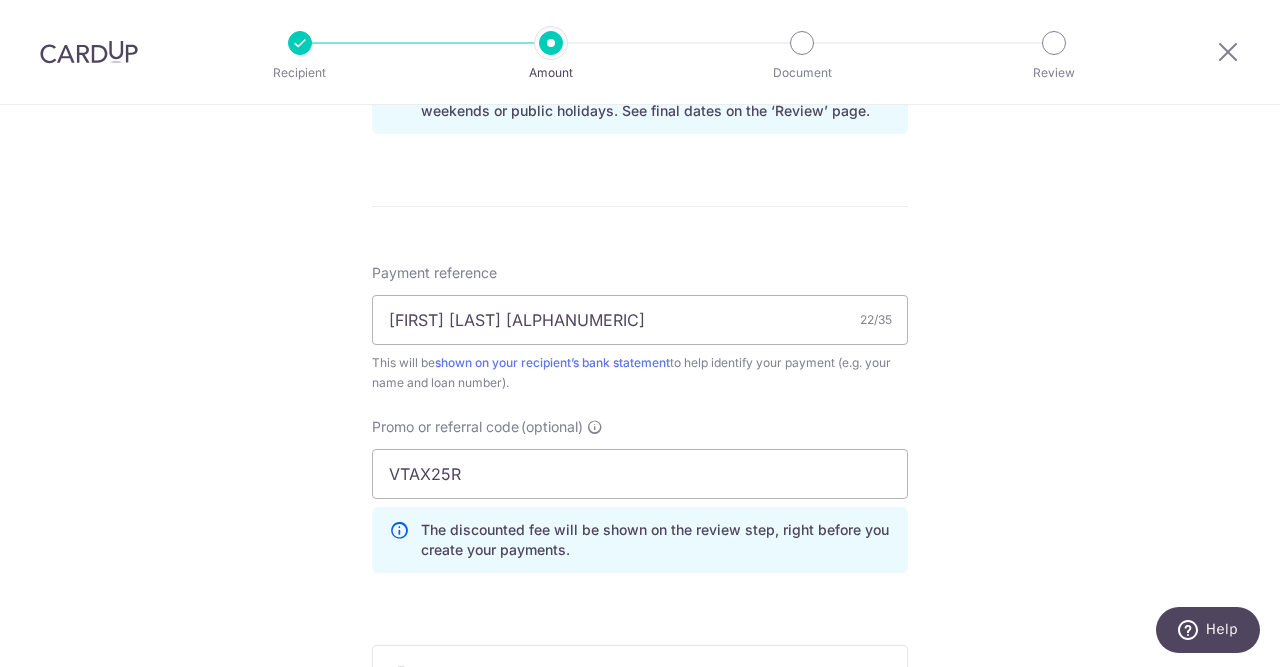 click on "Tell us more about your payment
Enter payment amount
SGD
1,412.00
1412.00
Recipient added successfully!
Select Card
Add new card
Add credit card
Your Cards
**** 0733
Secure 256-bit SSL
Text
New card details
Your card number is invalid.
Card" at bounding box center [640, -262] 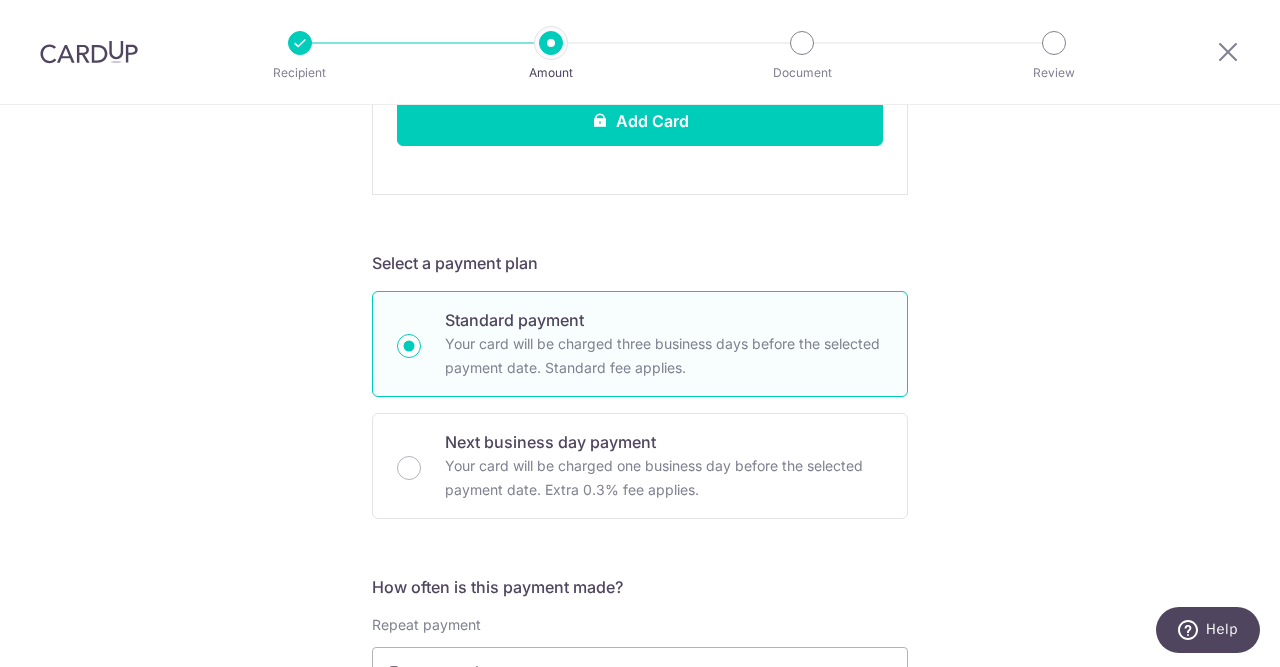 scroll, scrollTop: 612, scrollLeft: 0, axis: vertical 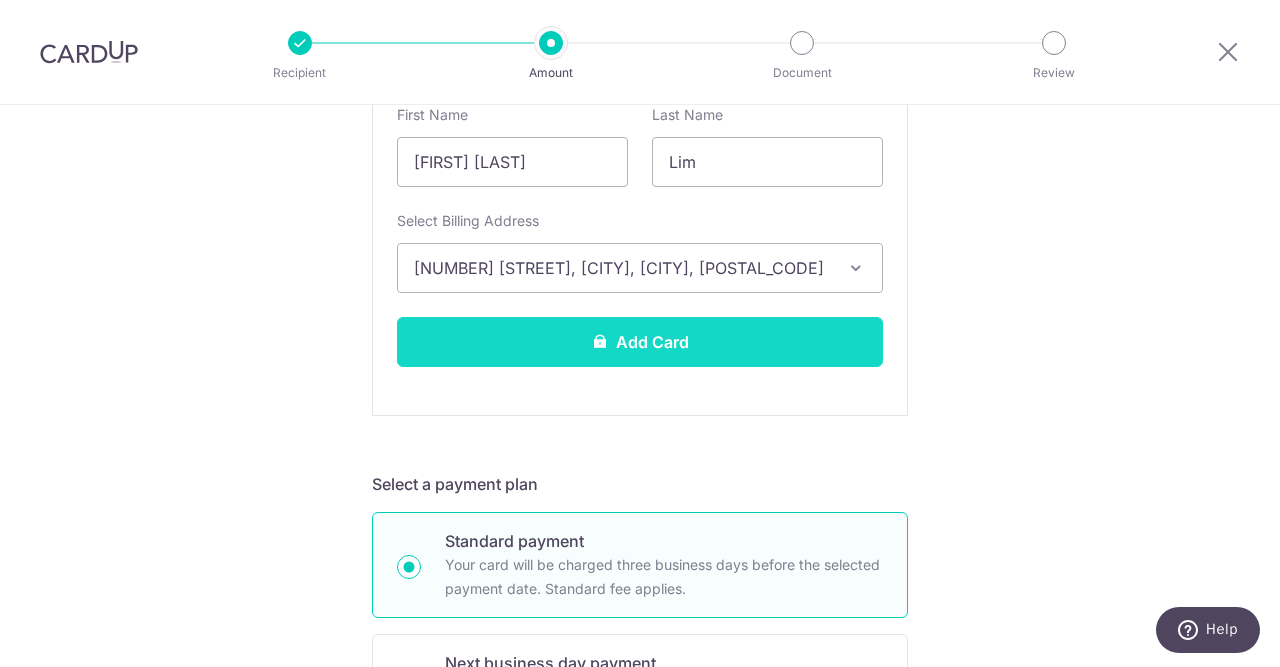 click on "Add Card" at bounding box center (640, 342) 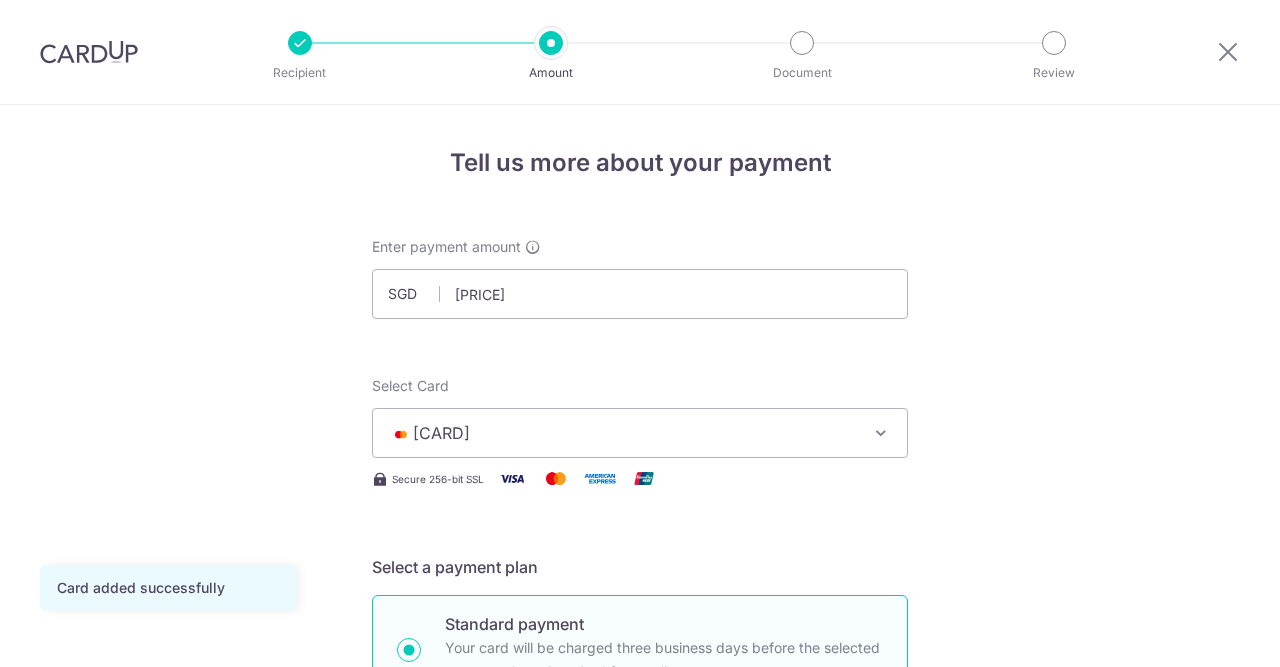 scroll, scrollTop: 0, scrollLeft: 0, axis: both 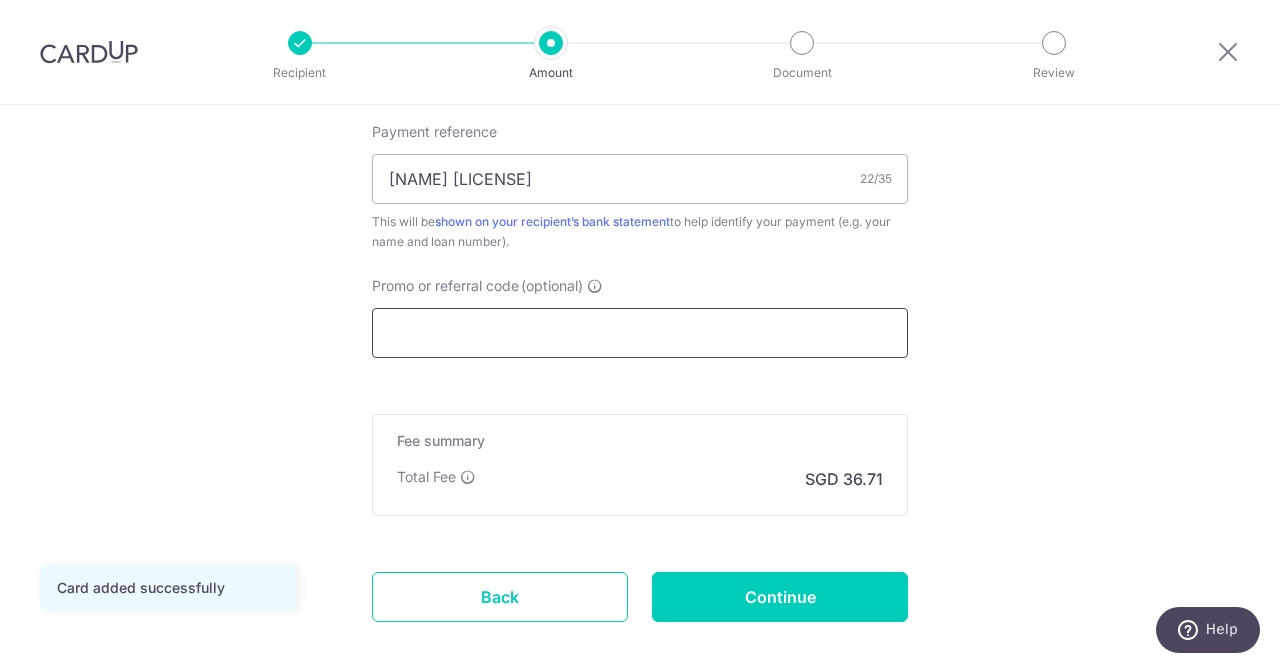 click on "Promo or referral code
(optional)" at bounding box center [640, 333] 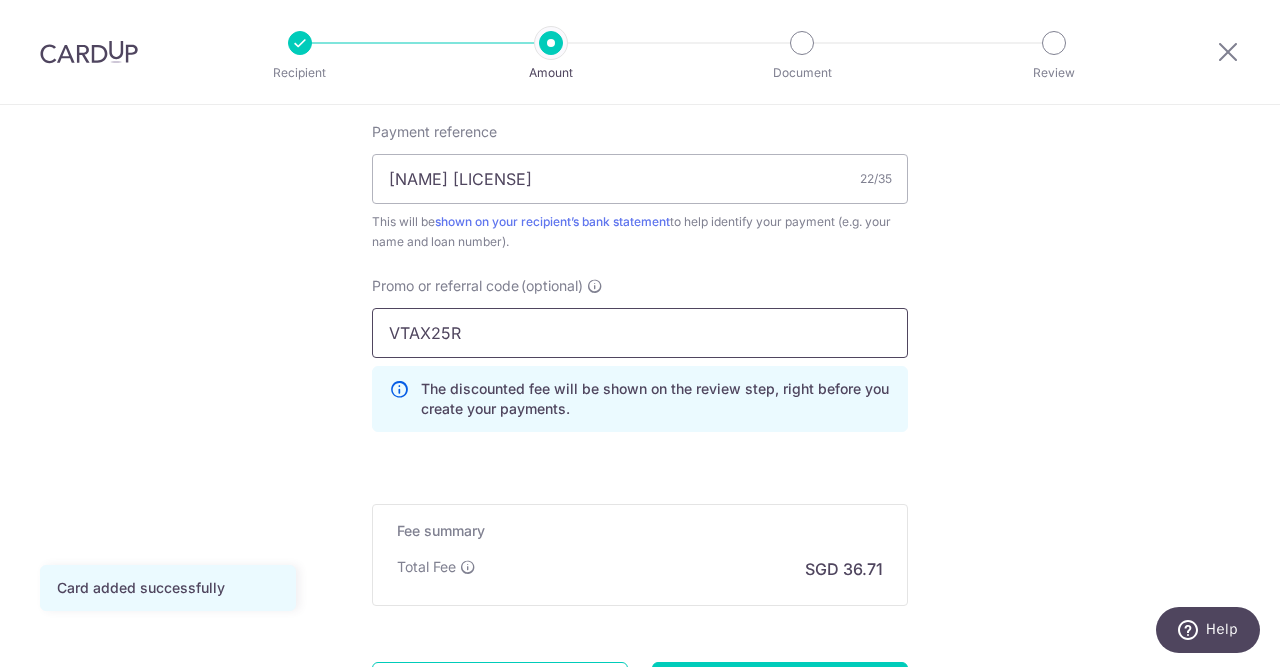 type on "VTAX25R" 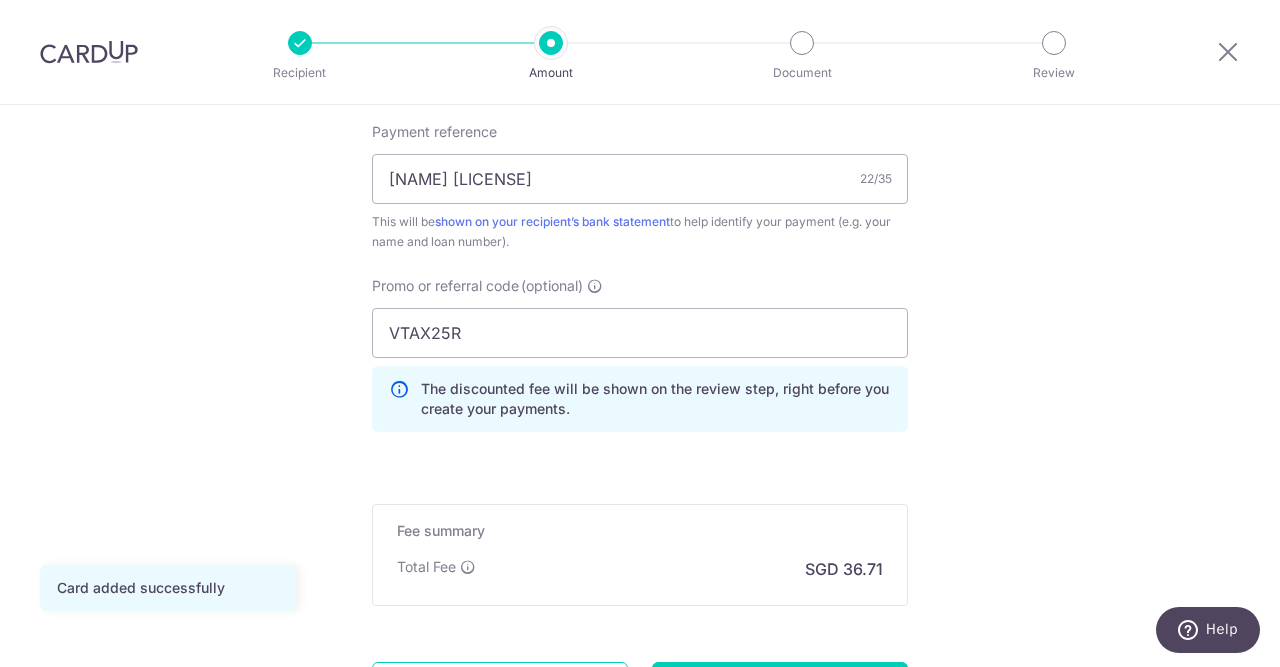 click on "Tell us more about your payment
SGD
[PRICE]
[PRICE]
Card added successfully
Select Card
[CARD]
Add credit card
Your Cards
[CARD]
[CARD]
Secure 256-bit SSL
Text
New card details
Card" at bounding box center (640, -129) 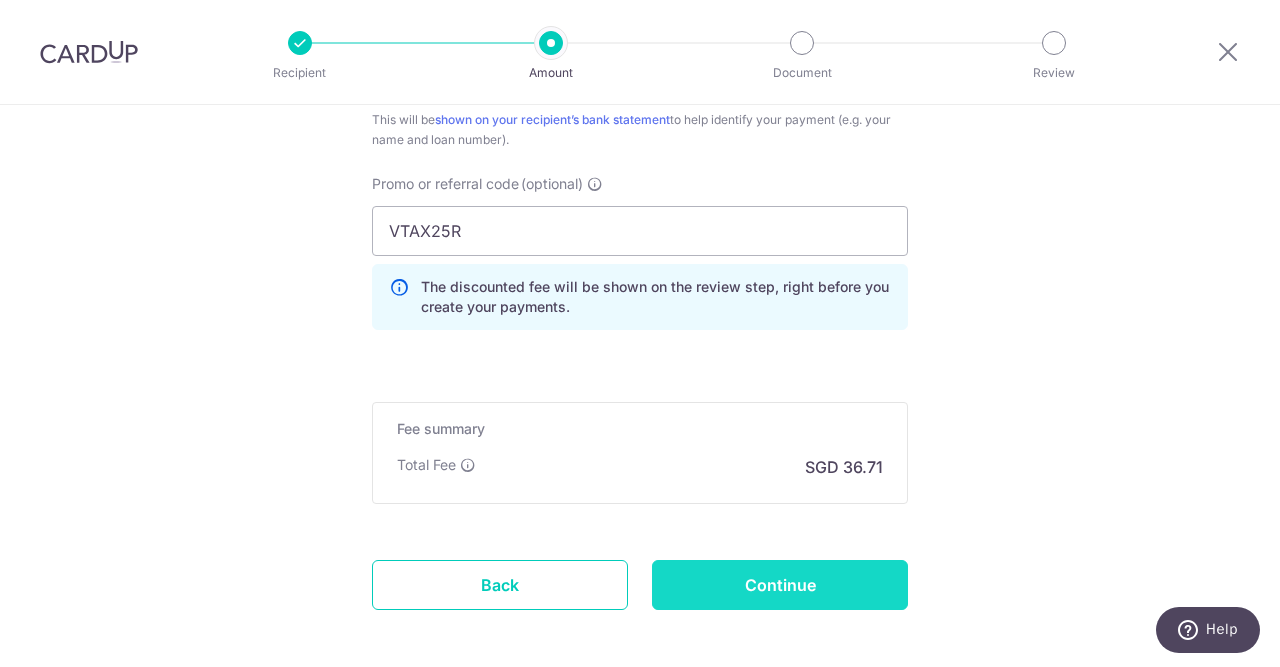 click on "Continue" at bounding box center [780, 585] 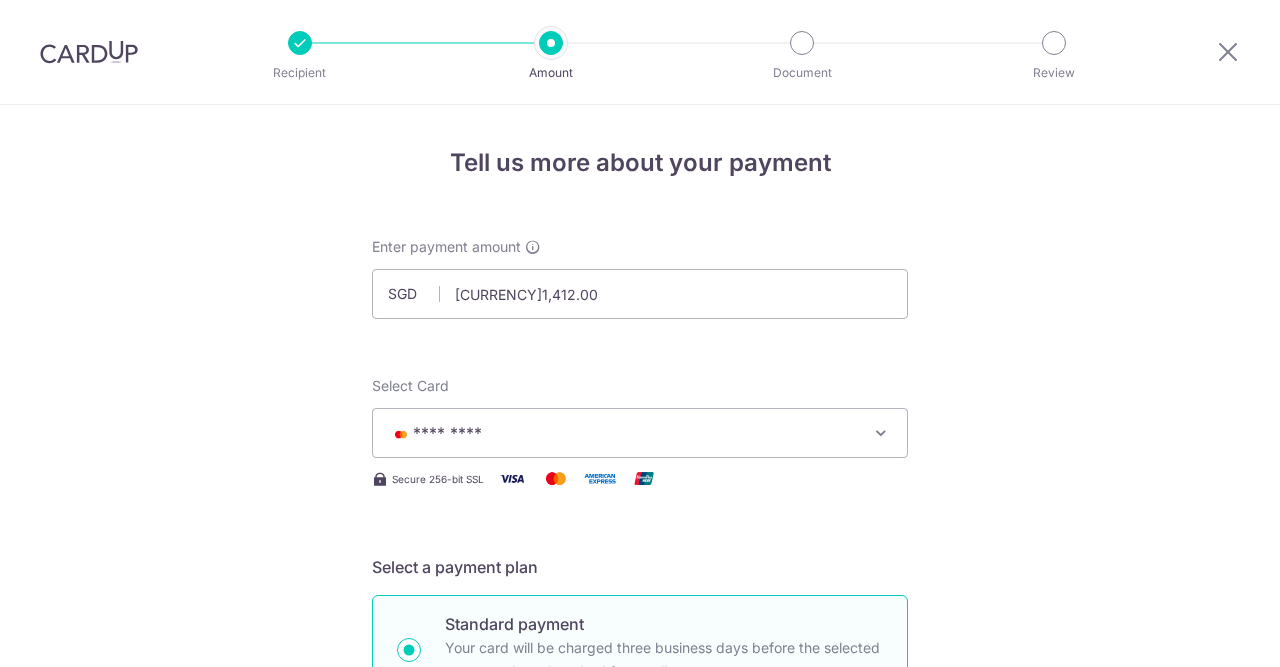 scroll, scrollTop: 0, scrollLeft: 0, axis: both 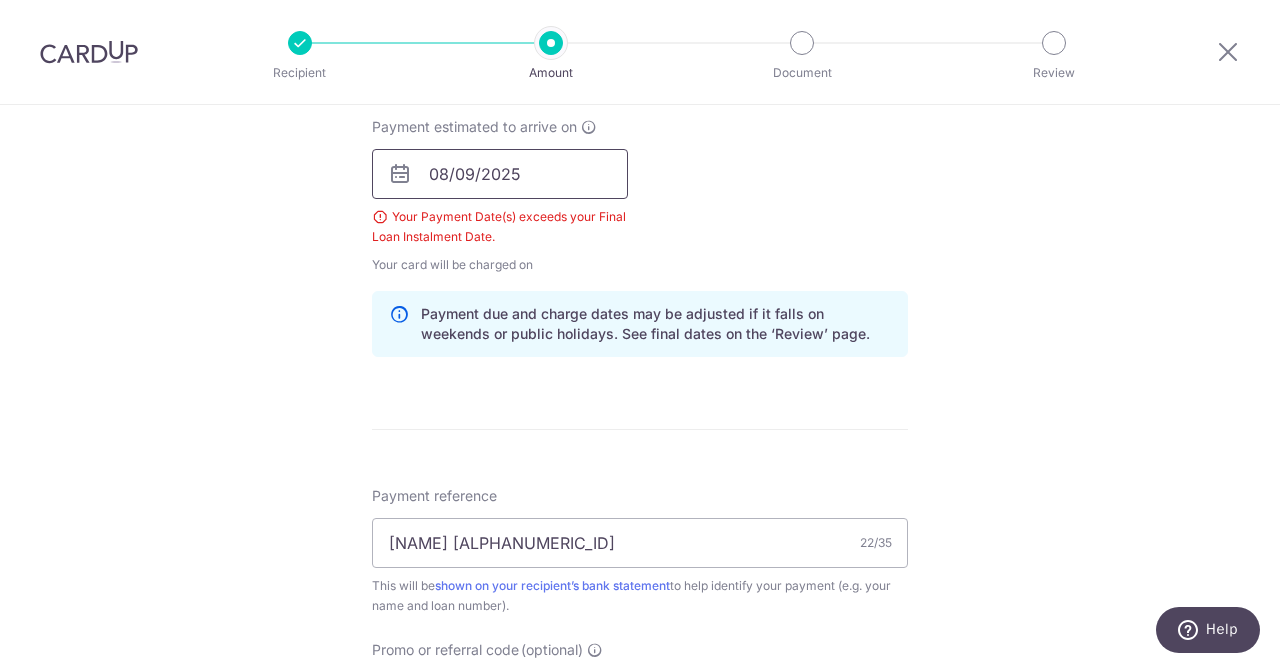 click on "08/09/2025" at bounding box center [500, 174] 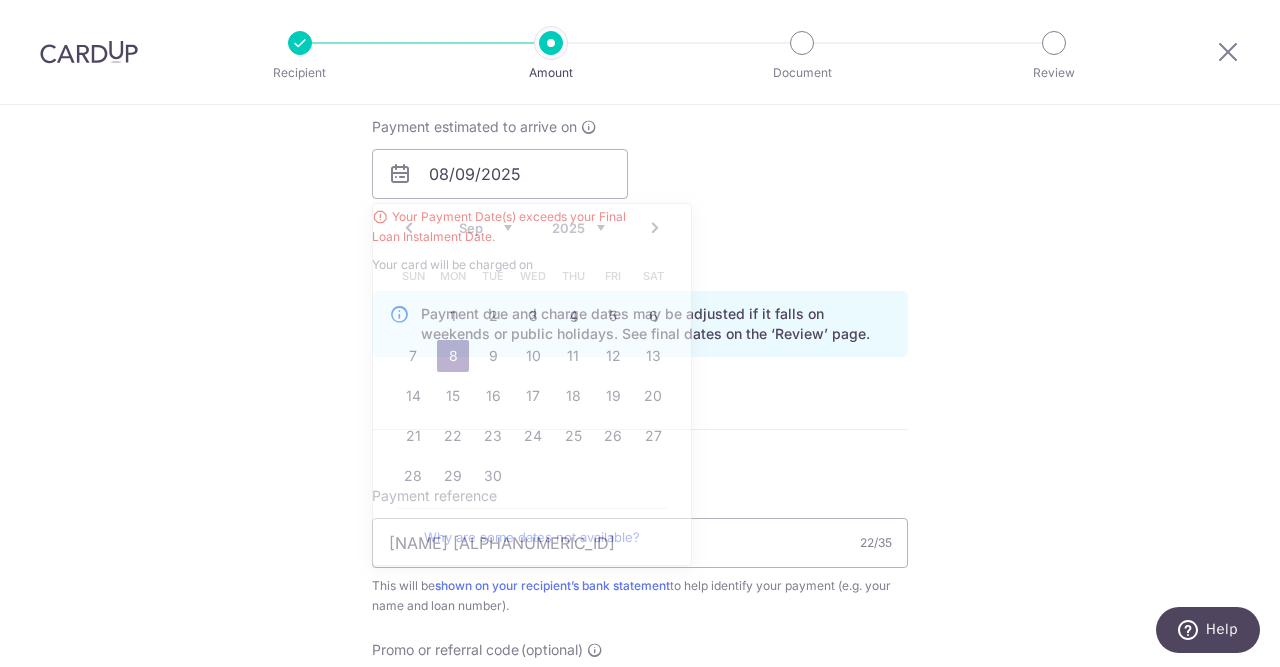 click on "Tell us more about your payment
Enter payment amount
SGD
[CURRENCY]1,412.00
1412.00
Select Card
**** ****
Add credit card
Your Cards
**** ****
**** ****
Secure 256-bit SSL
Text
New card details
Card
Secure 256-bit SSL" at bounding box center [640, 225] 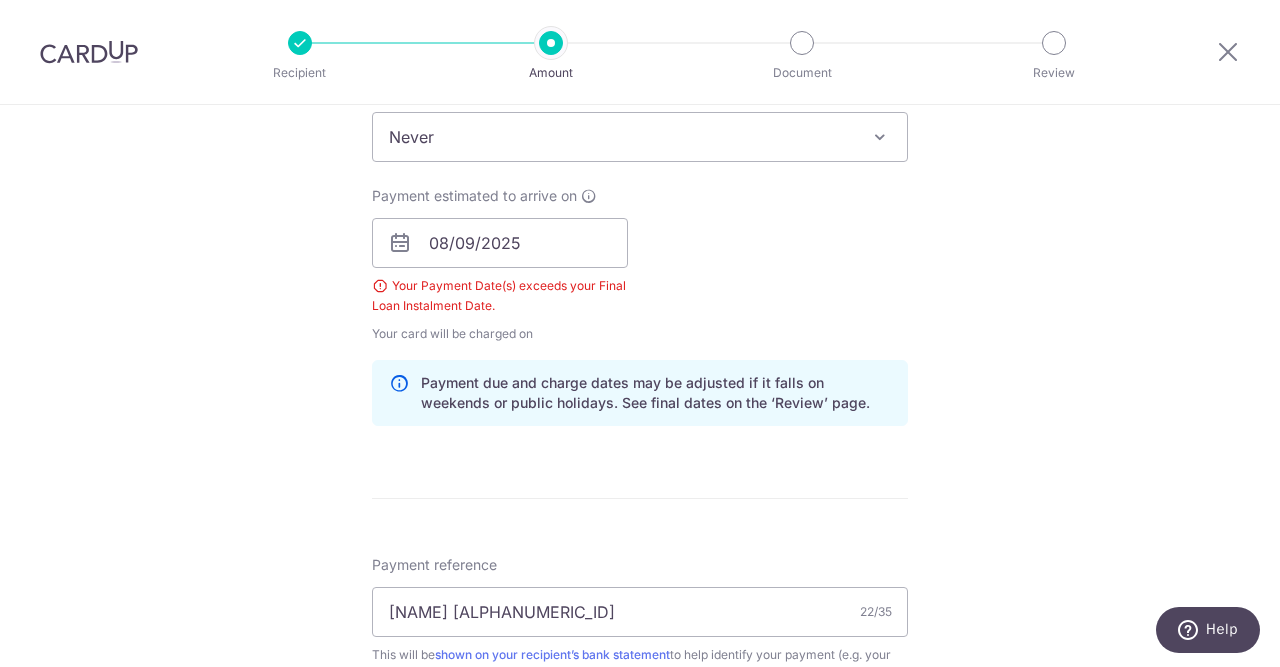 scroll, scrollTop: 806, scrollLeft: 0, axis: vertical 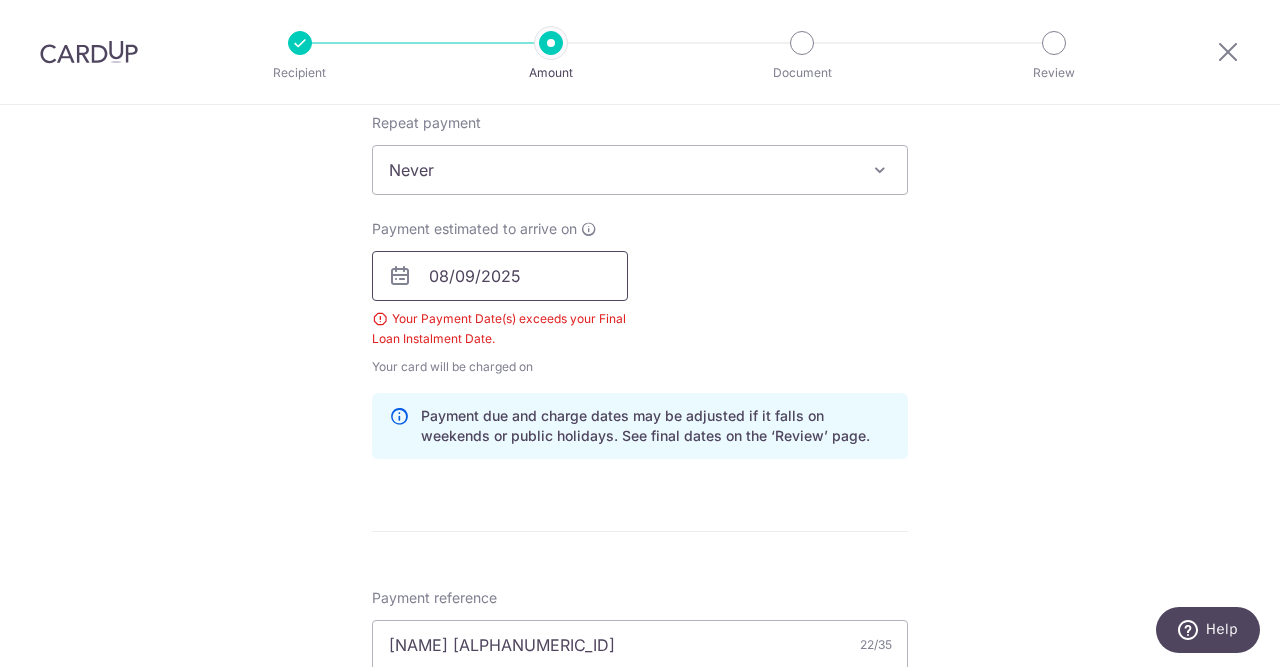 click on "08/09/2025" at bounding box center (500, 276) 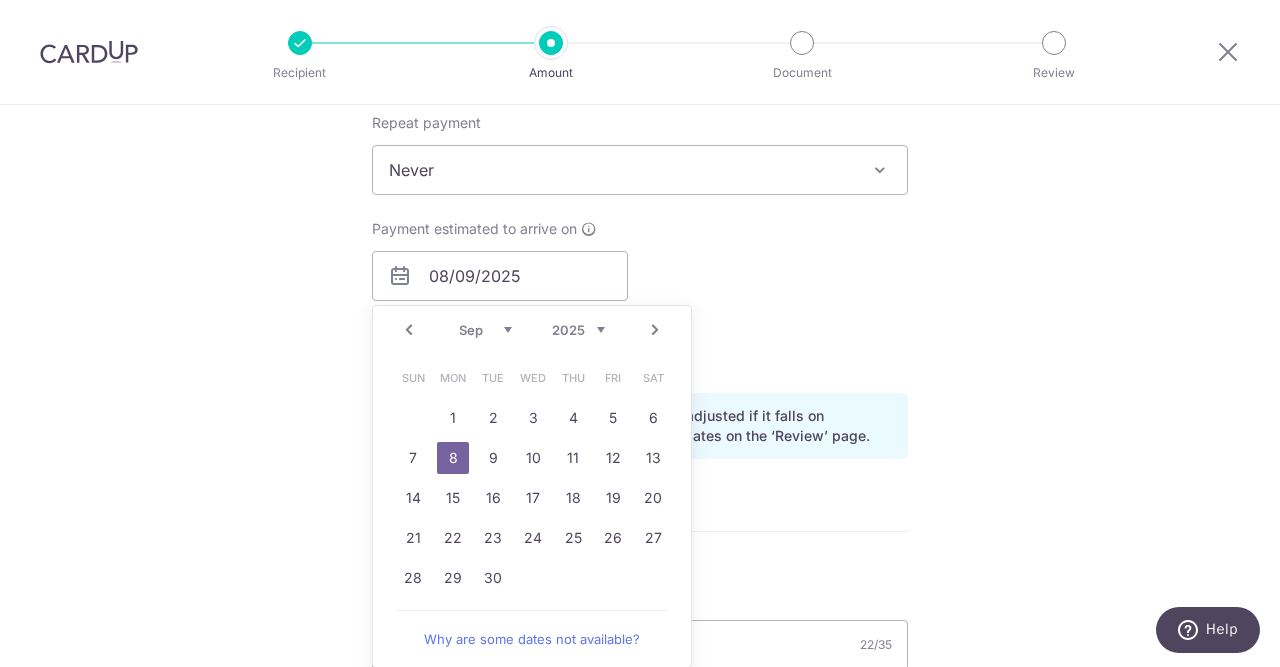 click on "Tell us more about your payment
Enter payment amount
SGD
1,412.00
1412.00
Select Card
**** 7457
Add credit card
Your Cards
**** 0733
**** 7457
Secure 256-bit SSL
Text
New card details
Card
Secure 256-bit SSL" at bounding box center [640, 327] 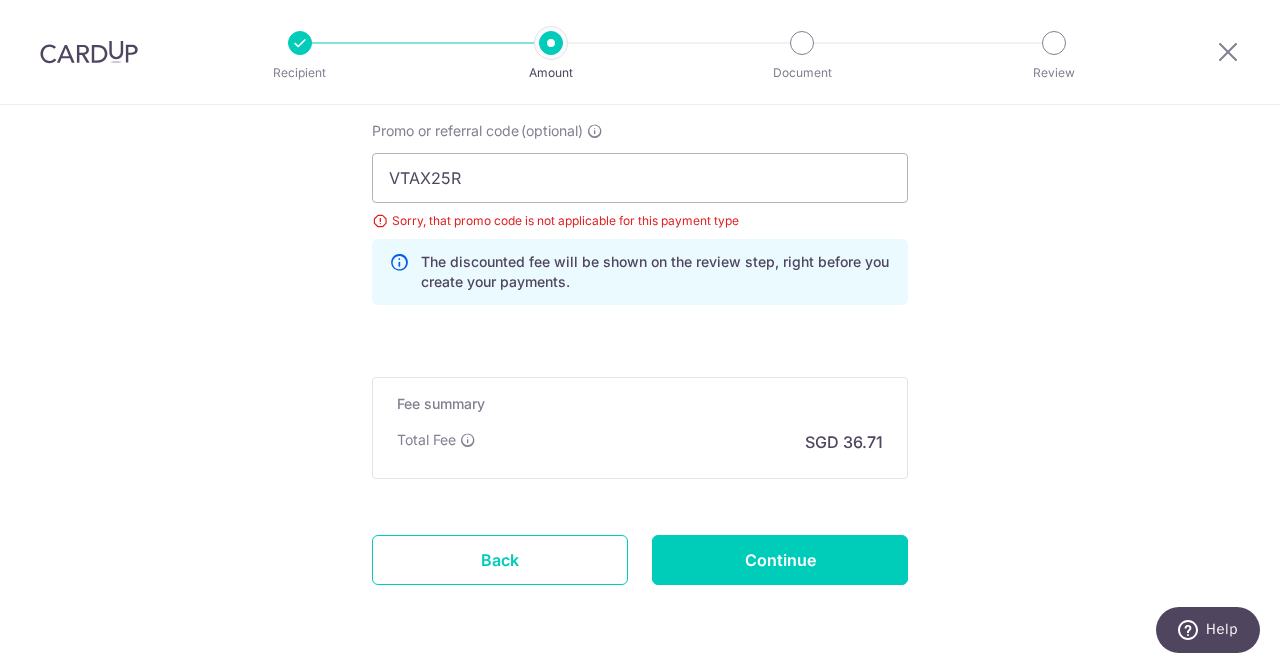 scroll, scrollTop: 1428, scrollLeft: 0, axis: vertical 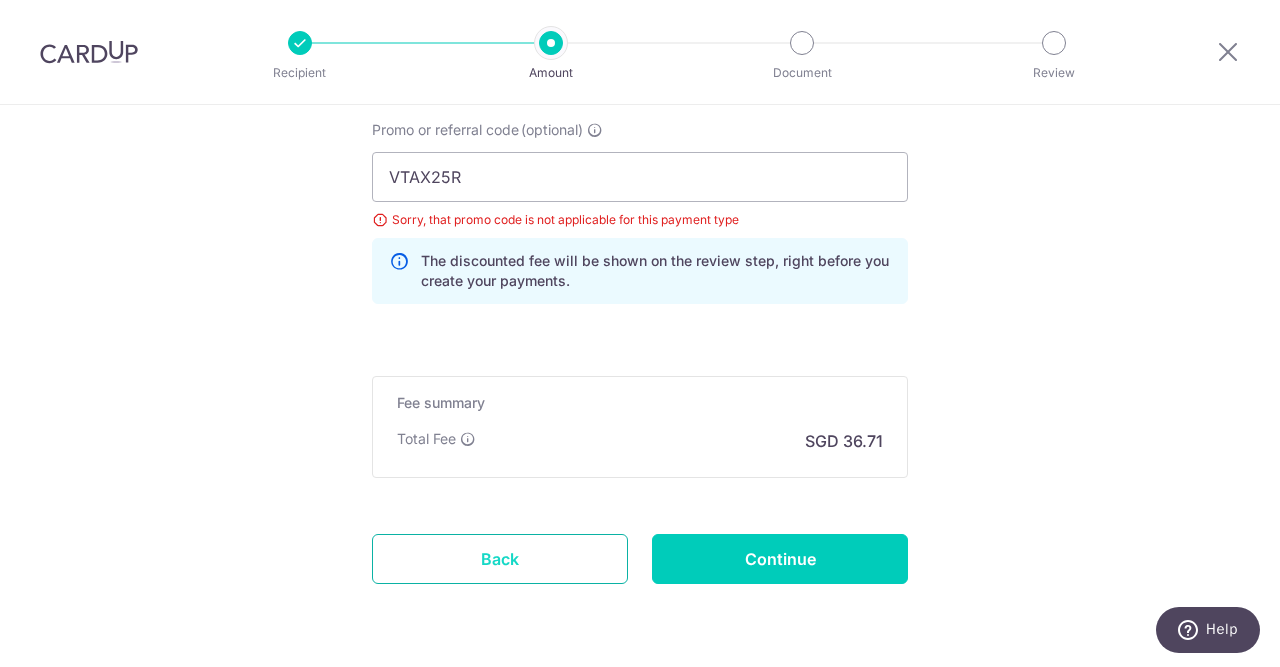click on "Back" at bounding box center [500, 559] 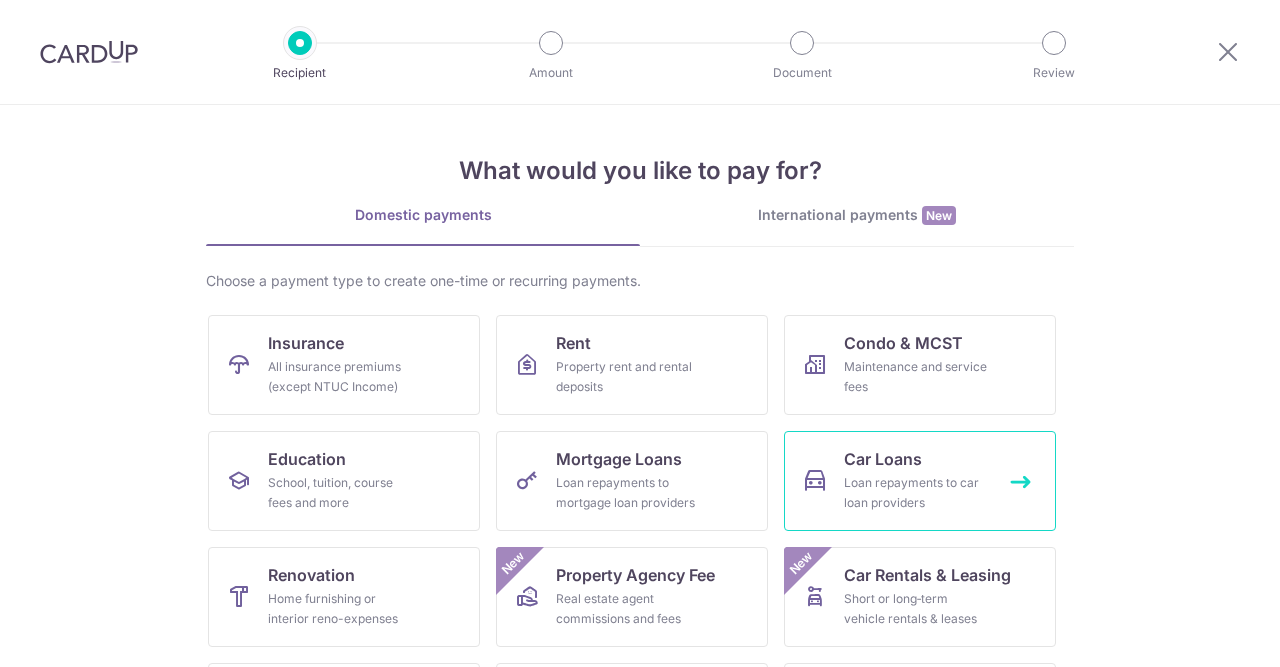 click on "Car Loans" at bounding box center (883, 459) 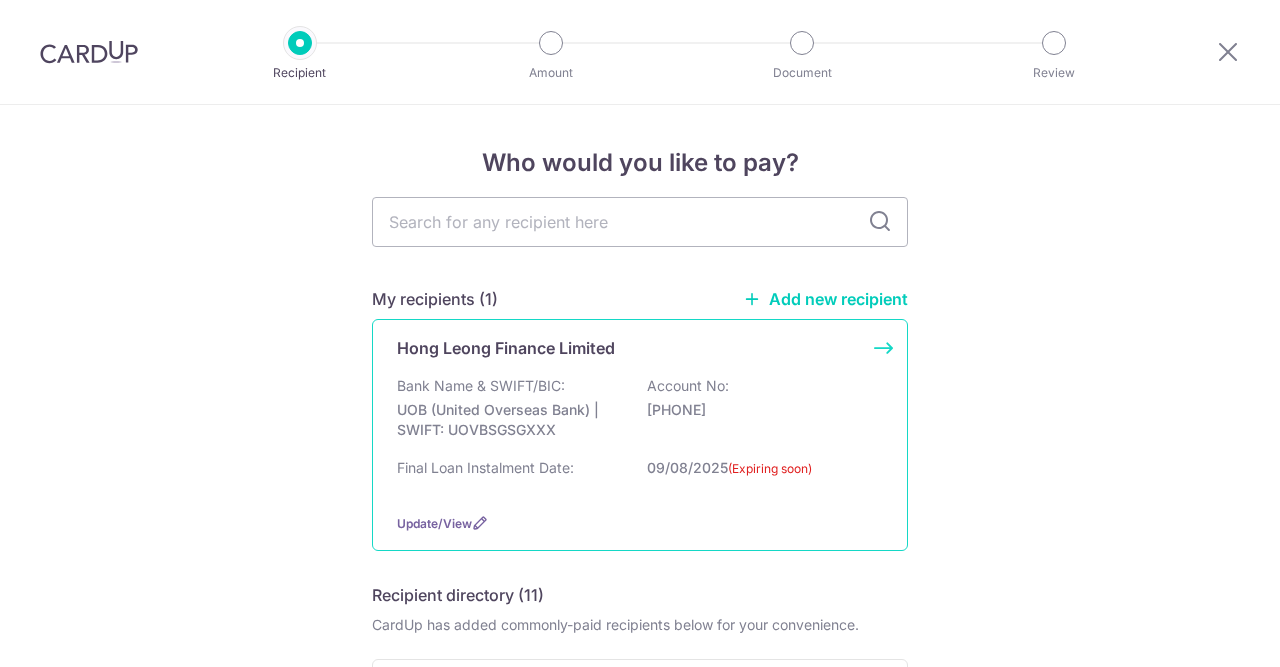 scroll, scrollTop: 0, scrollLeft: 0, axis: both 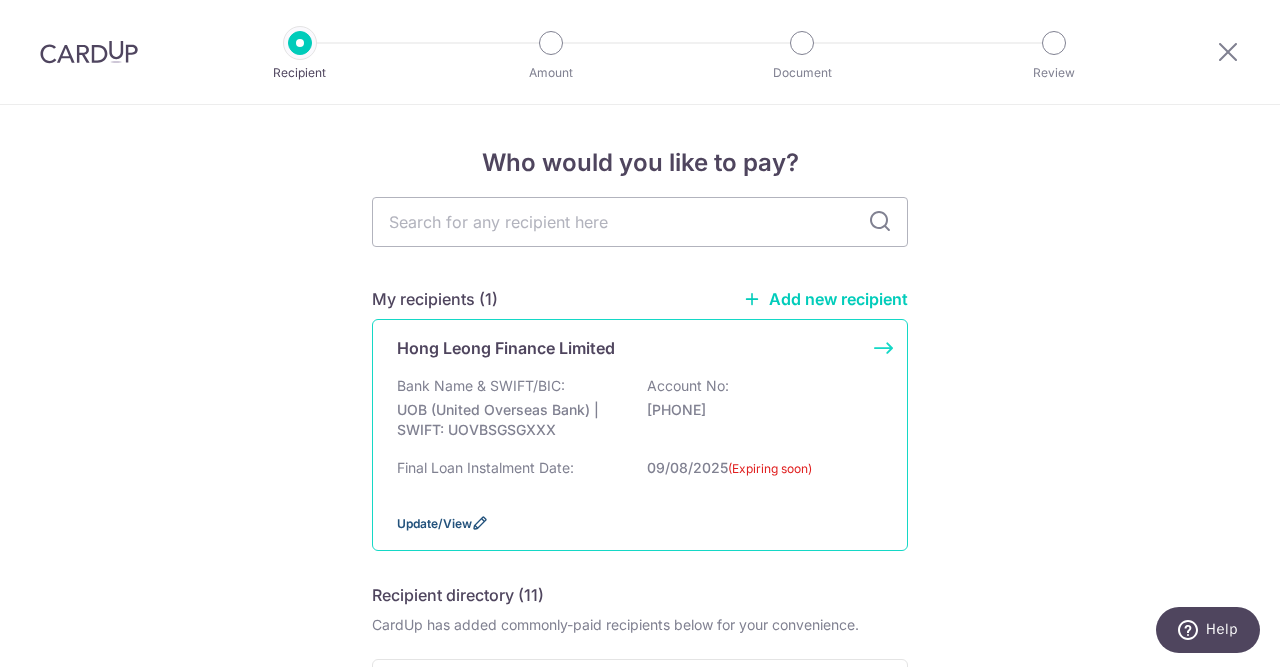 click on "Update/View" at bounding box center [434, 523] 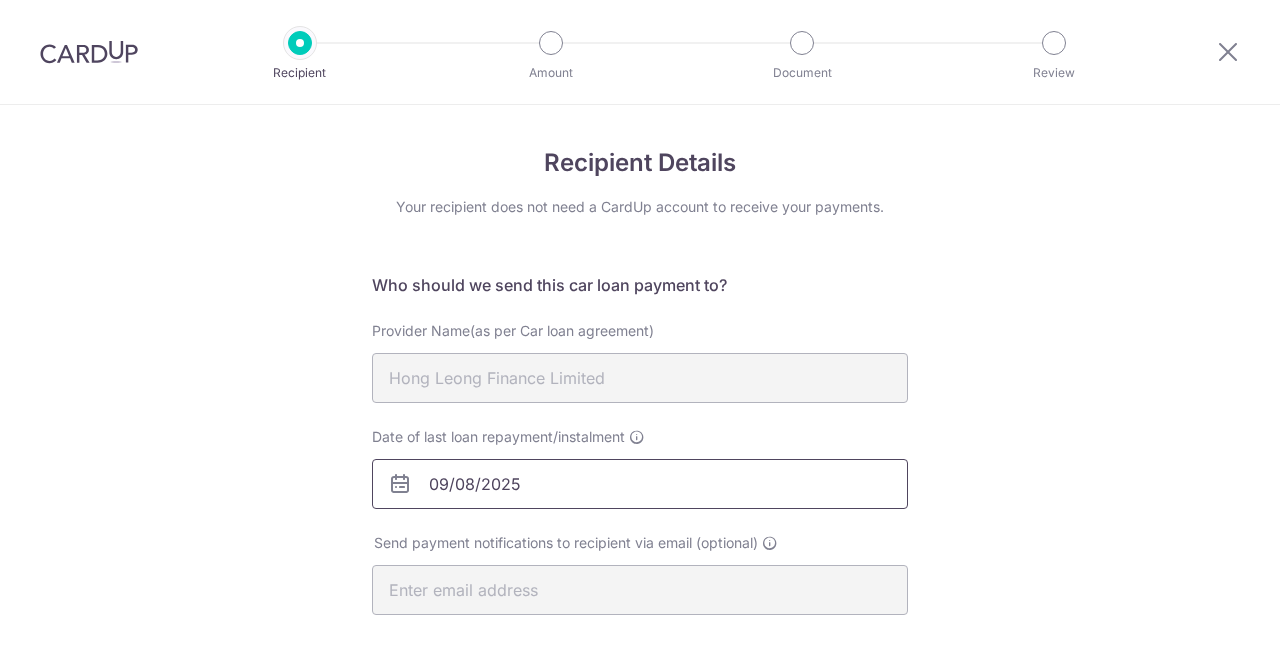 scroll, scrollTop: 0, scrollLeft: 0, axis: both 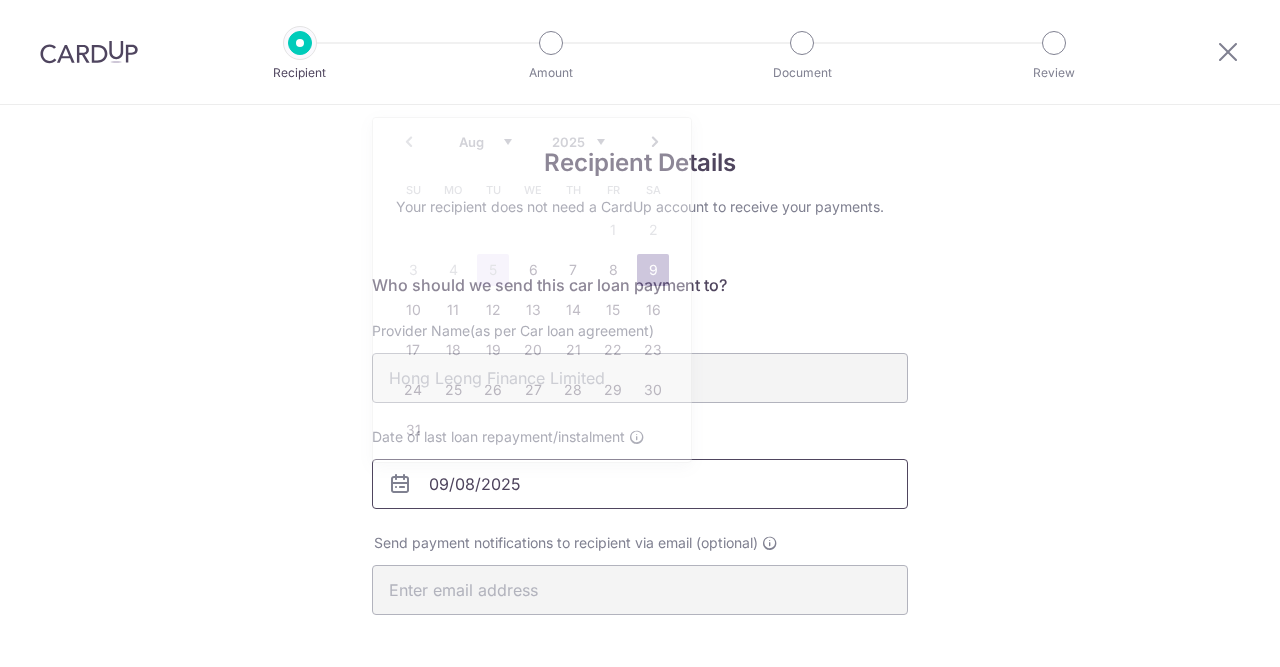 click on "09/08/2025" at bounding box center (640, 484) 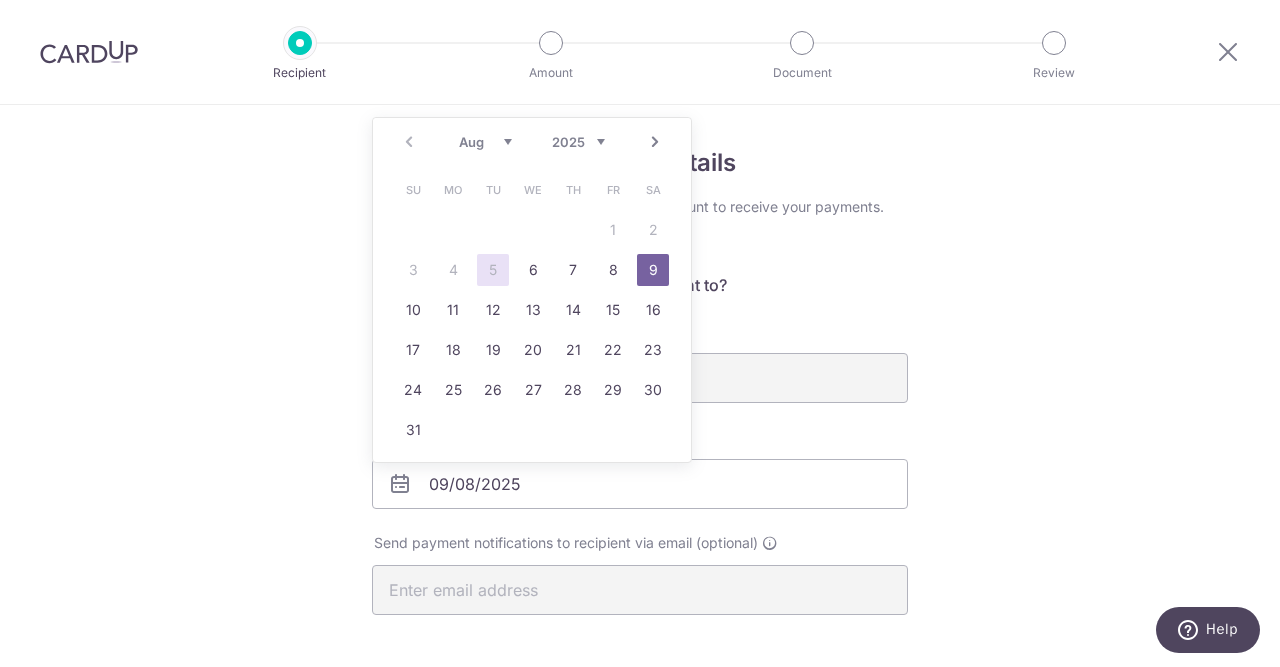click on "Next" at bounding box center [655, 142] 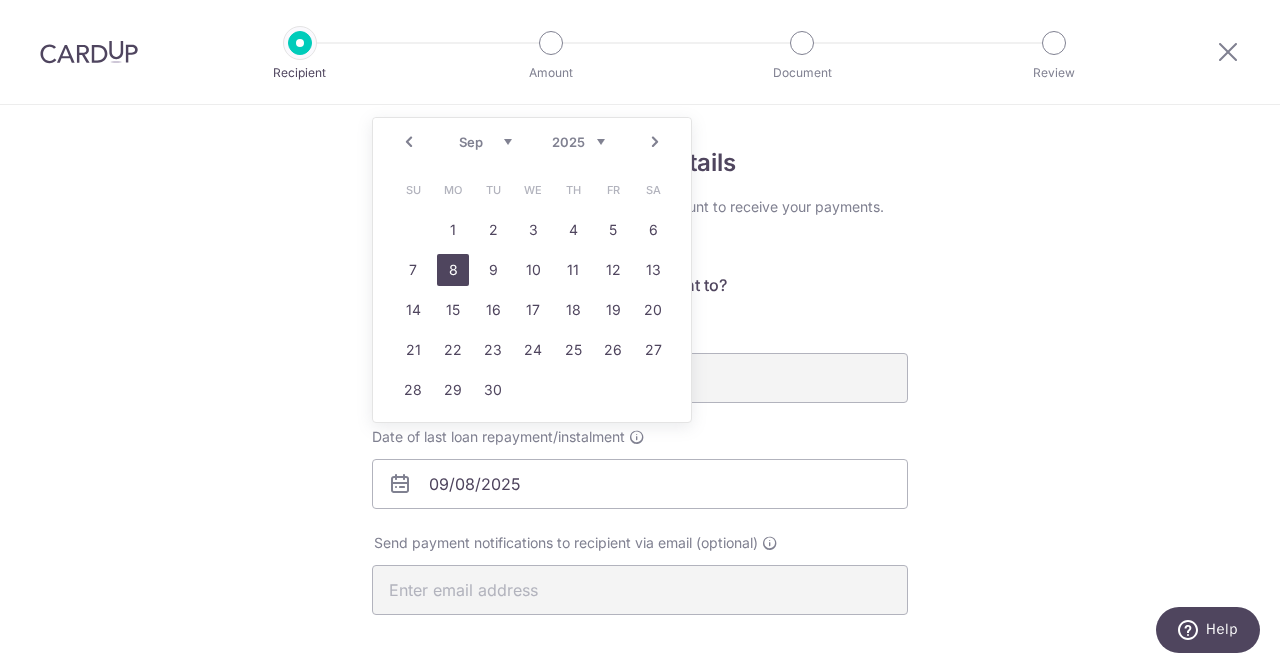click on "8" at bounding box center (453, 270) 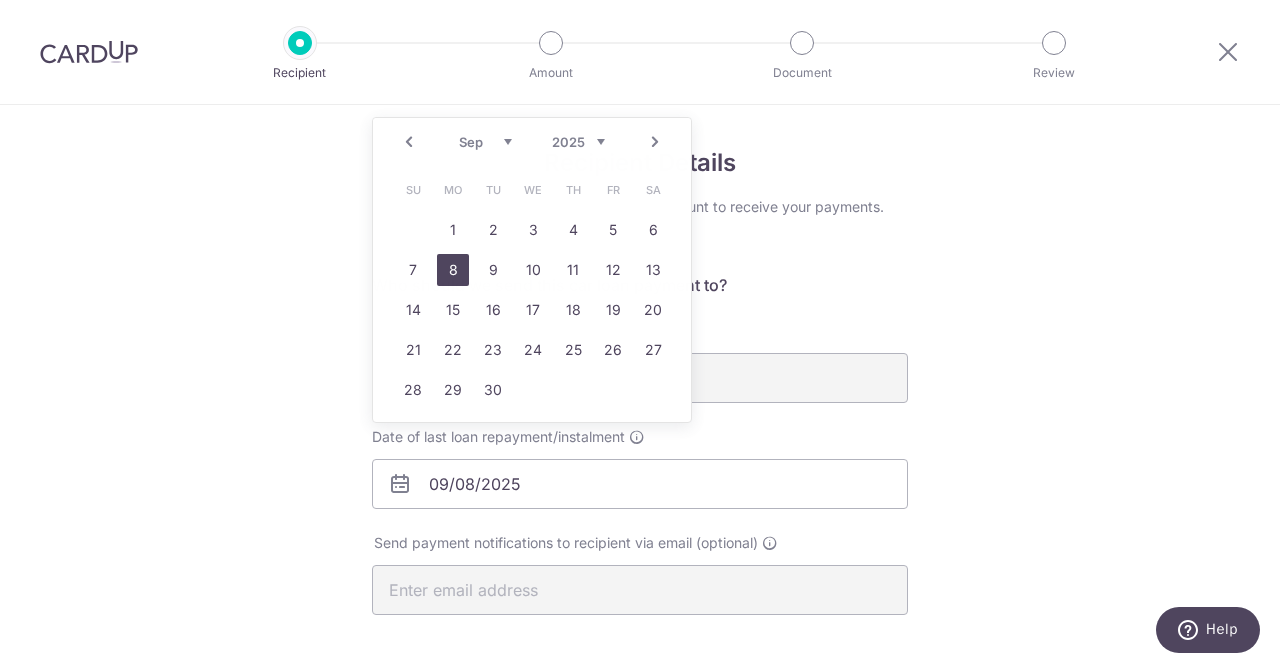 type on "08/09/2025" 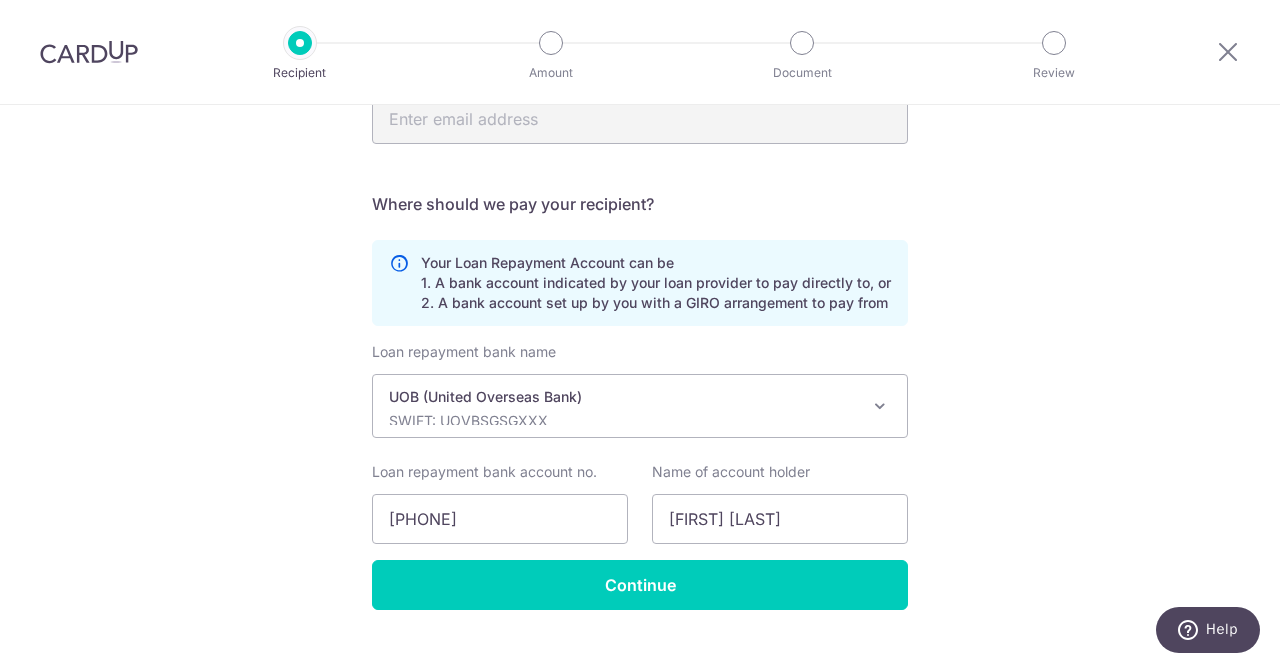 scroll, scrollTop: 509, scrollLeft: 0, axis: vertical 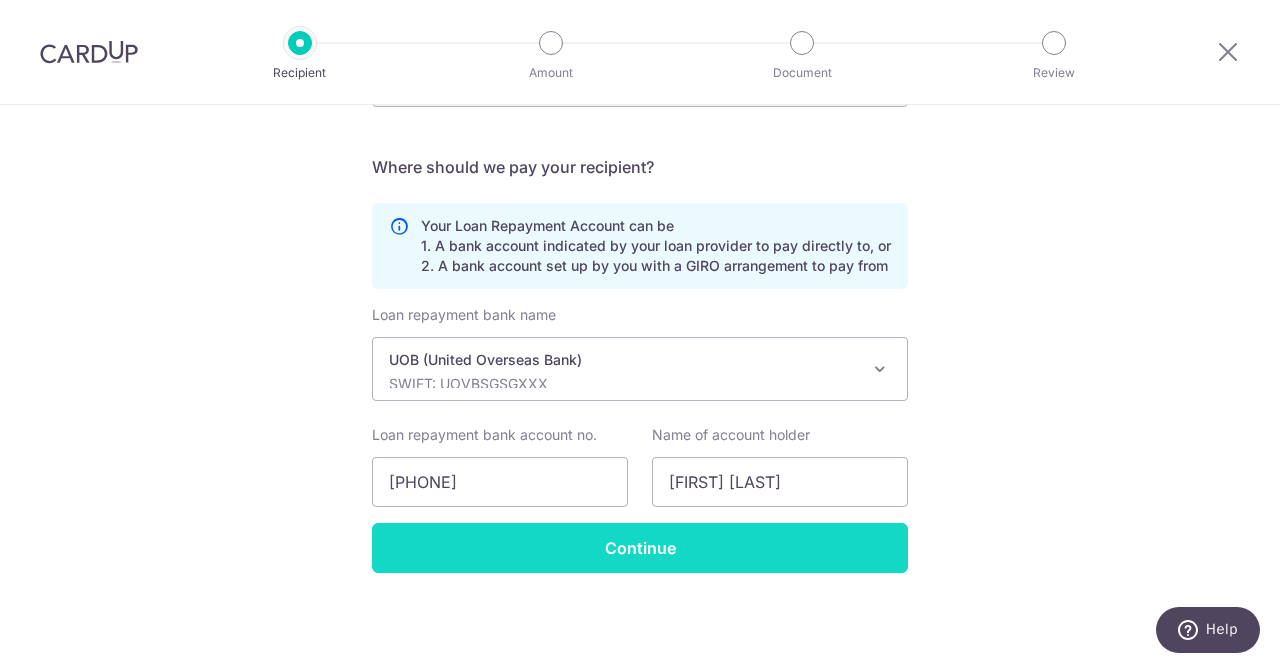 click on "Continue" at bounding box center [640, 548] 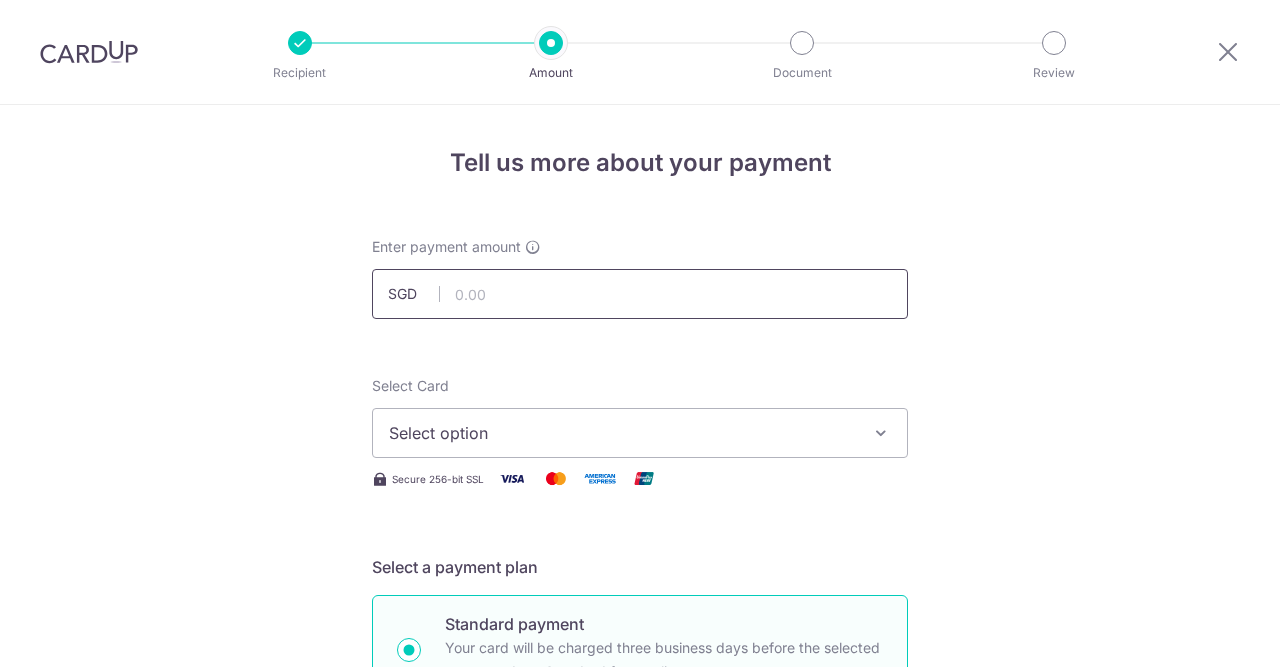scroll, scrollTop: 0, scrollLeft: 0, axis: both 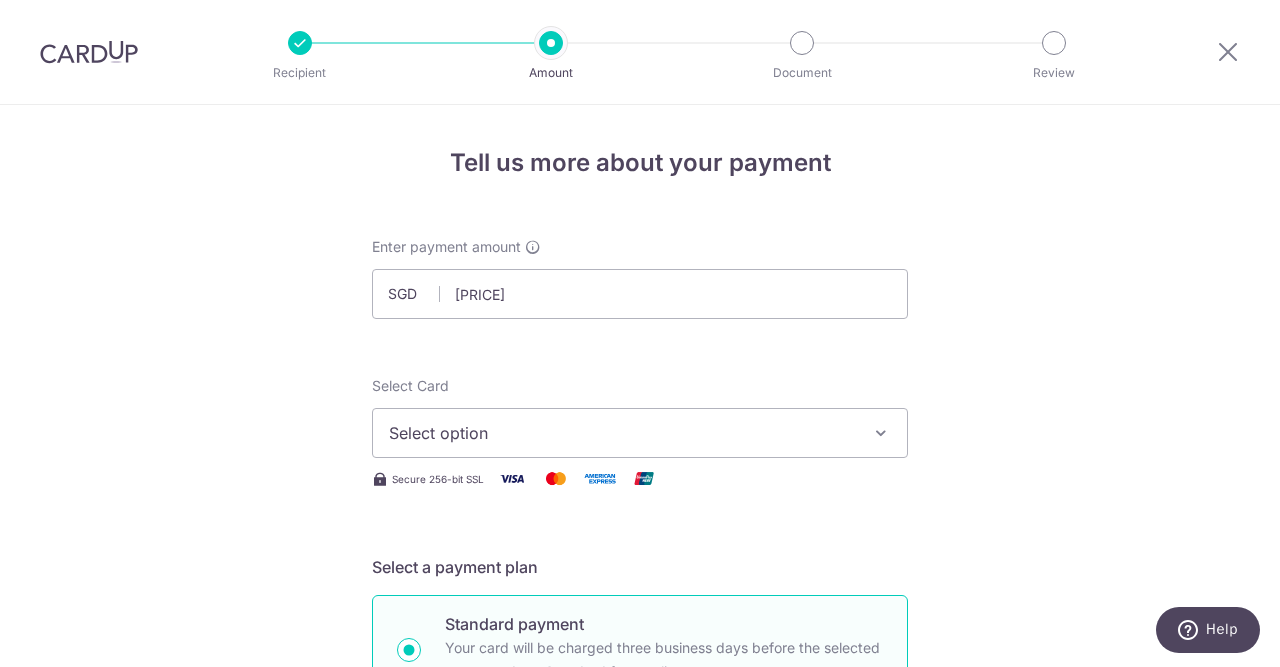 type on "1,412.00" 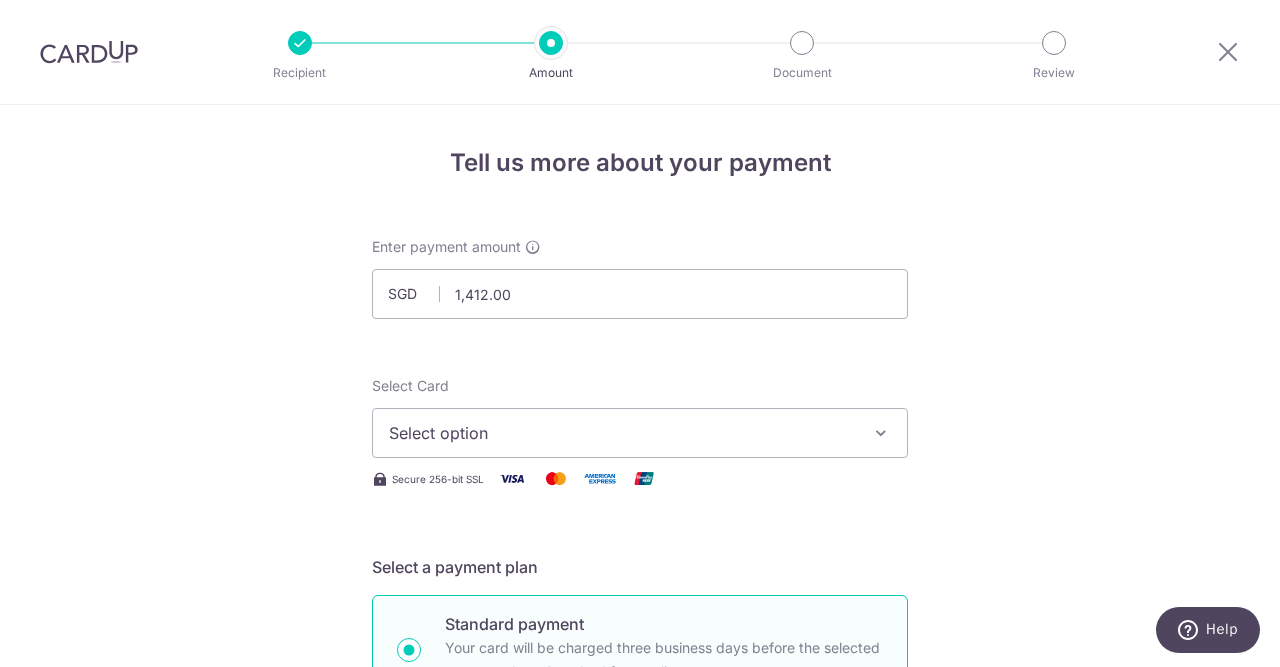 click on "Select option" at bounding box center [640, 433] 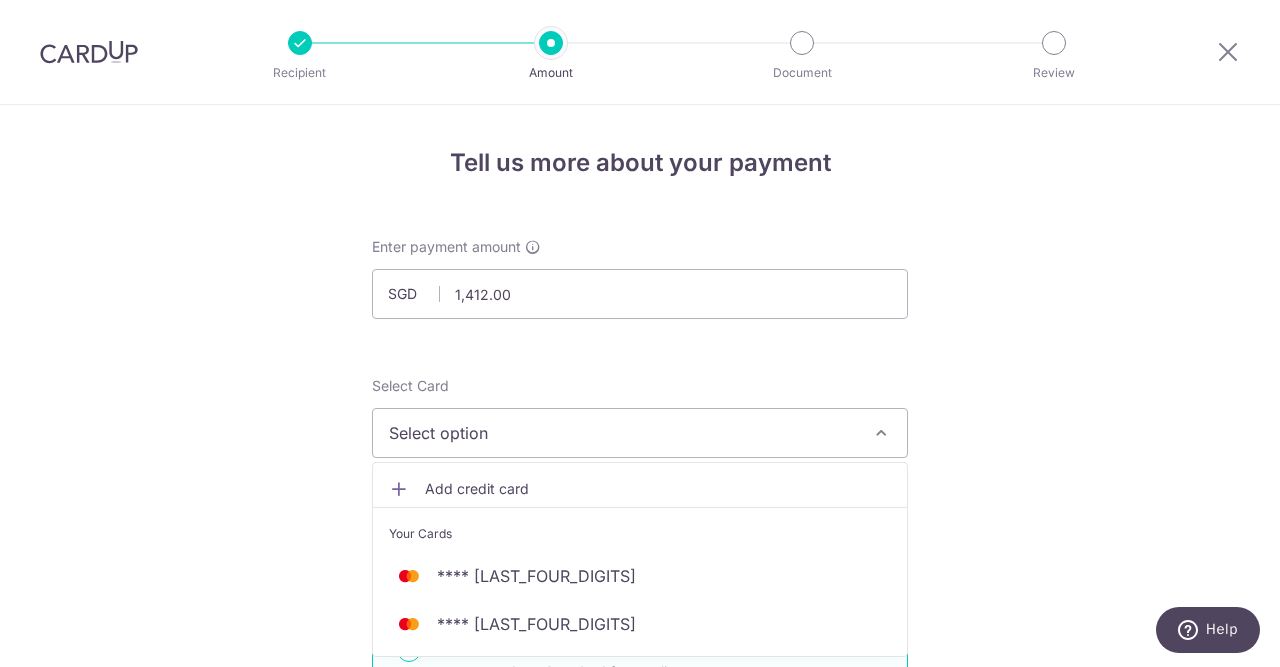 scroll, scrollTop: 102, scrollLeft: 0, axis: vertical 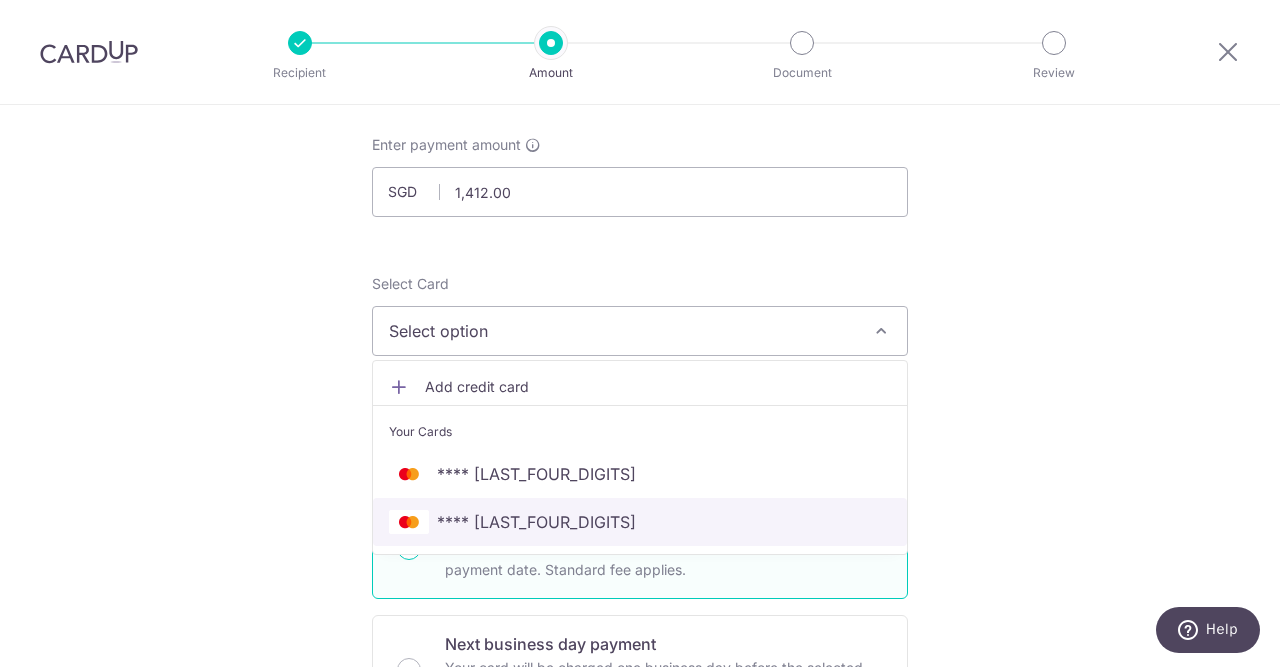 click on "**** [LAST_FOUR_DIGITS]" at bounding box center [536, 522] 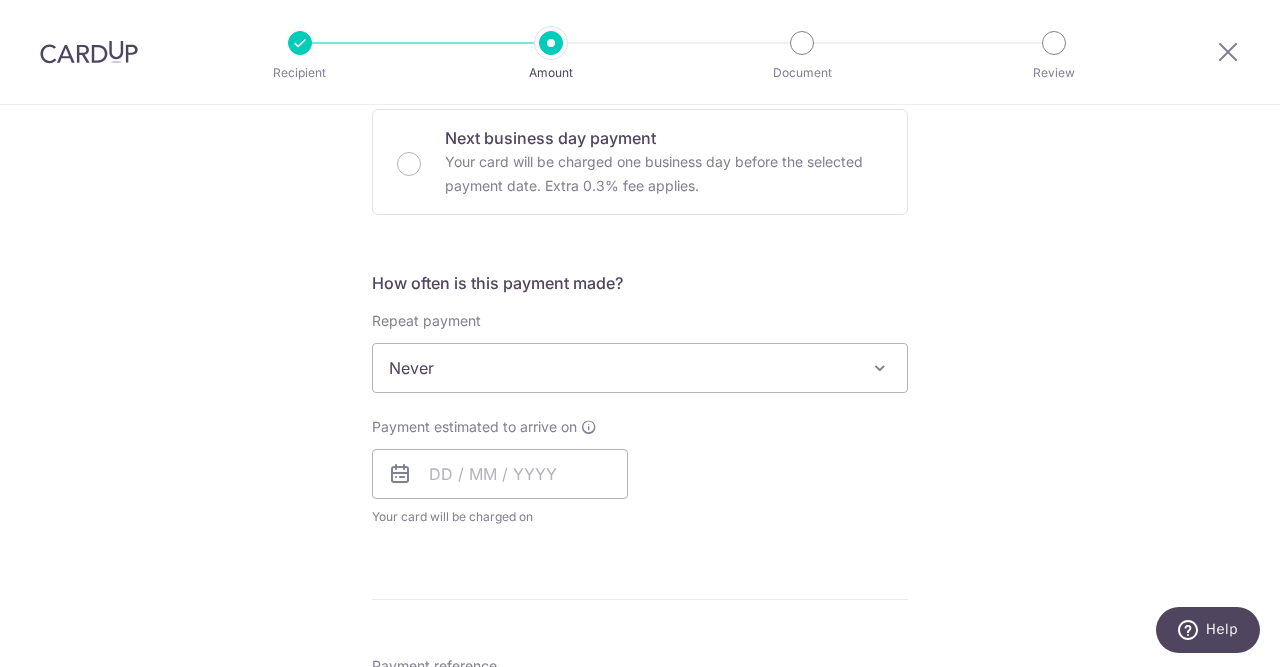 scroll, scrollTop: 612, scrollLeft: 0, axis: vertical 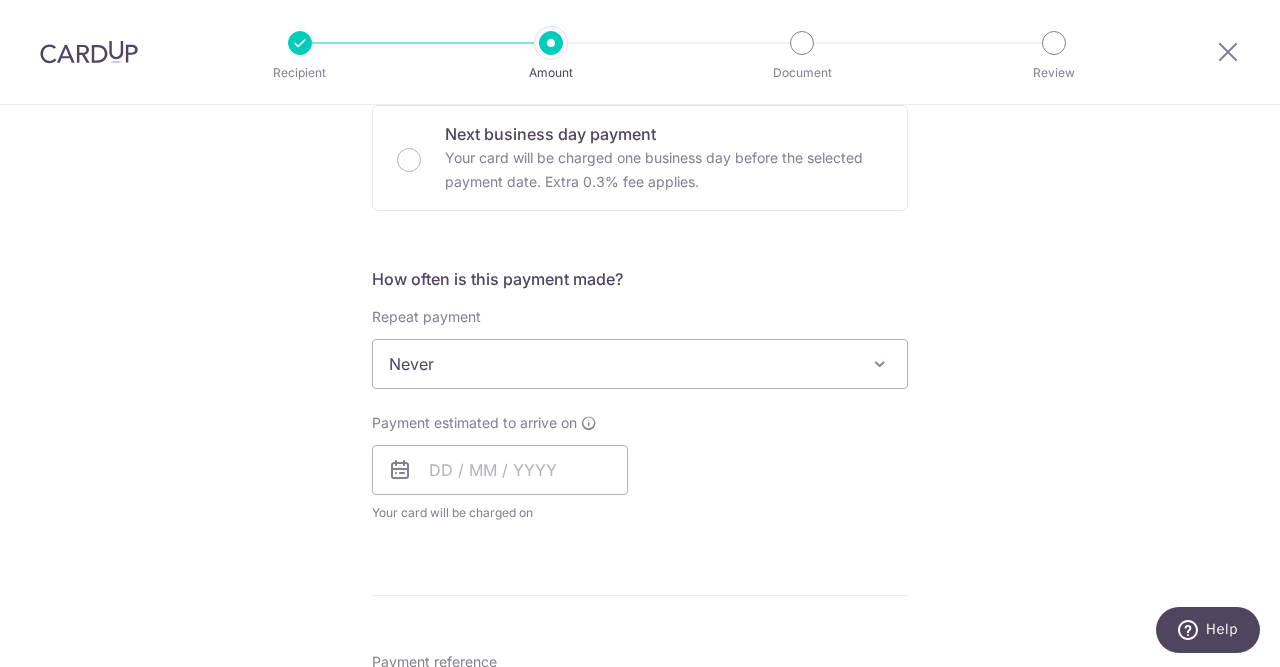 click on "Never" at bounding box center (640, 364) 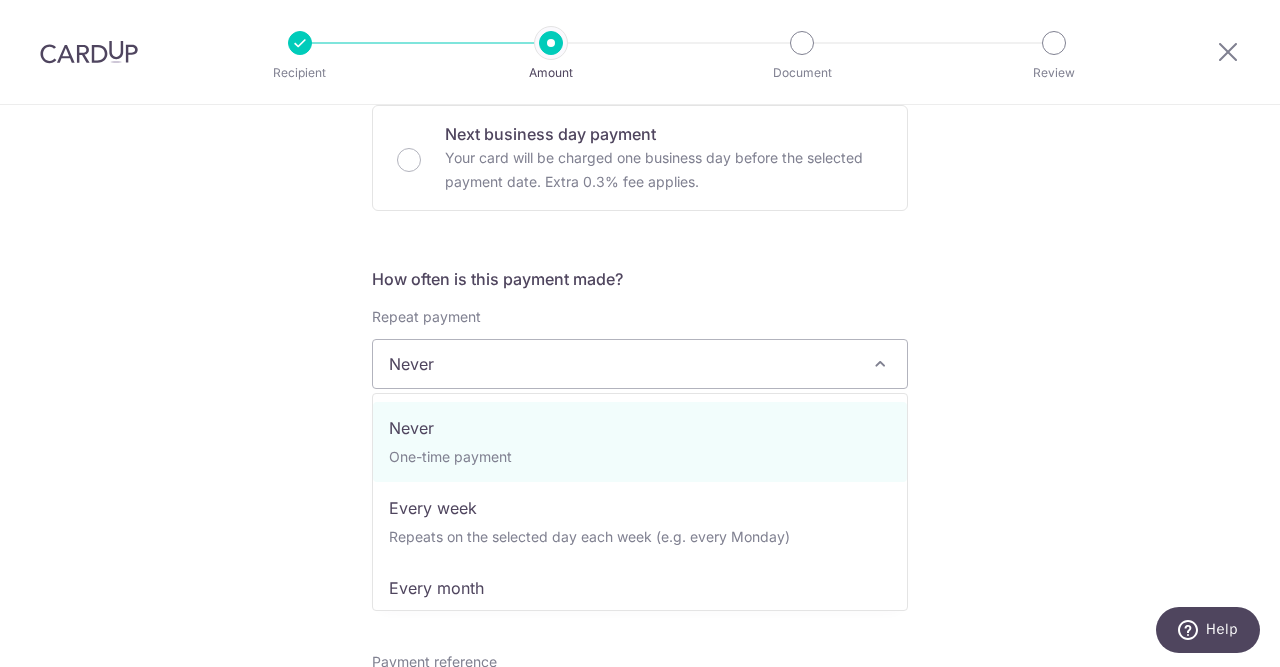 click on "Tell us more about your payment
Enter payment amount
SGD
1,412.00
1412.00
Select Card
**** 7457
Add credit card
Your Cards
**** 0733
**** 7457
Secure 256-bit SSL
Text
New card details
Card
Secure 256-bit SSL" at bounding box center [640, 397] 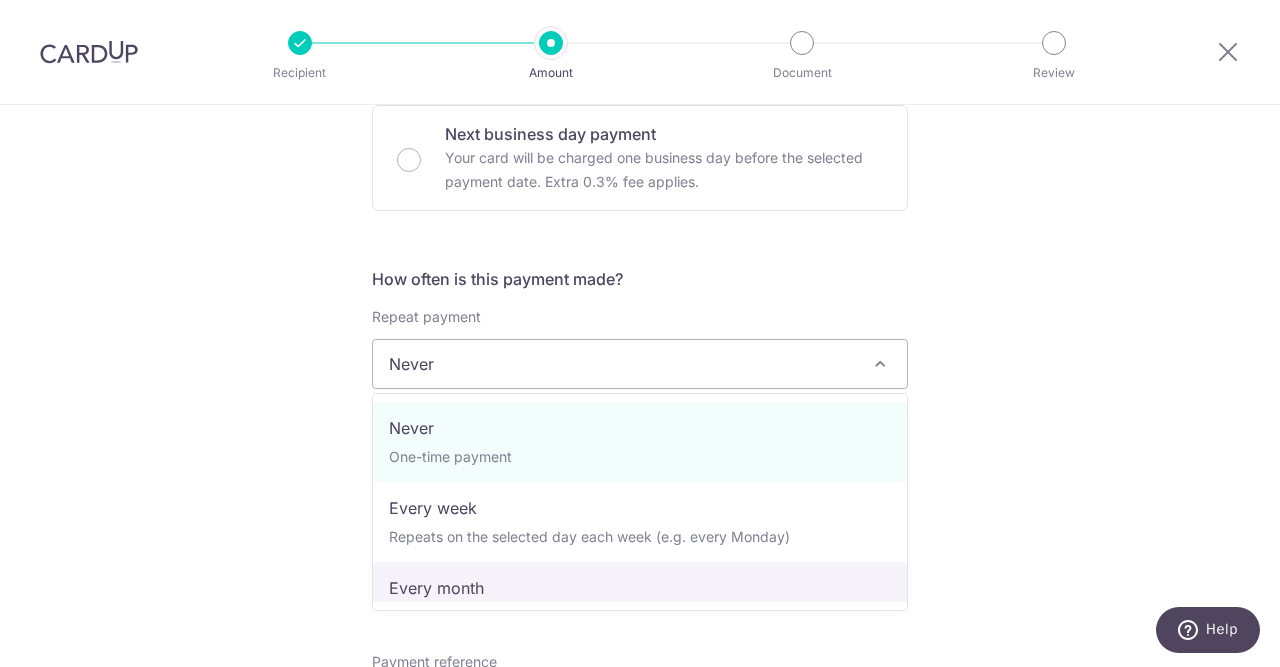 select on "3" 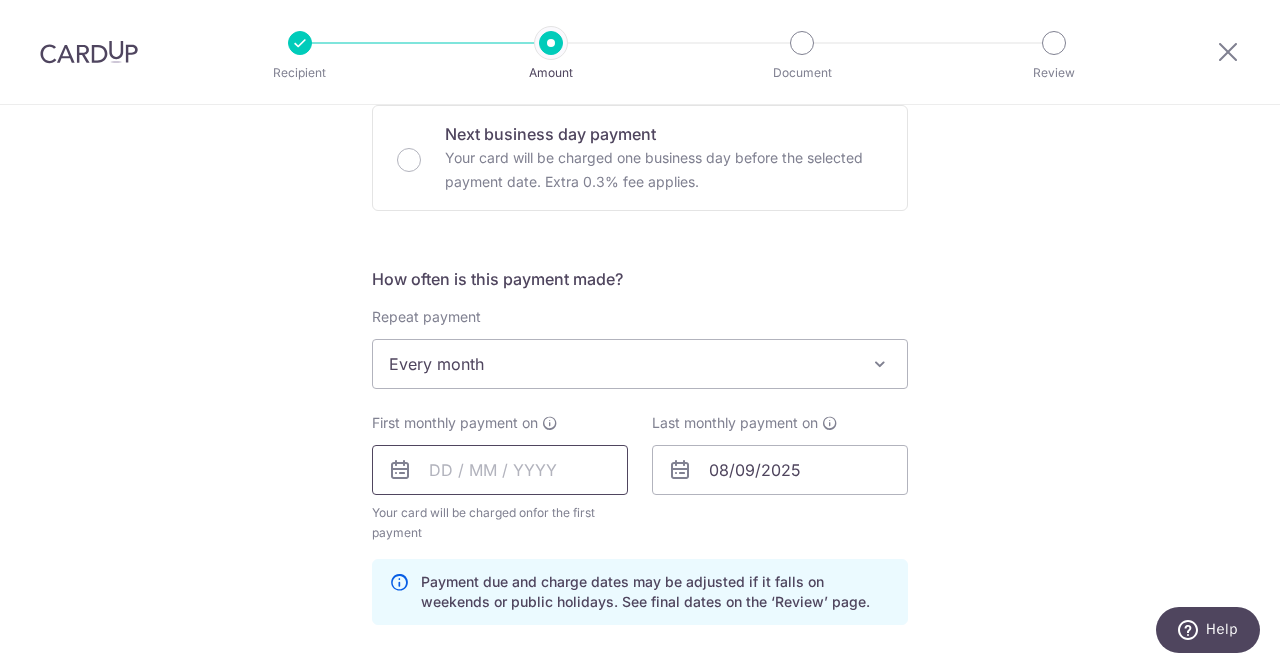 click at bounding box center [500, 470] 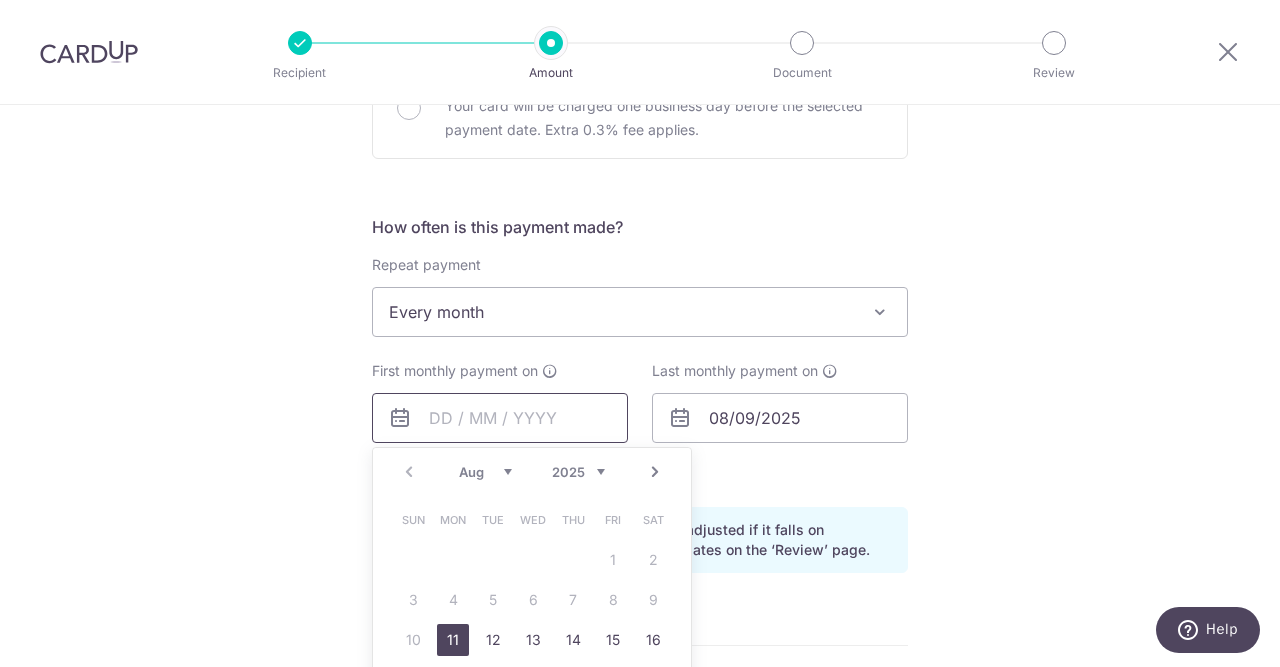 scroll, scrollTop: 714, scrollLeft: 0, axis: vertical 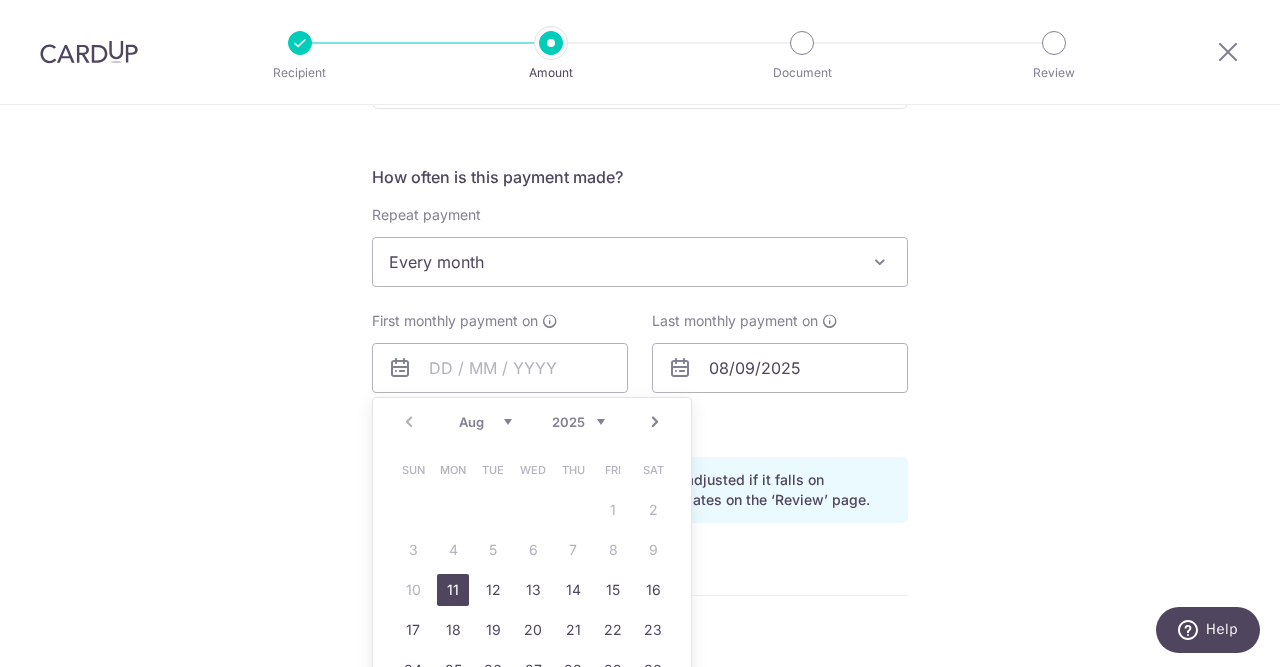 click on "Next" at bounding box center (655, 422) 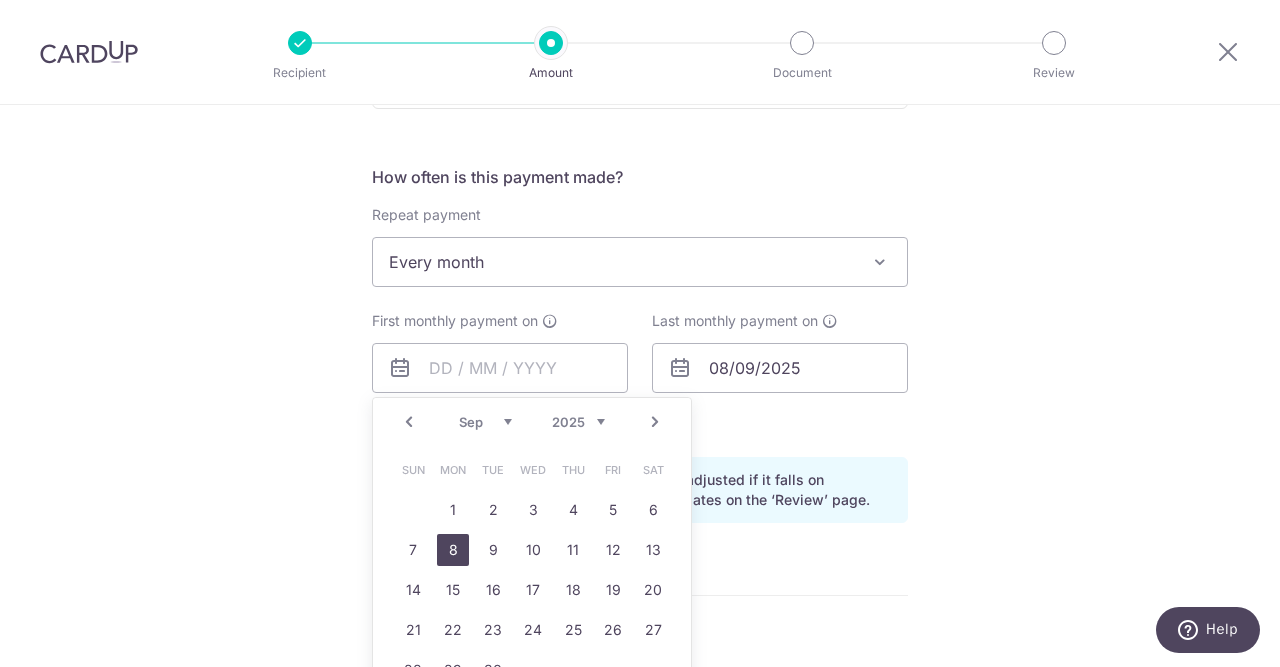 click on "8" at bounding box center (453, 550) 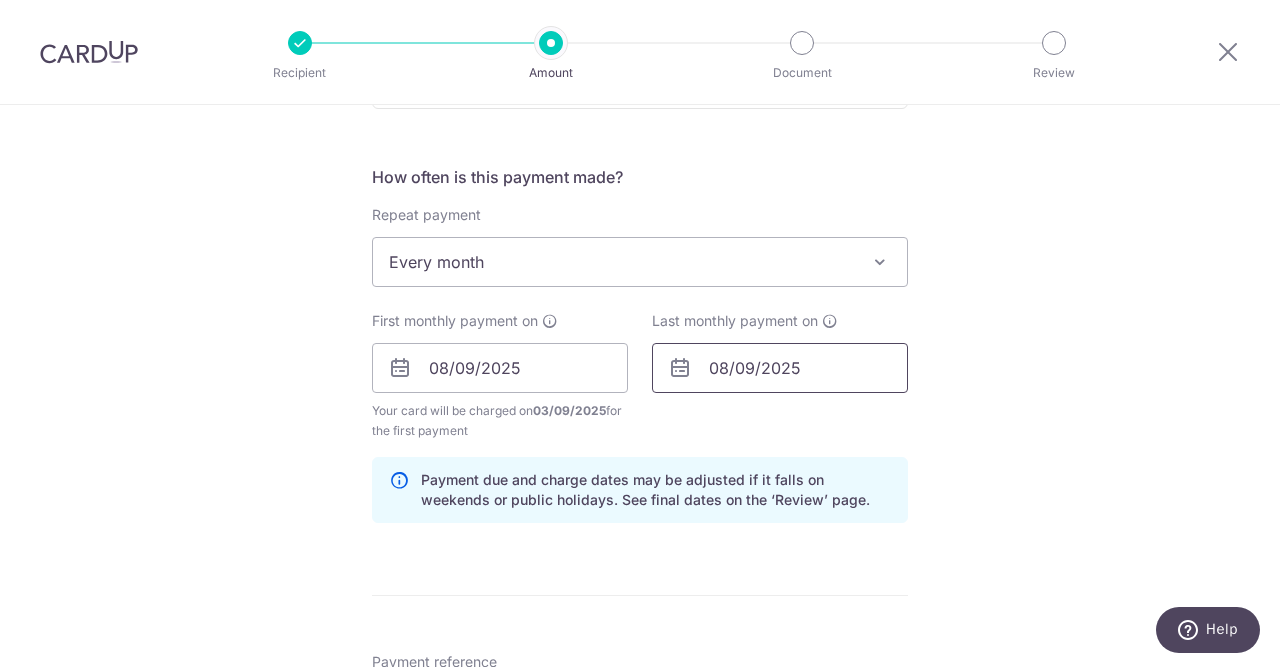 click on "08/09/2025" at bounding box center [780, 368] 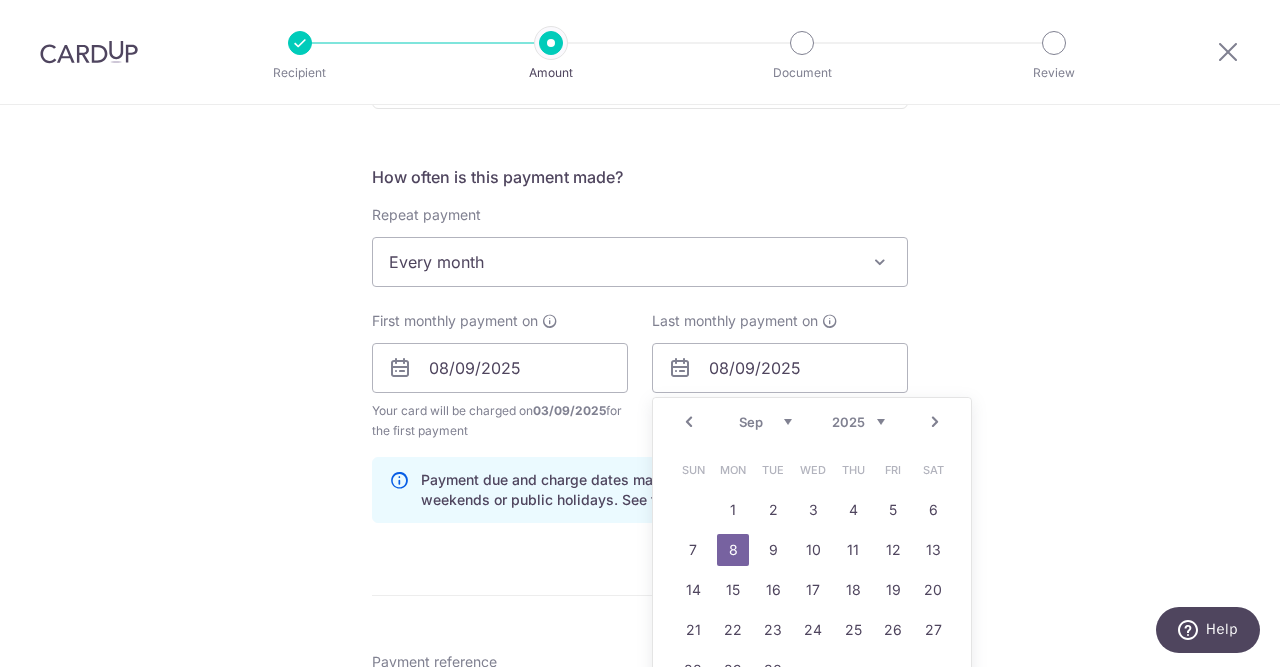 click on "Next" at bounding box center [935, 422] 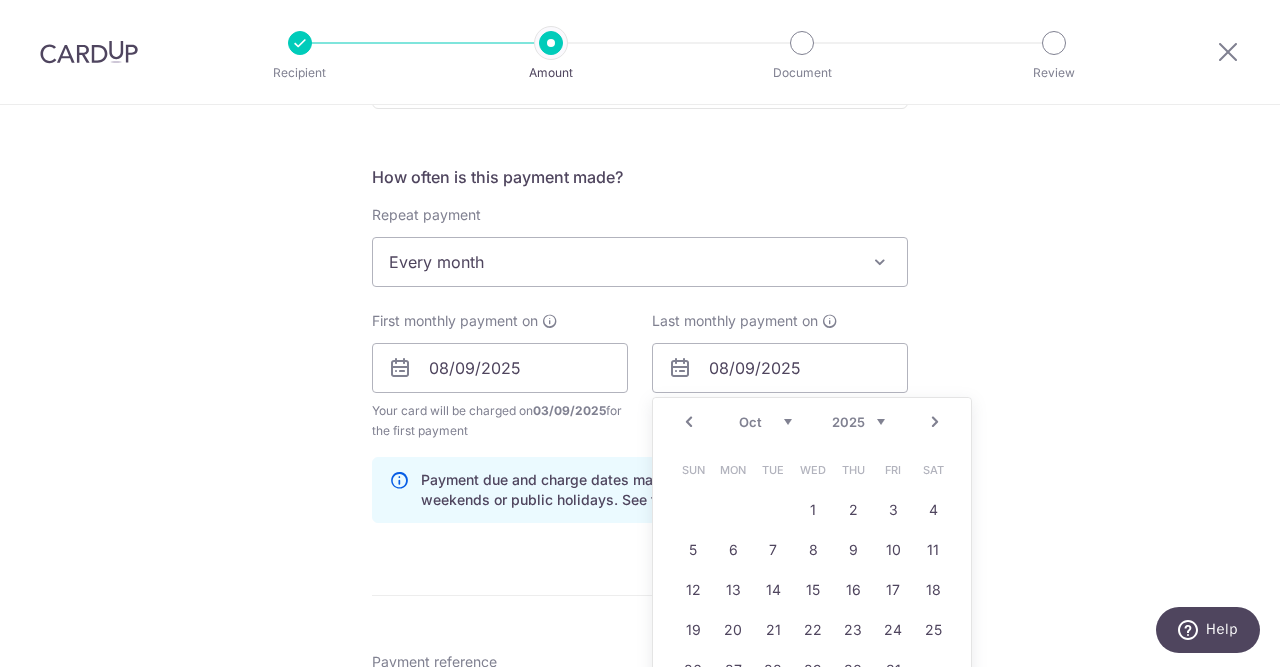 click on "Next" at bounding box center (935, 422) 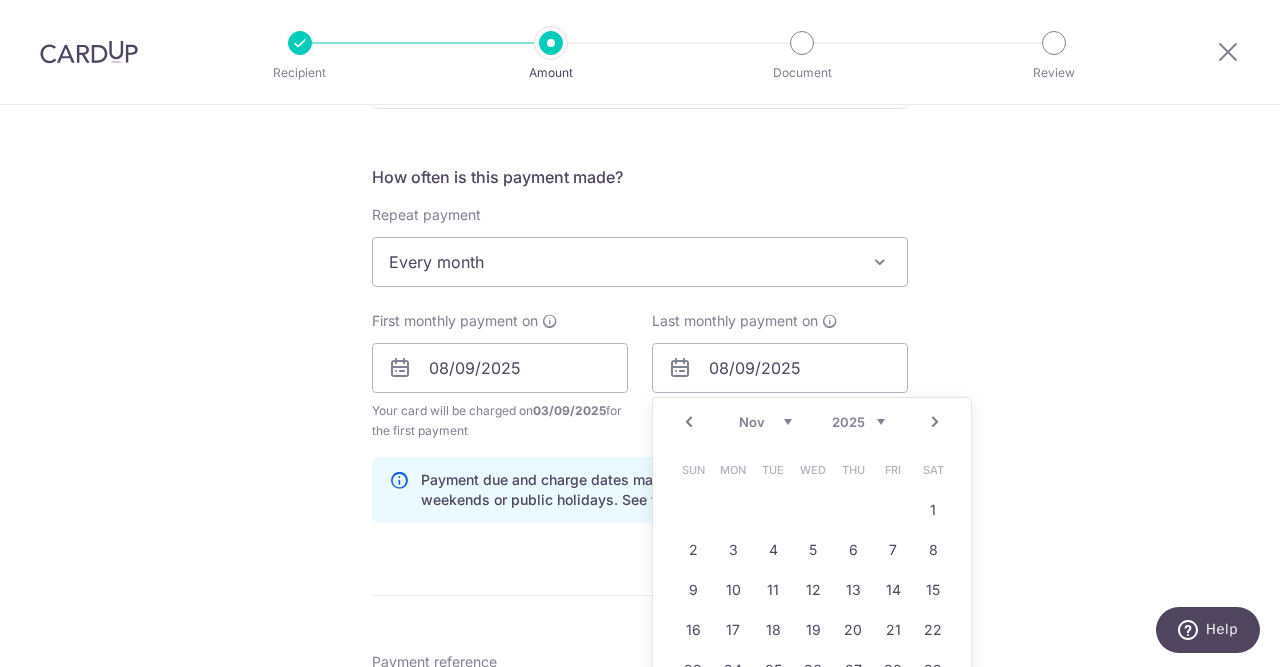 click on "Next" at bounding box center [935, 422] 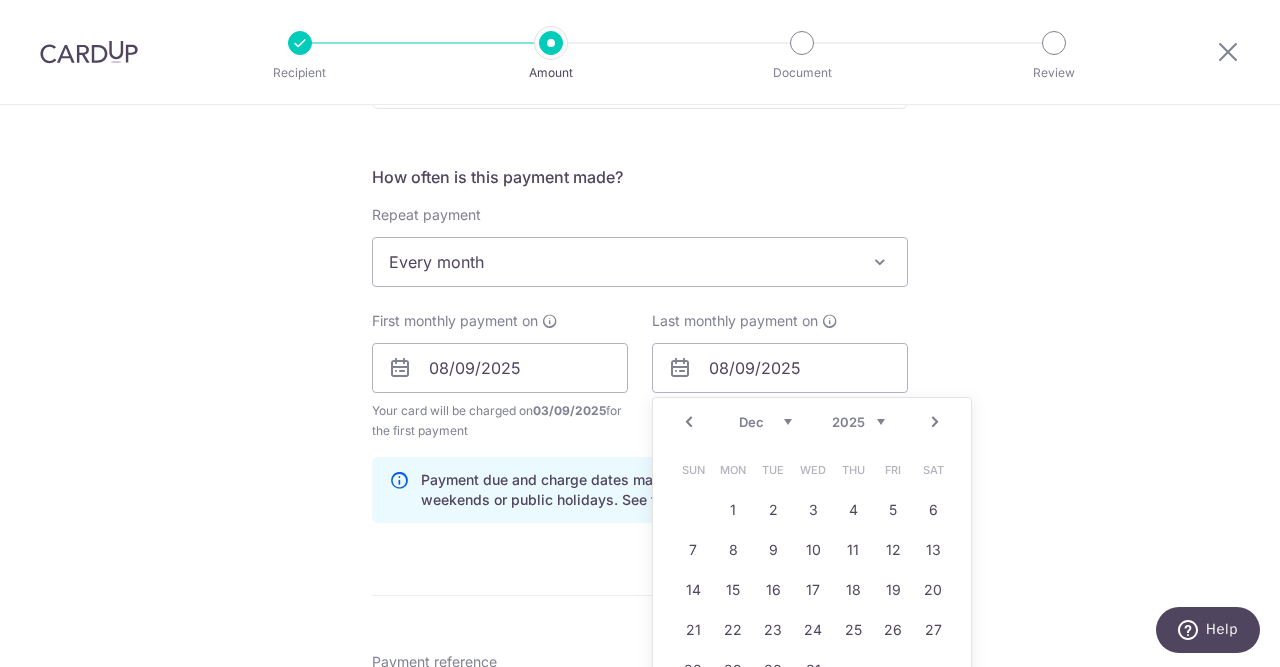 click on "Next" at bounding box center (935, 422) 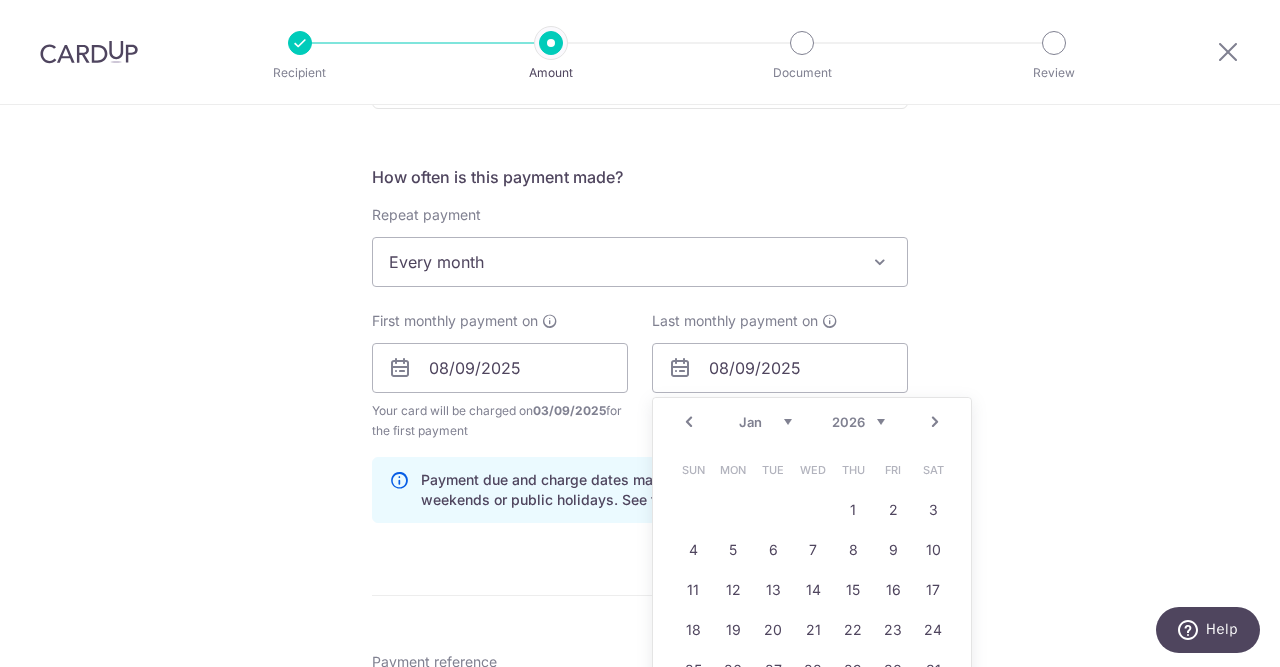 click on "Next" at bounding box center [935, 422] 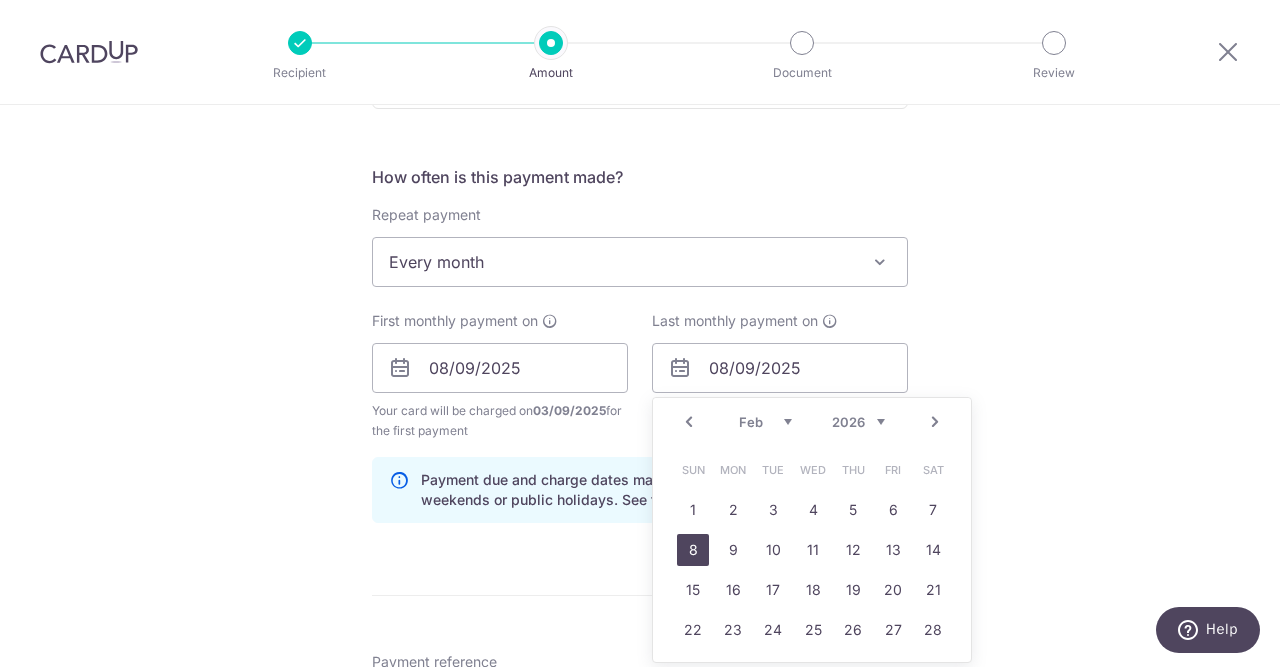 click on "8" at bounding box center [693, 550] 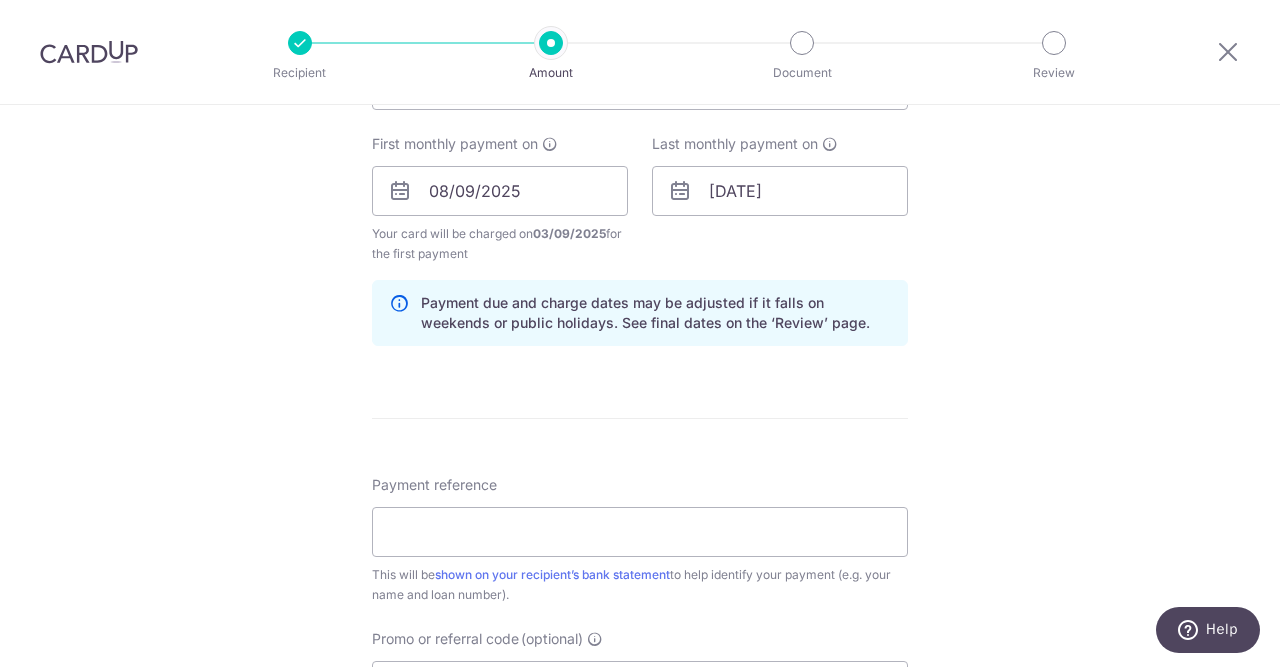 scroll, scrollTop: 918, scrollLeft: 0, axis: vertical 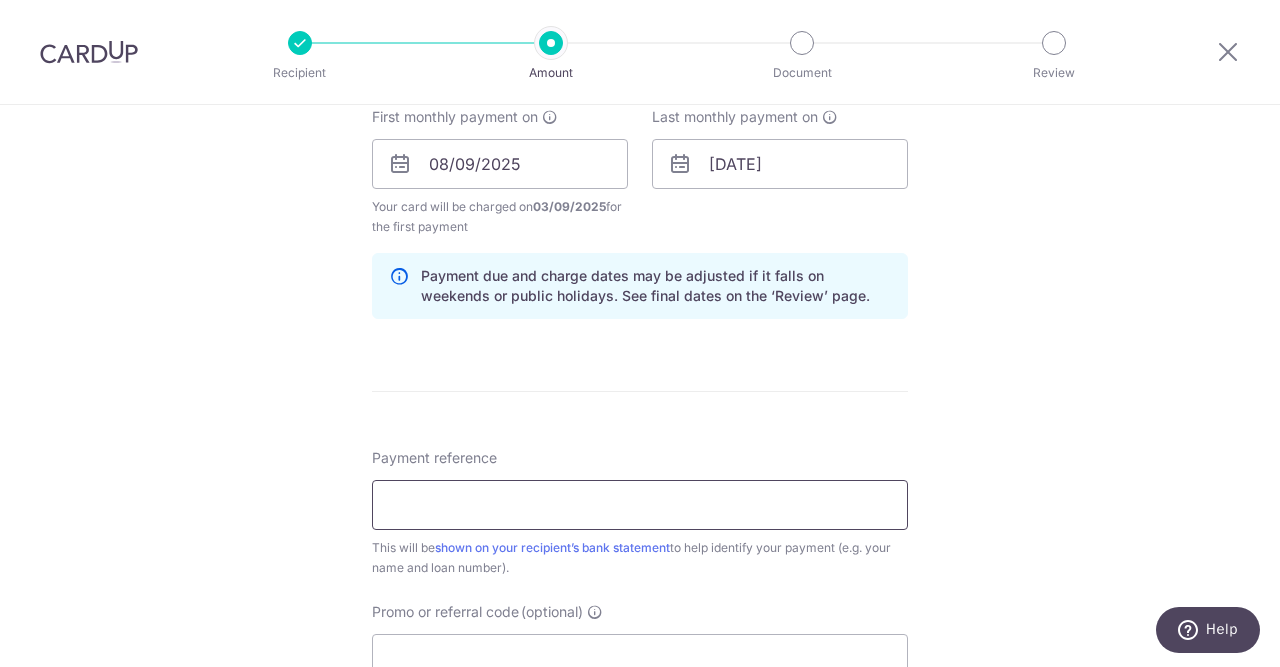 click on "Payment reference" at bounding box center (640, 505) 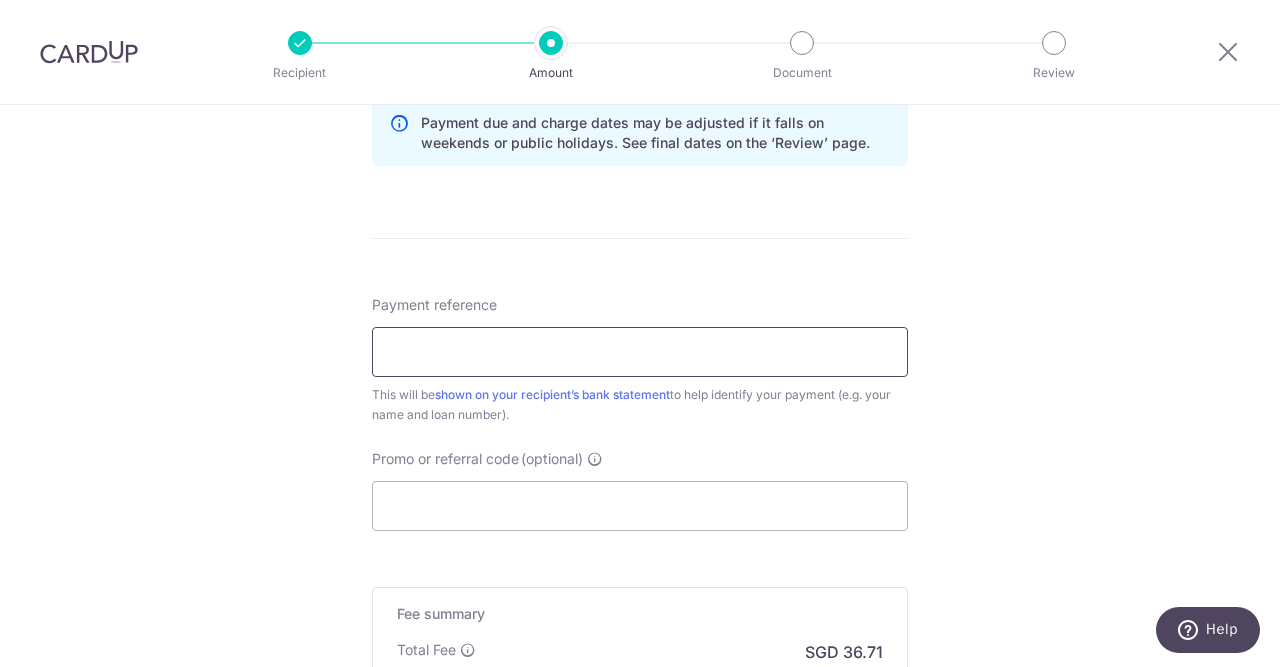scroll, scrollTop: 1122, scrollLeft: 0, axis: vertical 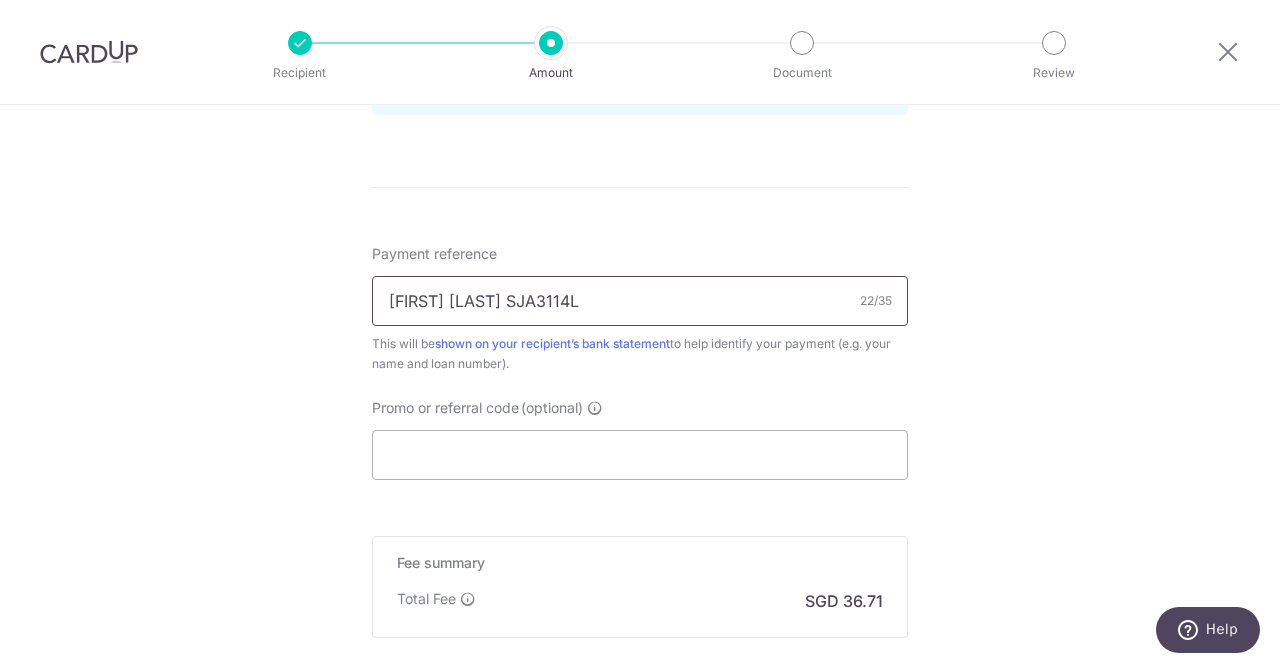 type on "[LAST_NAME] [FIRST_NAME] [IDENTIFIER]" 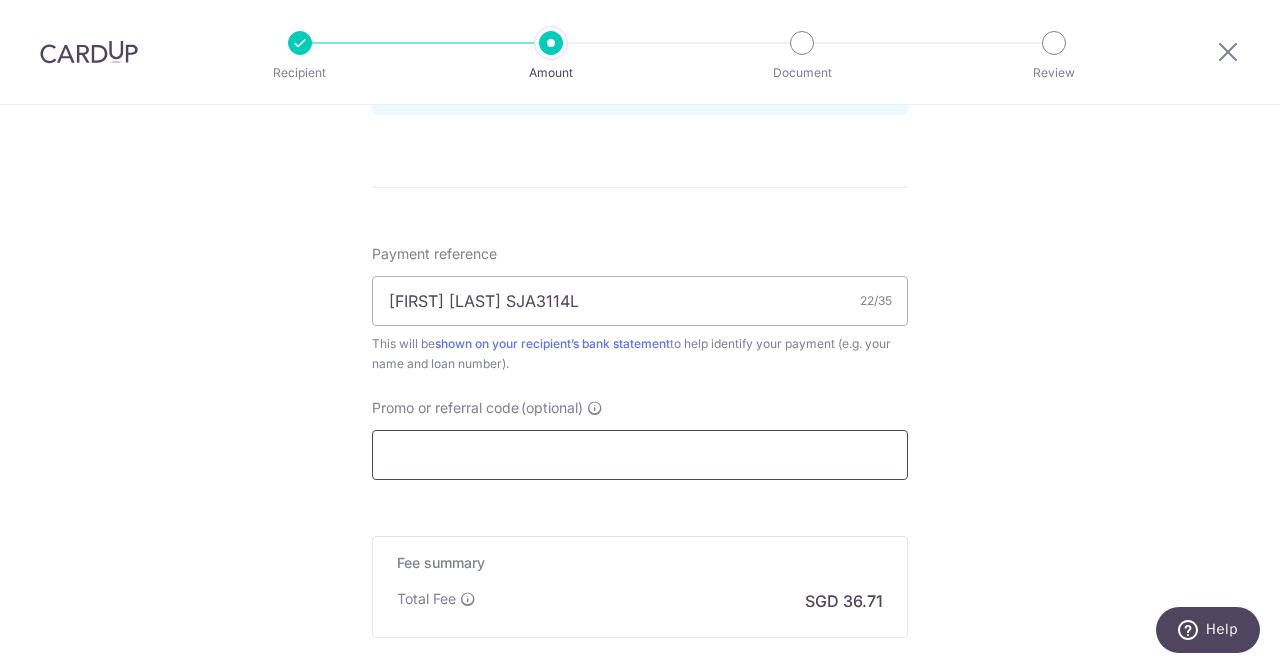 click on "Promo or referral code
(optional)" at bounding box center (640, 455) 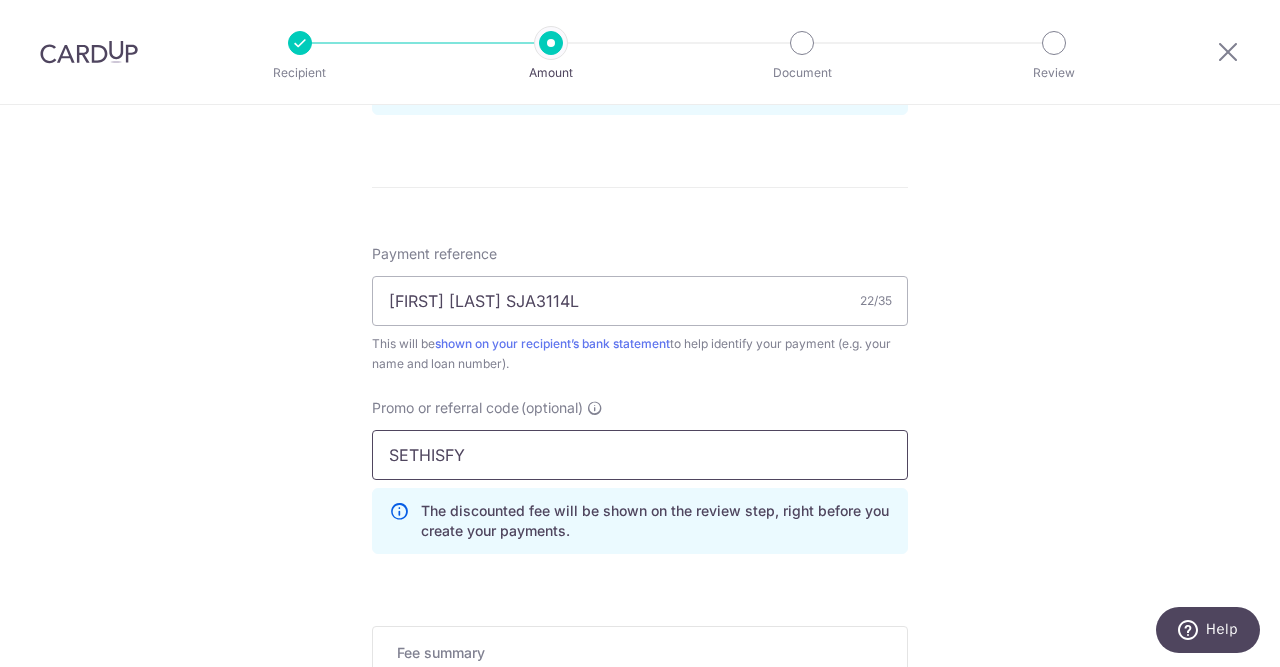 type on "SETHISFY" 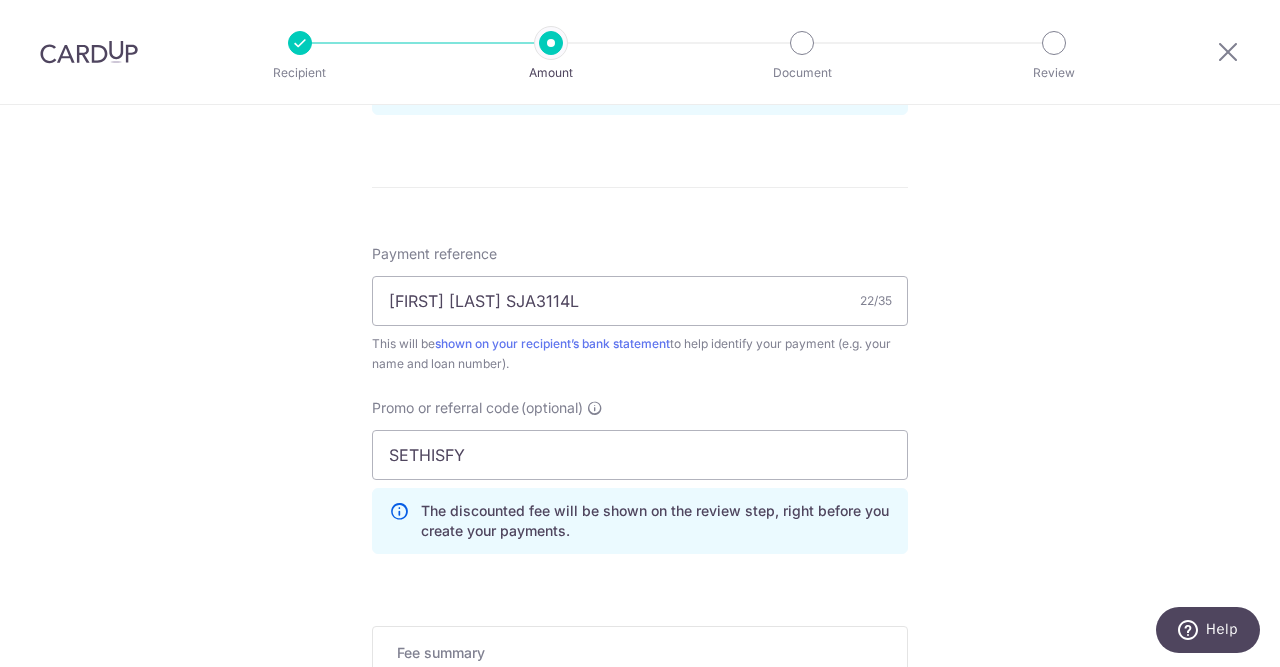 click on "Tell us more about your payment
Enter payment amount
SGD
1,412.00
1412.00
Select Card
**** 7457
Add credit card
Your Cards
**** 0733
**** 7457
Secure 256-bit SSL
Text
New card details
Card
Secure 256-bit SSL" at bounding box center [640, -17] 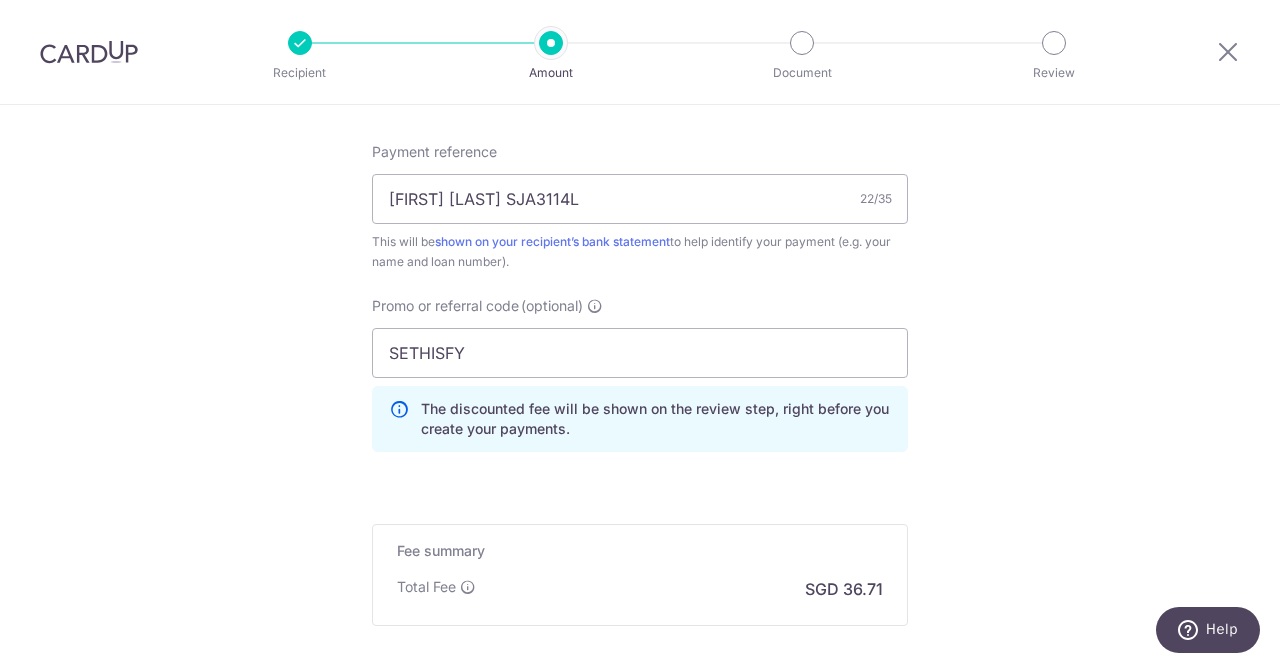 scroll, scrollTop: 1326, scrollLeft: 0, axis: vertical 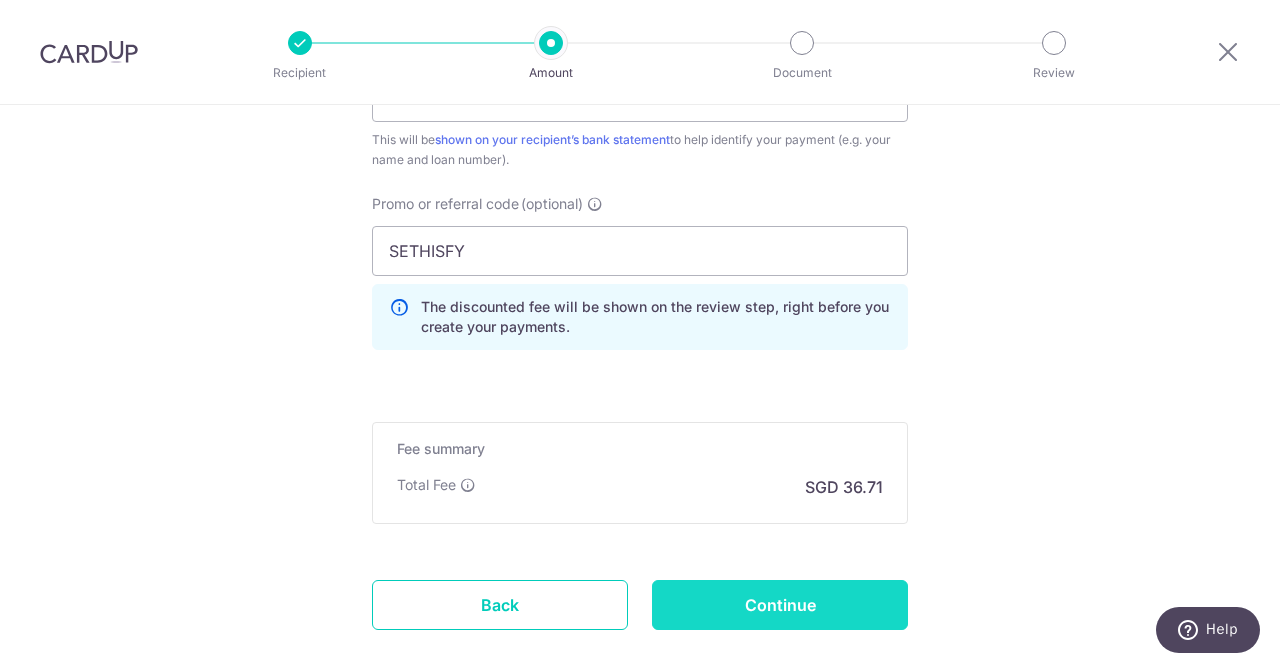 click on "Continue" at bounding box center [780, 605] 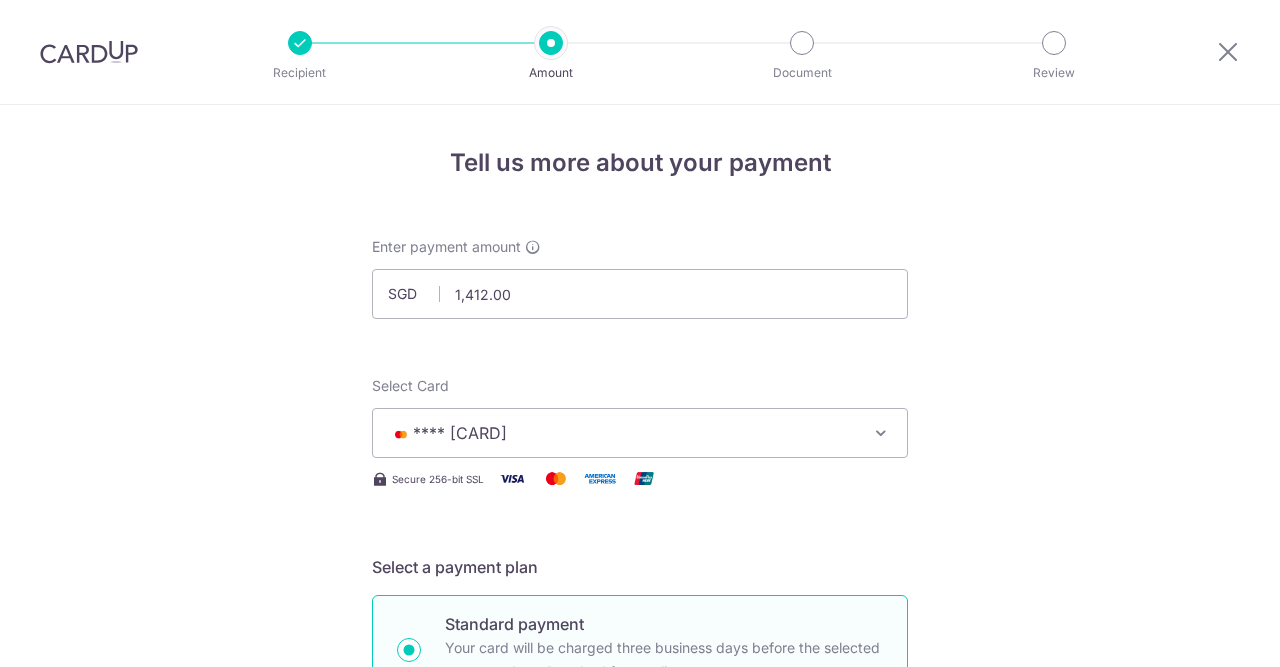 scroll, scrollTop: 0, scrollLeft: 0, axis: both 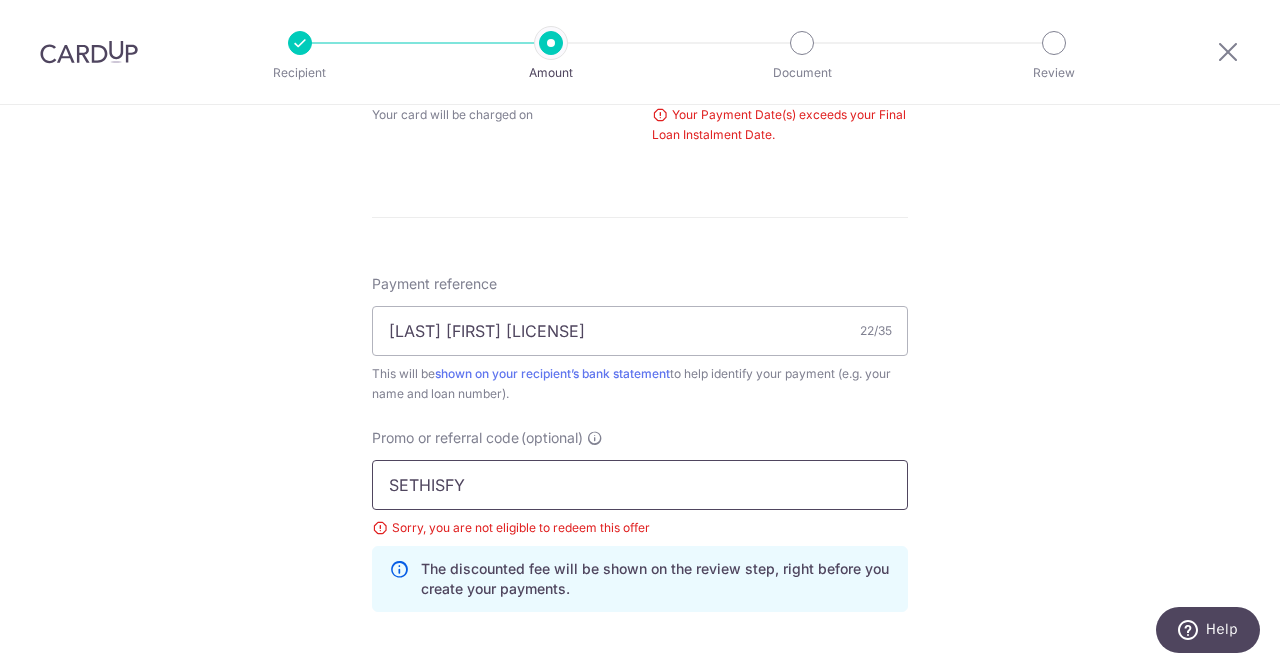 drag, startPoint x: 333, startPoint y: 496, endPoint x: 0, endPoint y: 468, distance: 334.1751 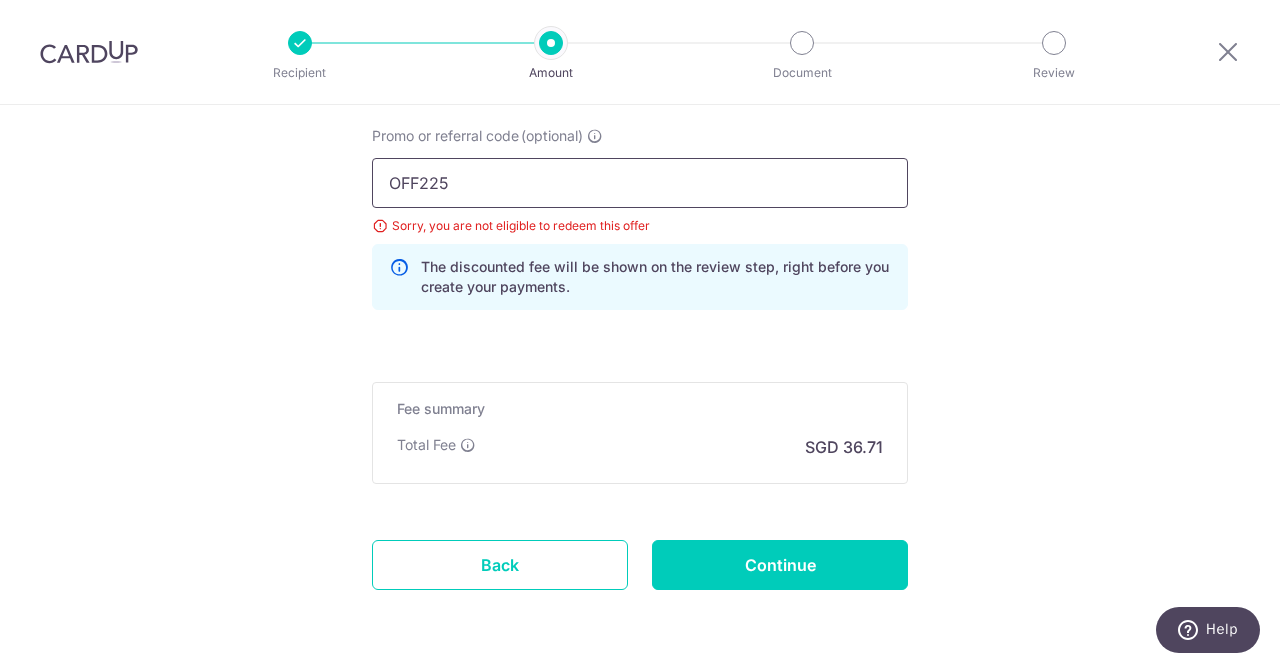 scroll, scrollTop: 1316, scrollLeft: 0, axis: vertical 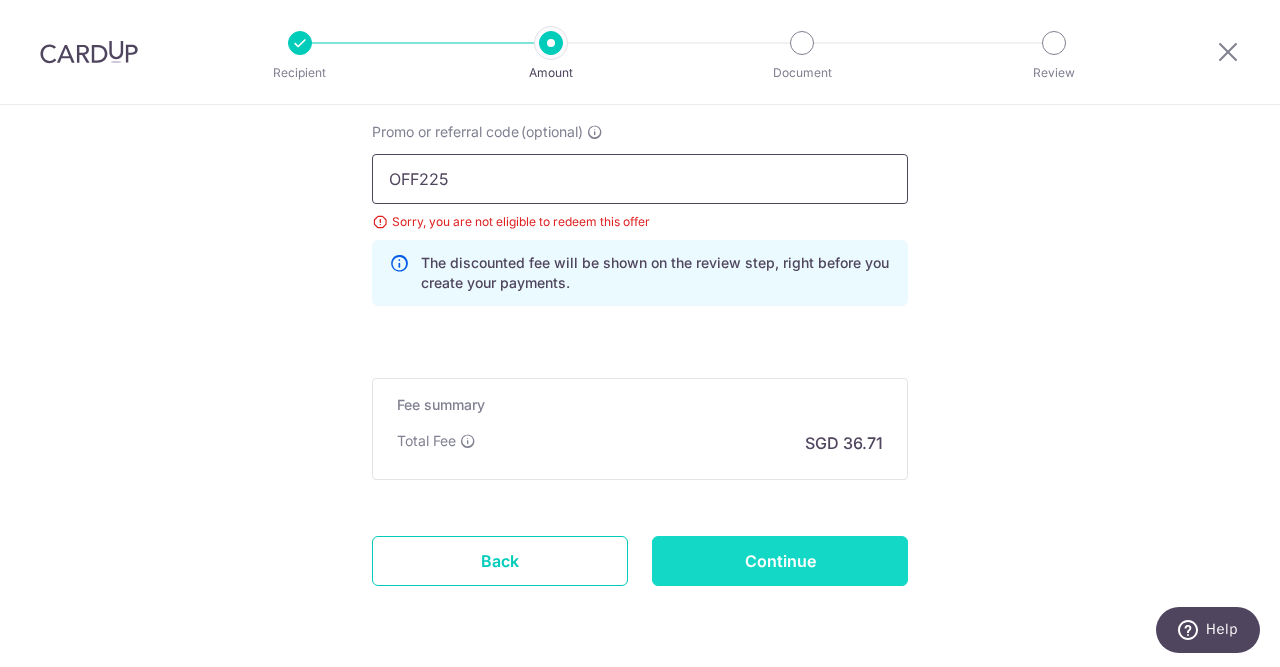 type on "OFF225" 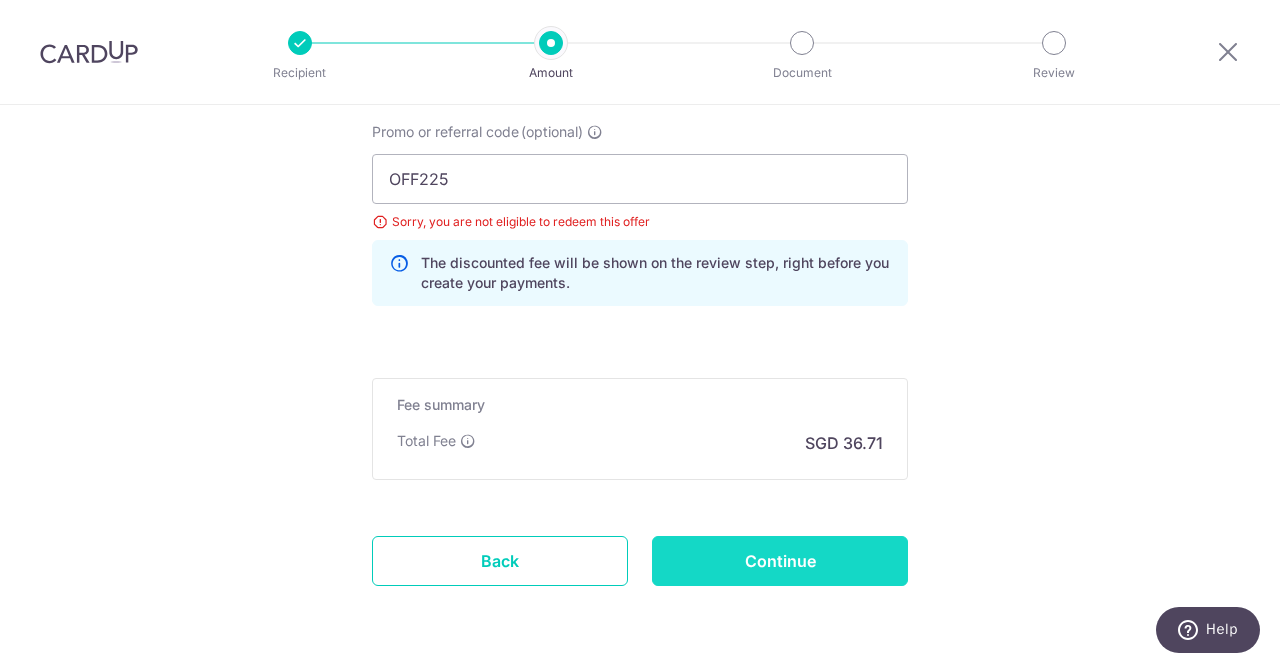 click on "Continue" at bounding box center [780, 561] 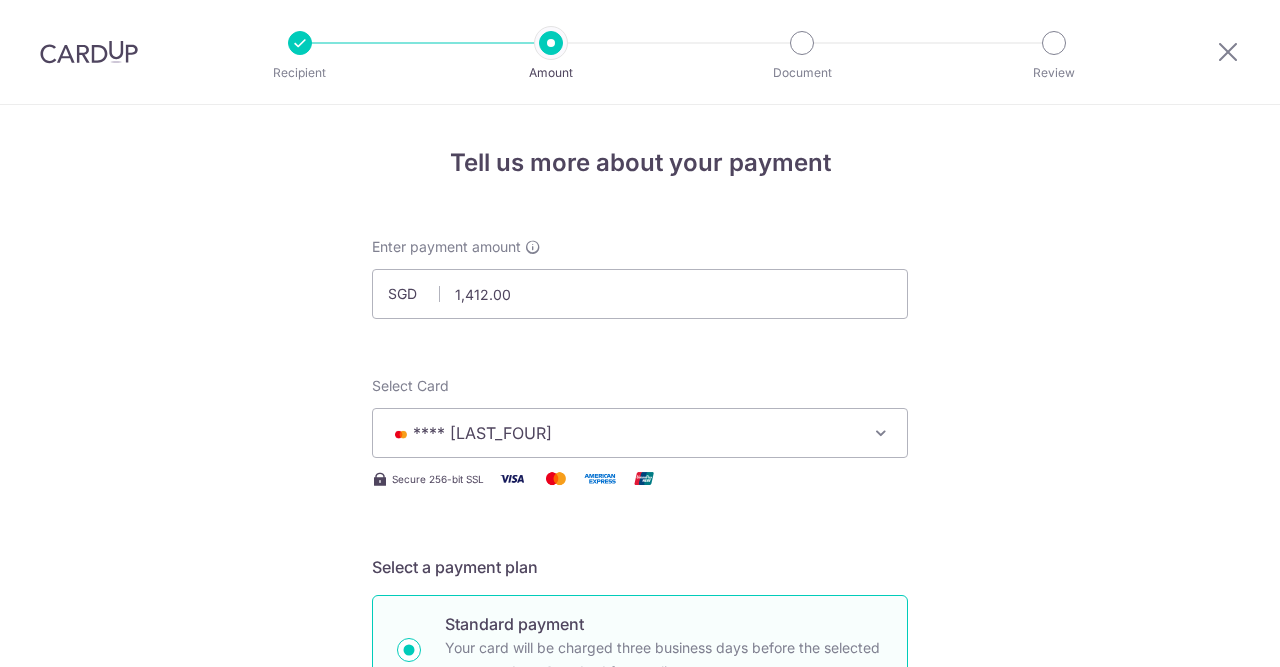 scroll, scrollTop: 0, scrollLeft: 0, axis: both 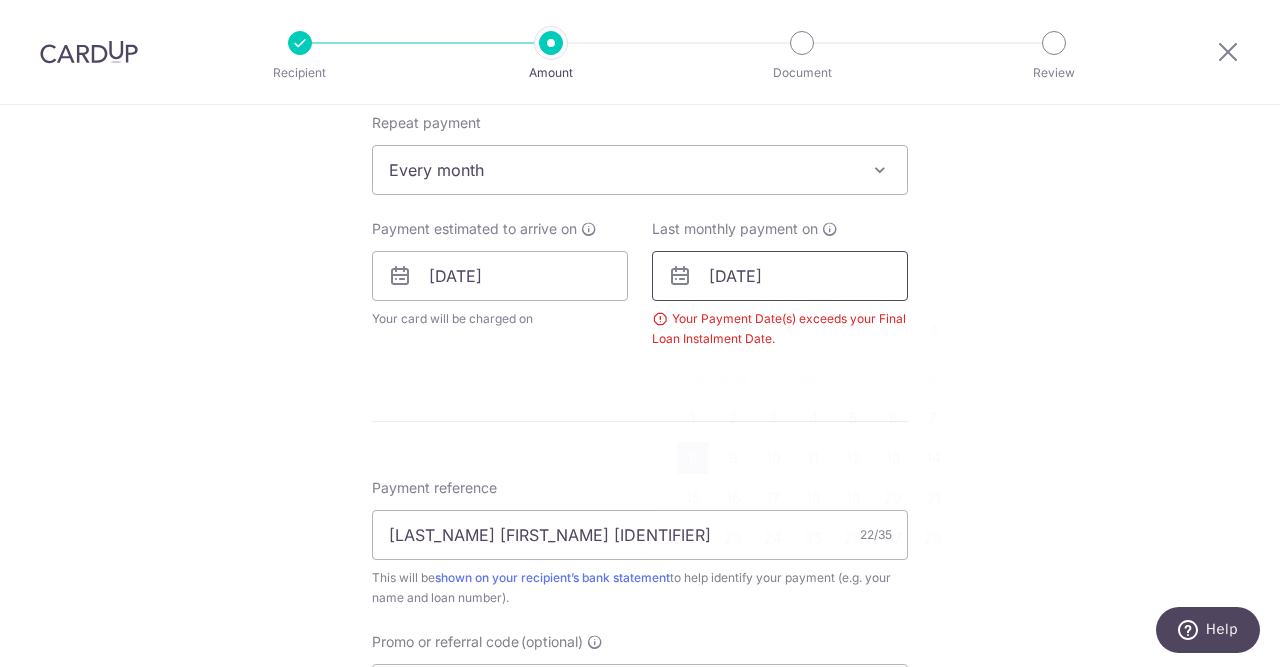 click on "[DATE]" at bounding box center (780, 276) 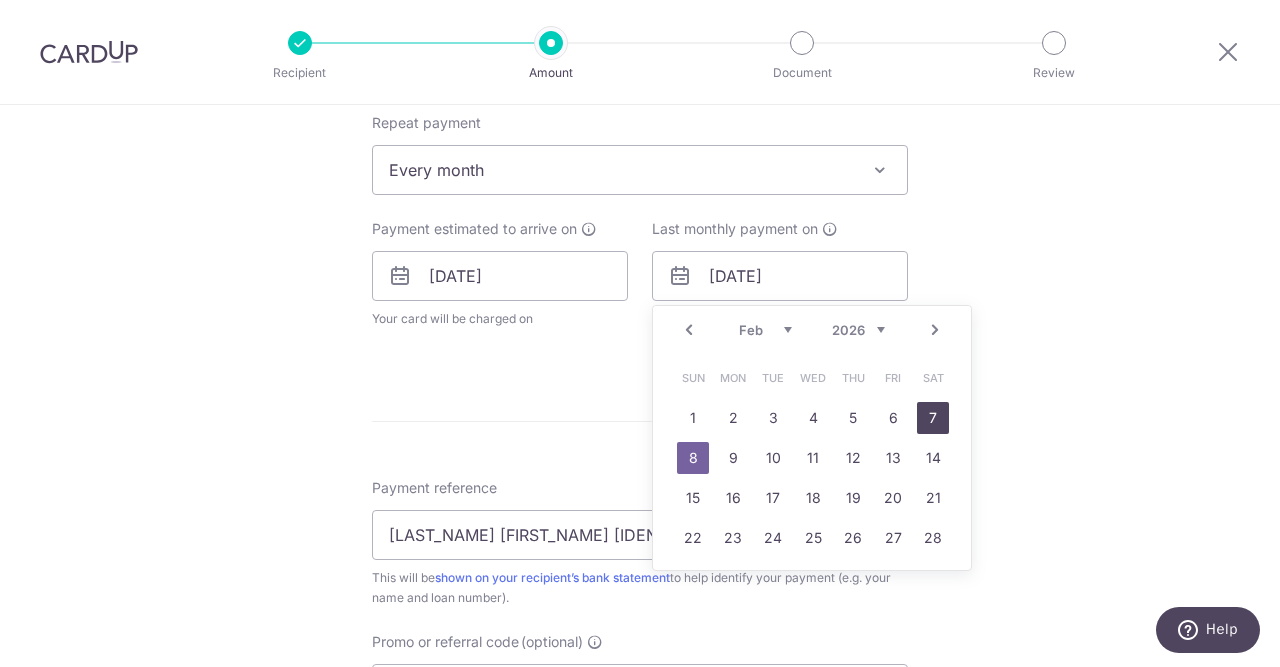 click on "7" at bounding box center [933, 418] 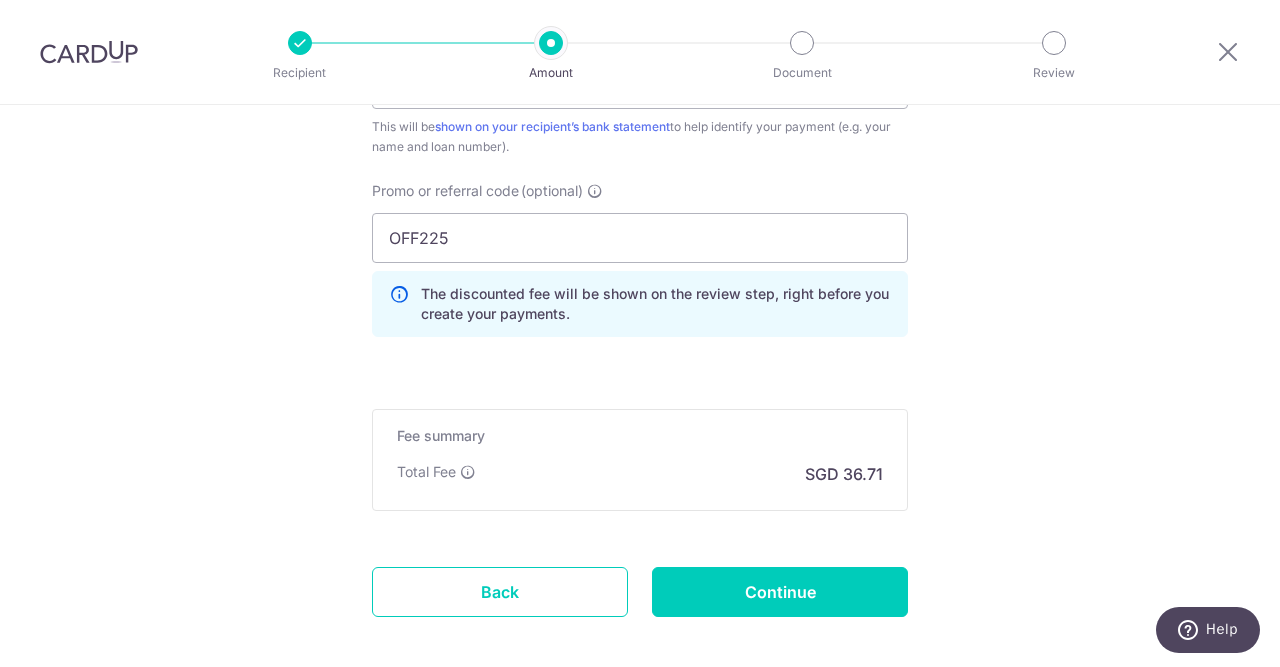 scroll, scrollTop: 1418, scrollLeft: 0, axis: vertical 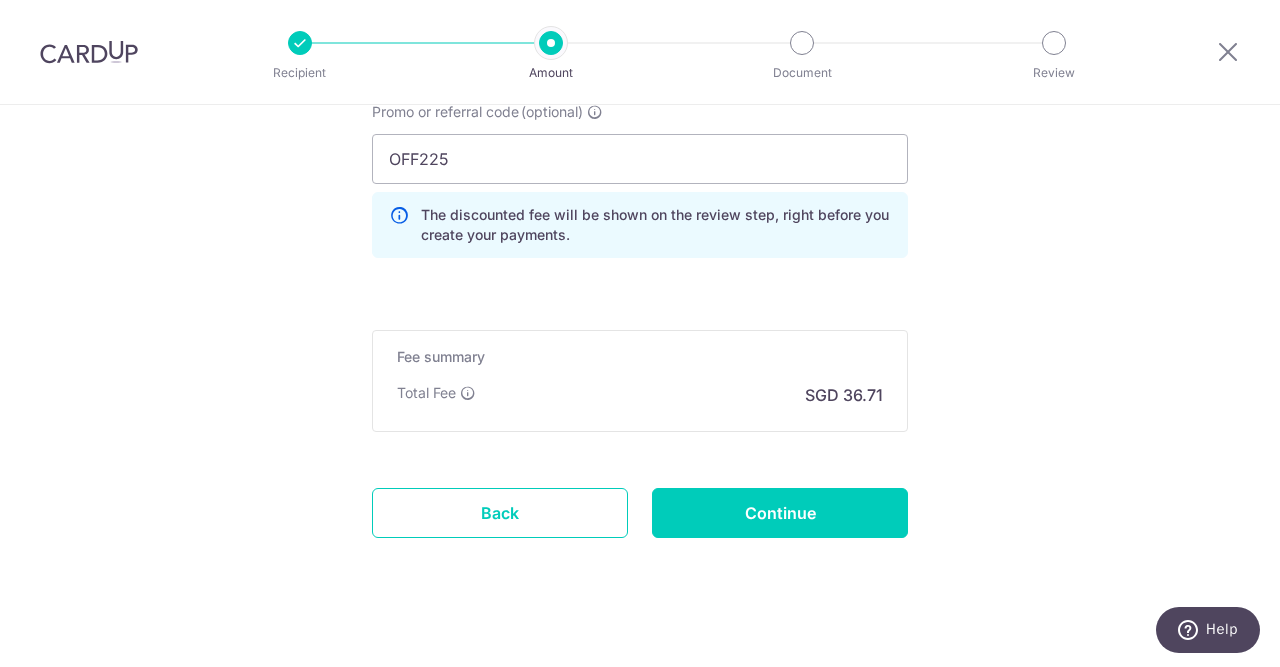click on "Enter payment amount
SGD
1,412.00
1412.00
Select Card
**** [LAST_FOUR]
Add credit card
Your Cards
**** [LAST_FOUR]
**** [LAST_FOUR]
Secure 256-bit SSL
Text
New card details
Card
Secure 256-bit SSL" at bounding box center [640, -294] 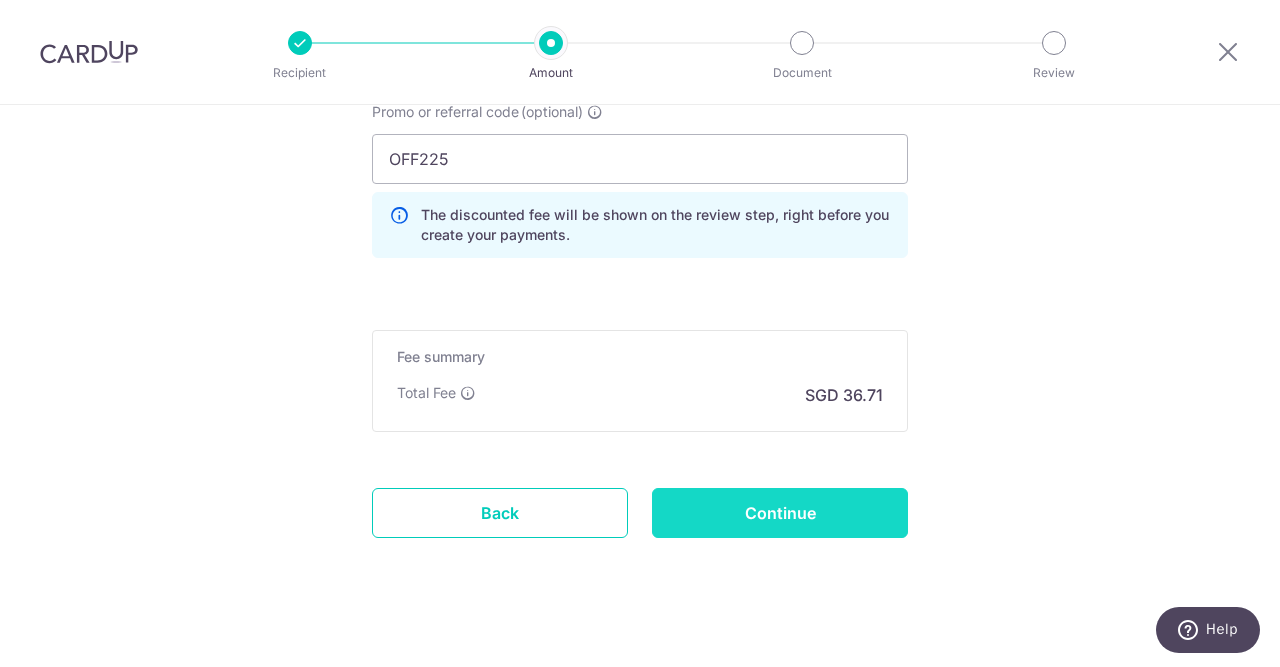 click on "Continue" at bounding box center [780, 513] 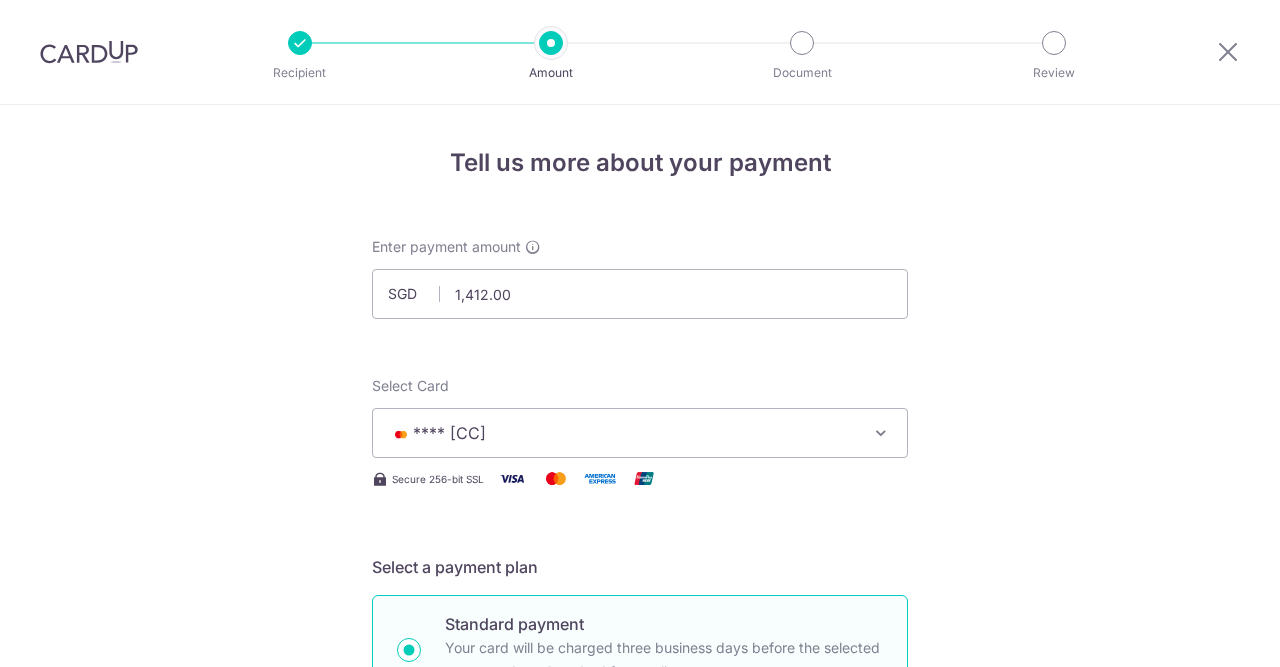 scroll, scrollTop: 0, scrollLeft: 0, axis: both 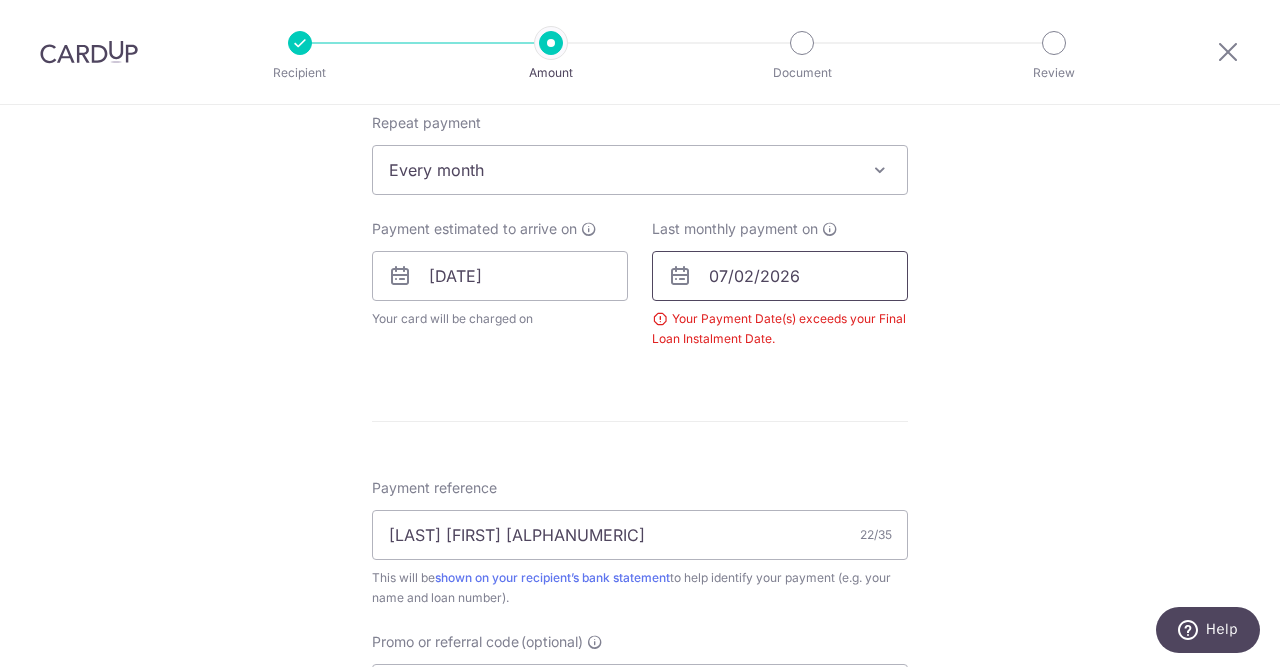 click on "07/02/2026" at bounding box center [780, 276] 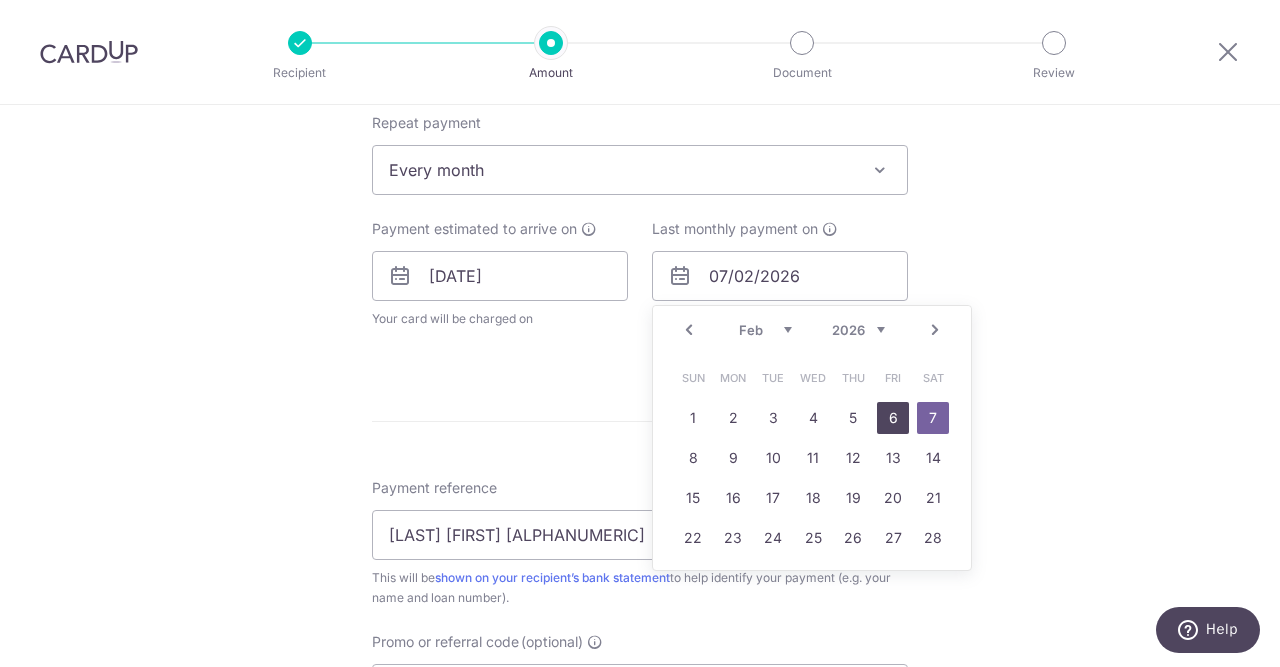 click on "6" at bounding box center (893, 418) 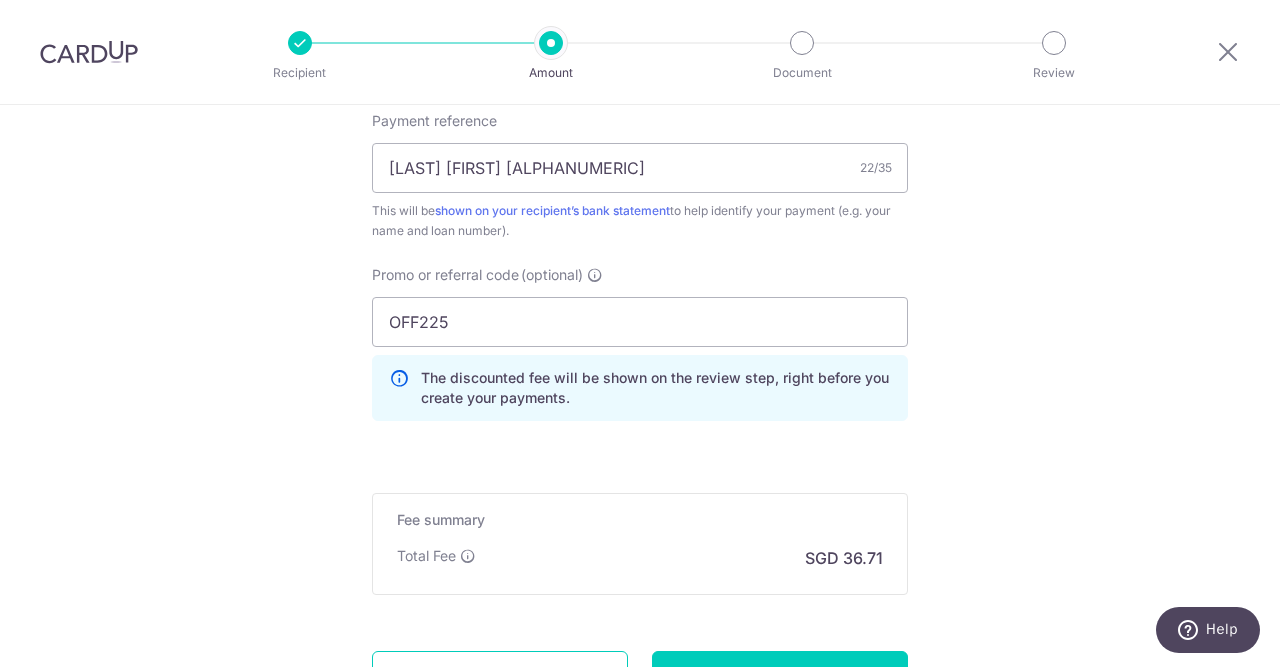 scroll, scrollTop: 1316, scrollLeft: 0, axis: vertical 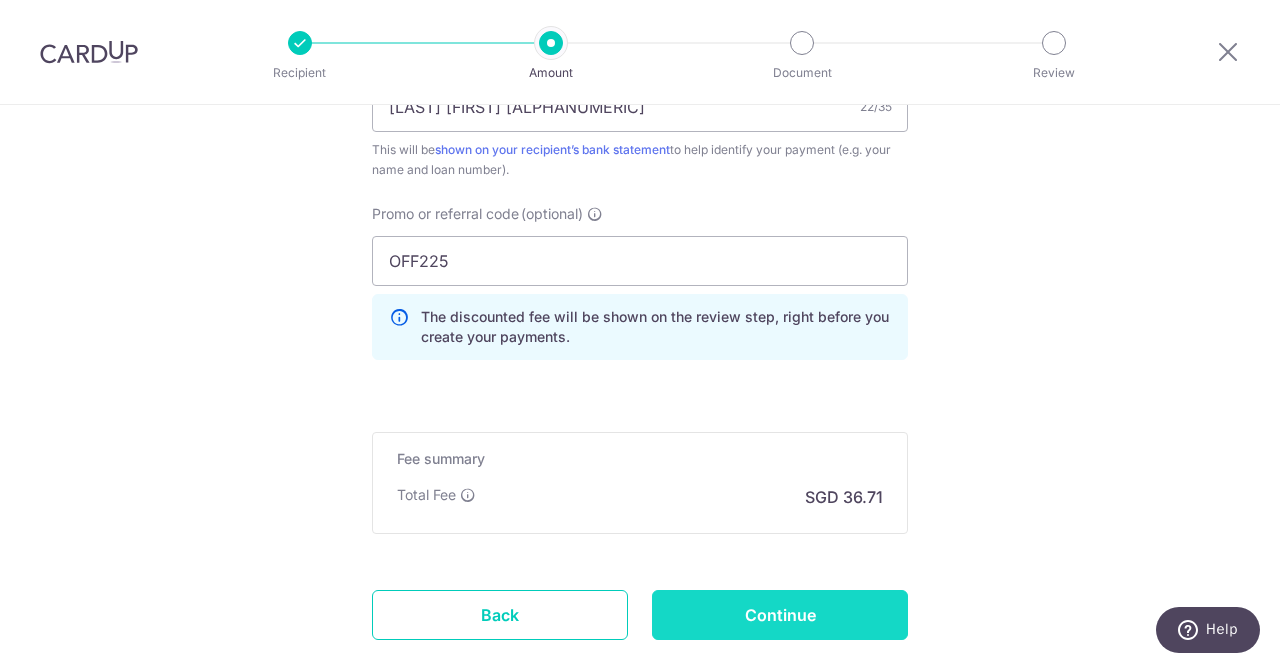 click on "Continue" at bounding box center [780, 615] 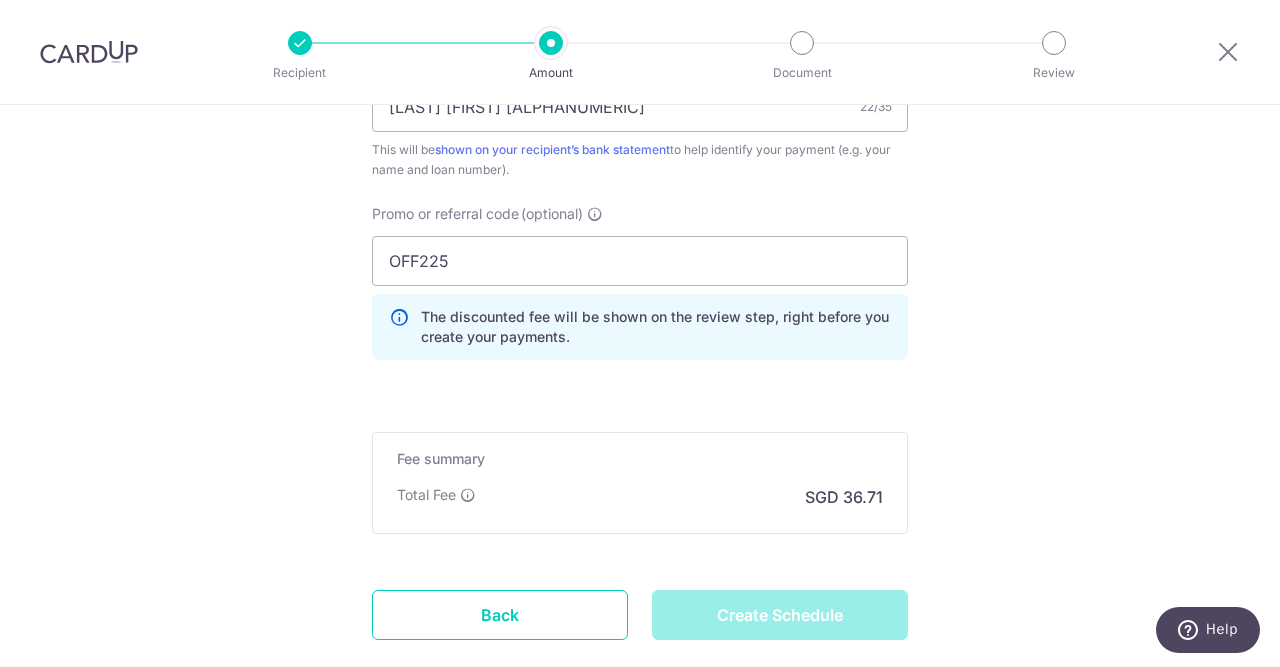 type on "Create Schedule" 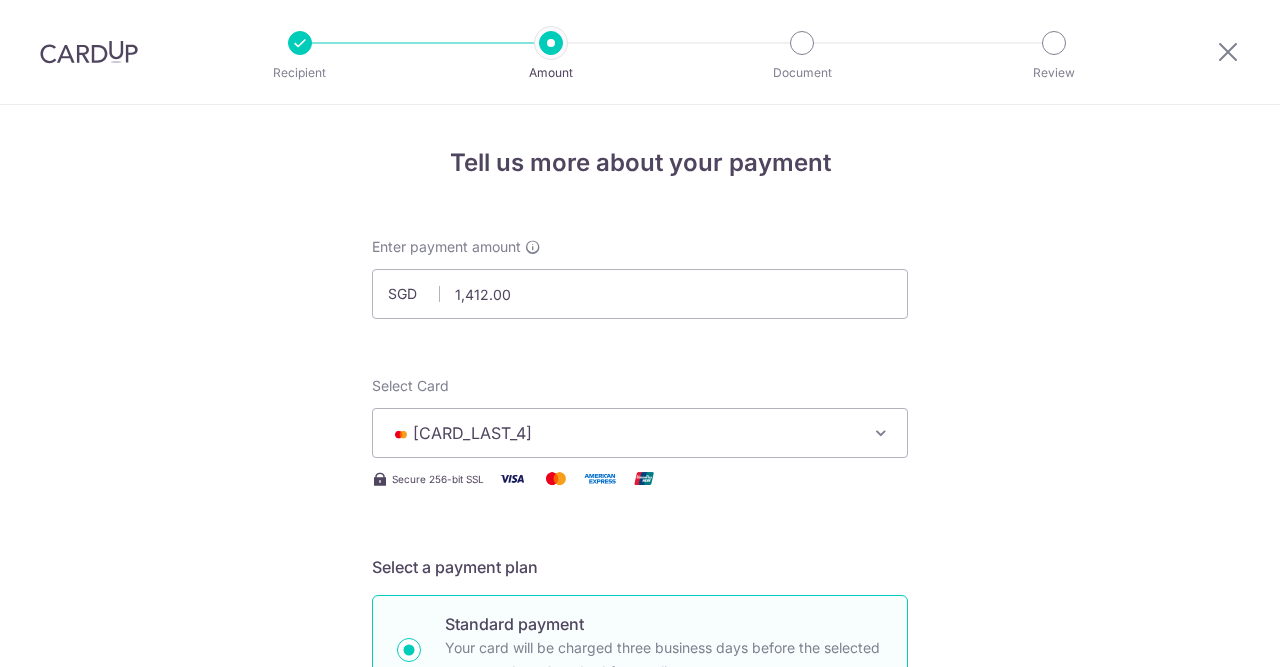 scroll, scrollTop: 0, scrollLeft: 0, axis: both 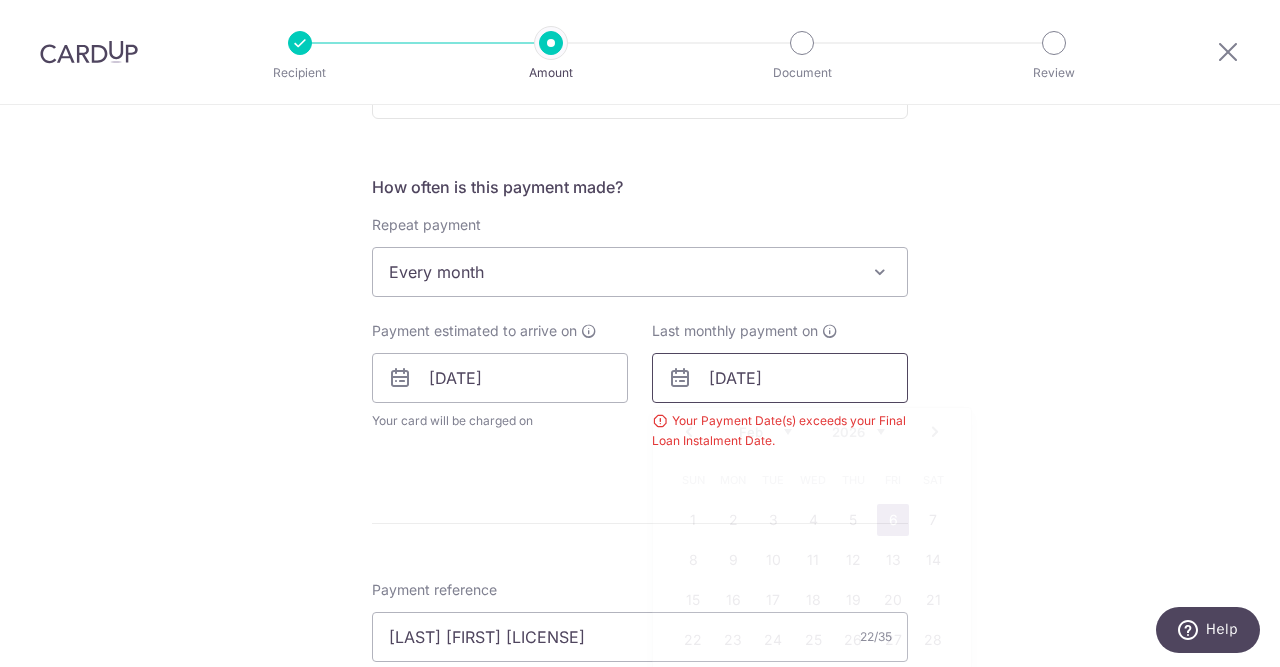 click on "06/02/2026" at bounding box center [780, 378] 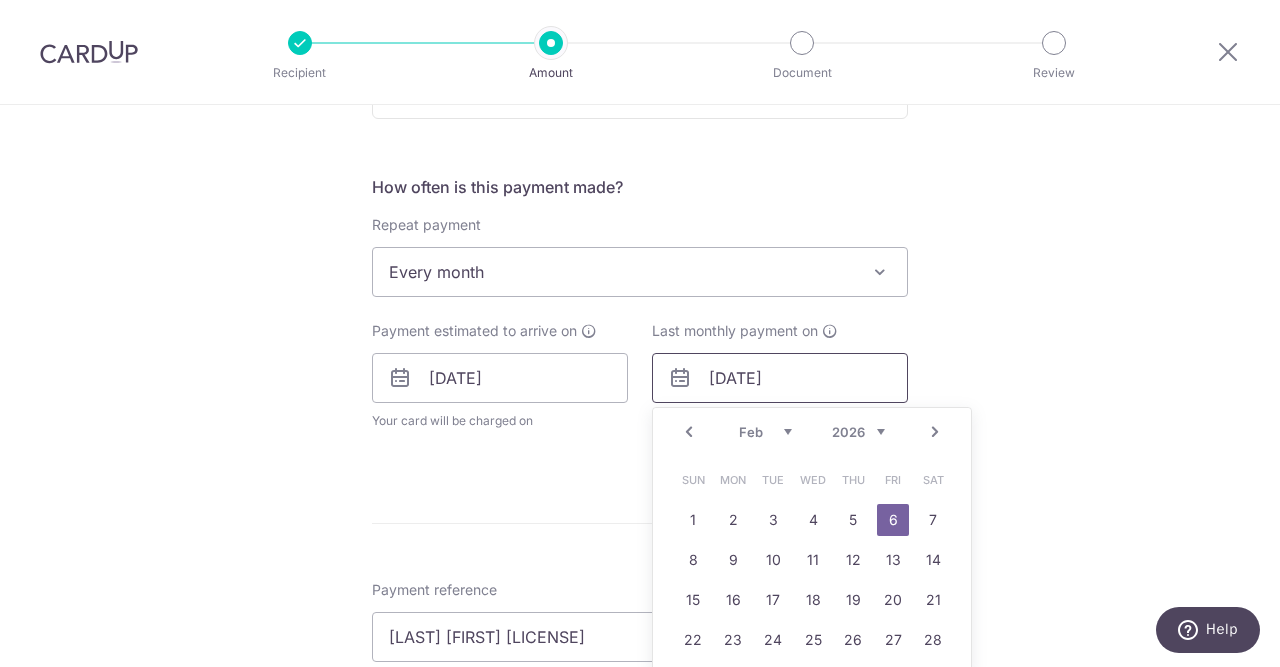 scroll, scrollTop: 806, scrollLeft: 0, axis: vertical 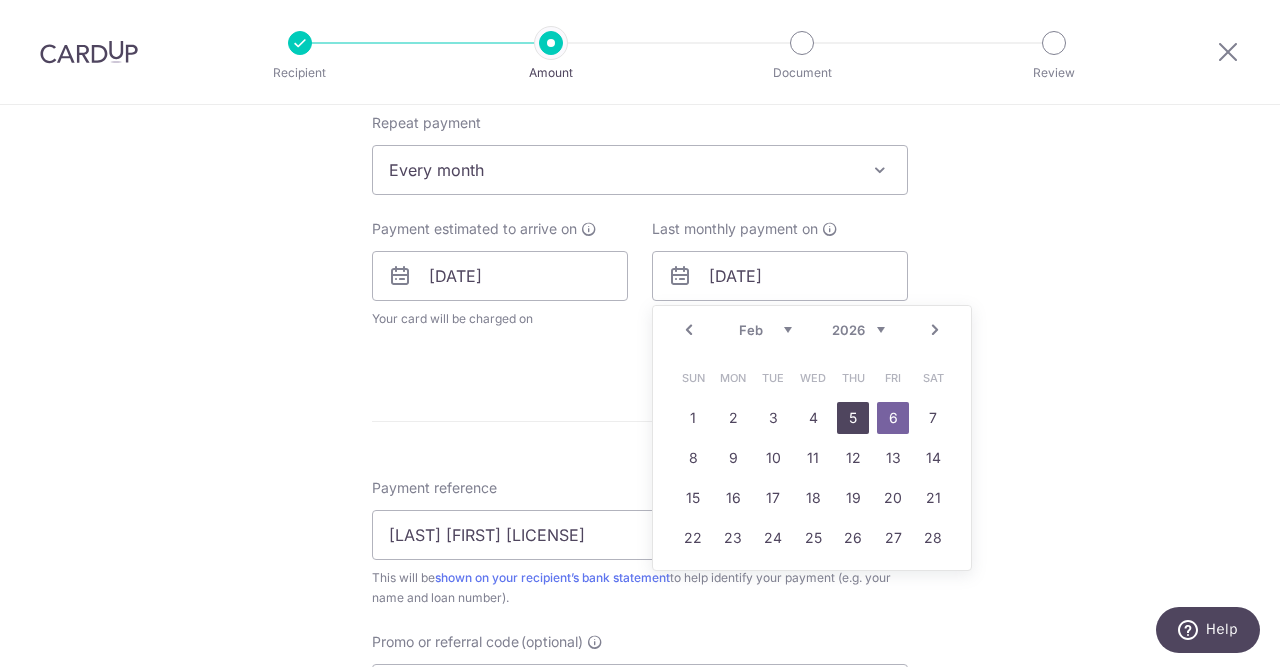 click on "5" at bounding box center (853, 418) 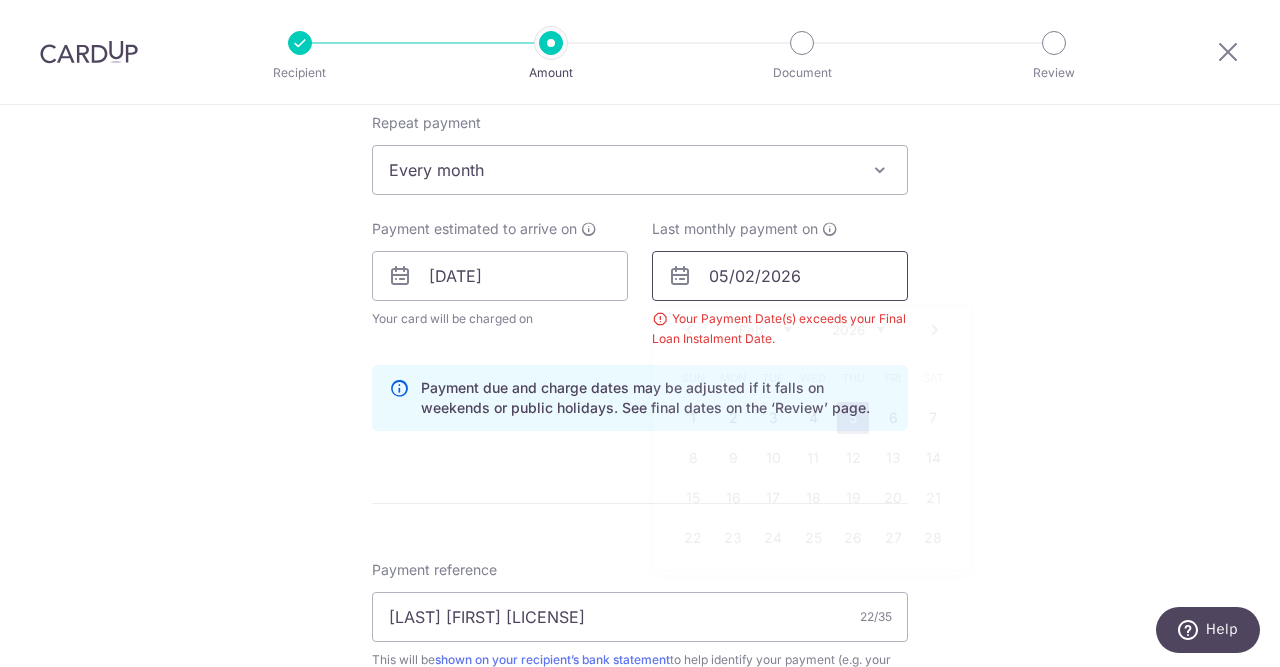 click on "05/02/2026" at bounding box center (780, 276) 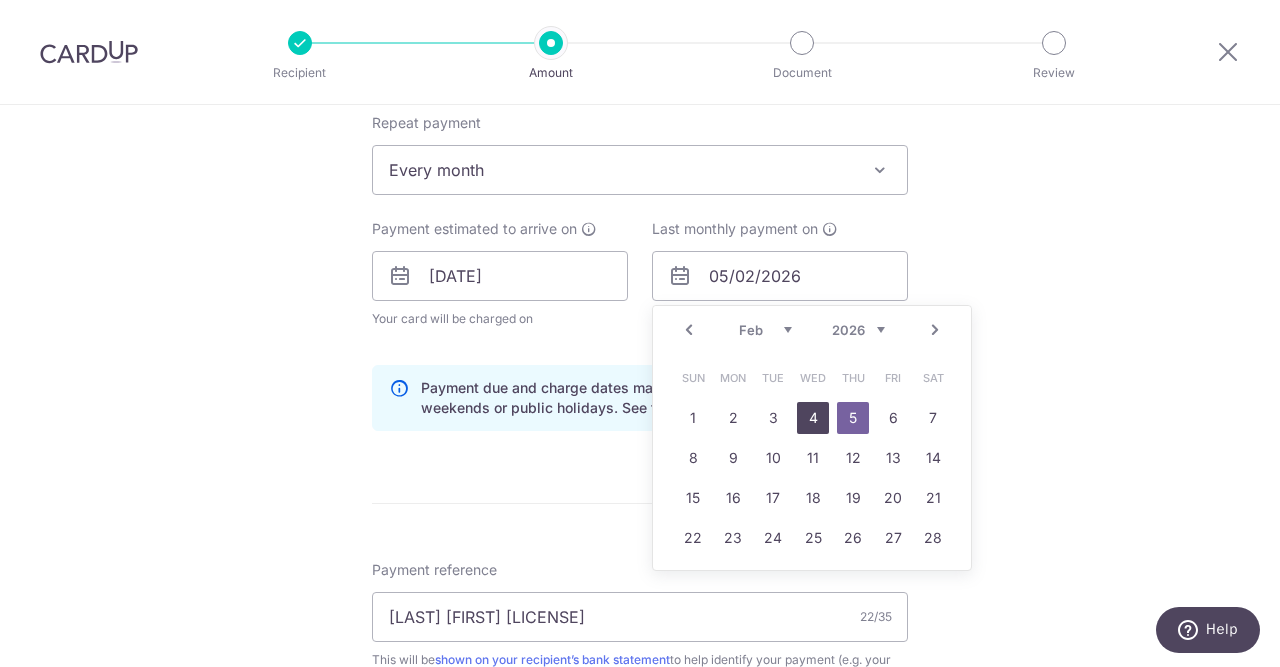 click on "4" at bounding box center (813, 418) 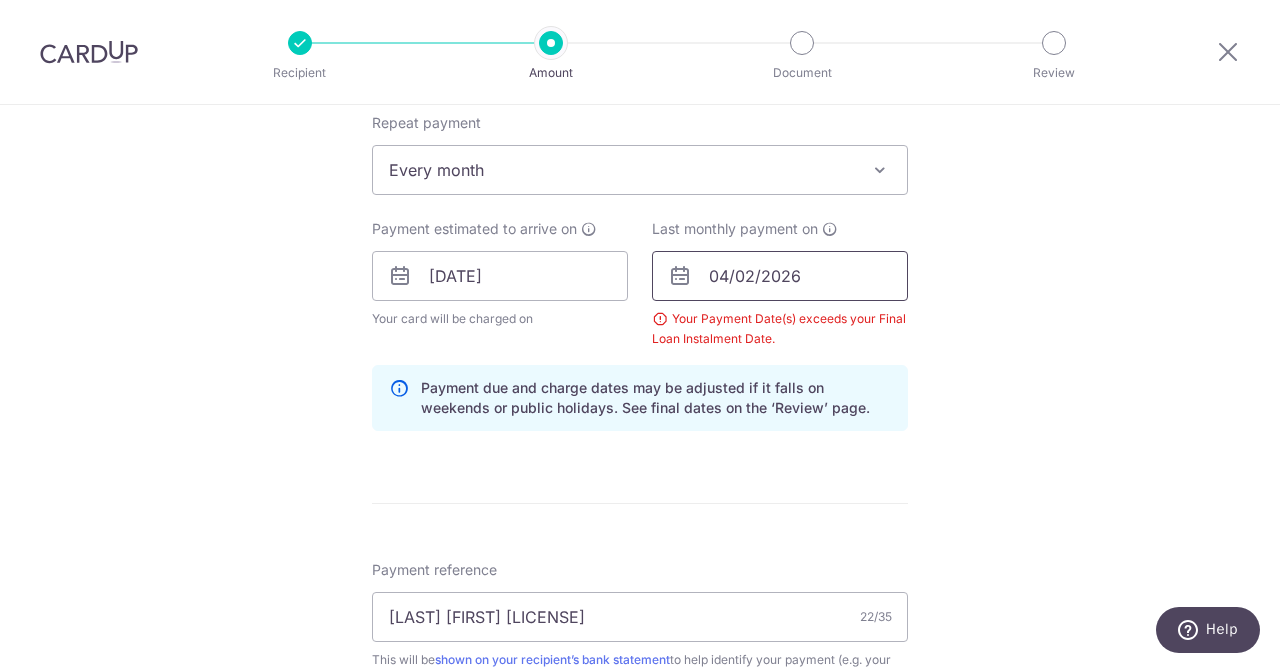 click on "04/02/2026" at bounding box center (780, 276) 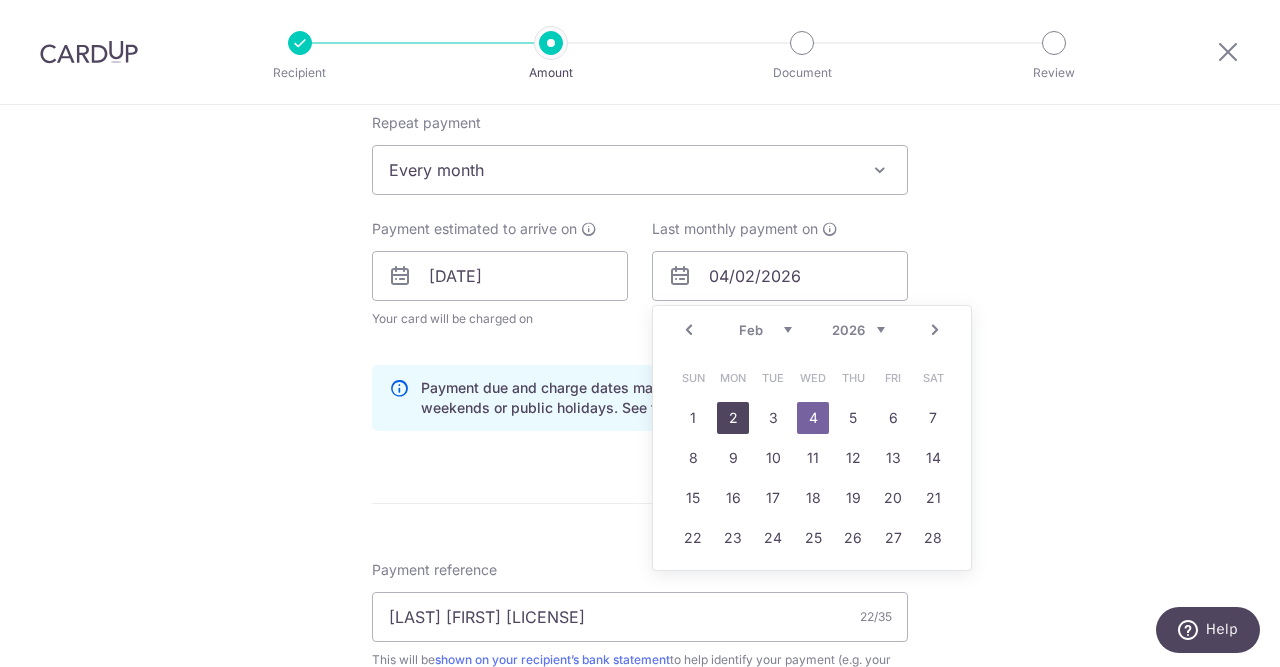 click on "2" at bounding box center [733, 418] 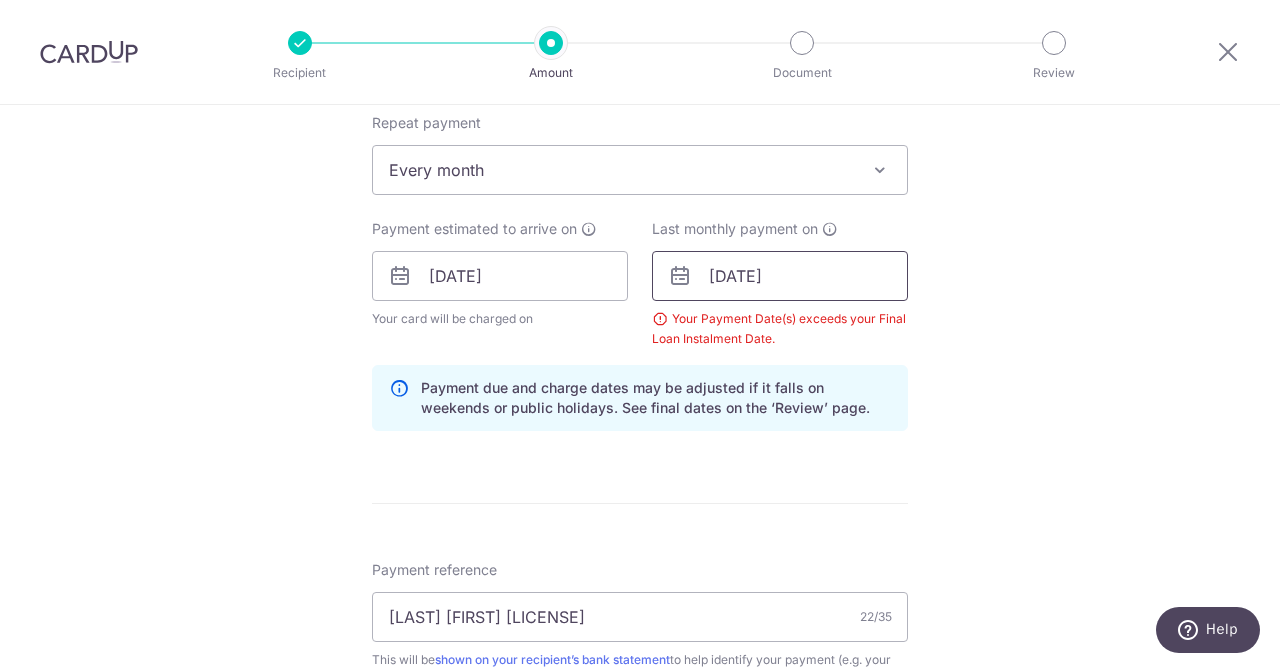 click on "02/02/2026" at bounding box center (780, 276) 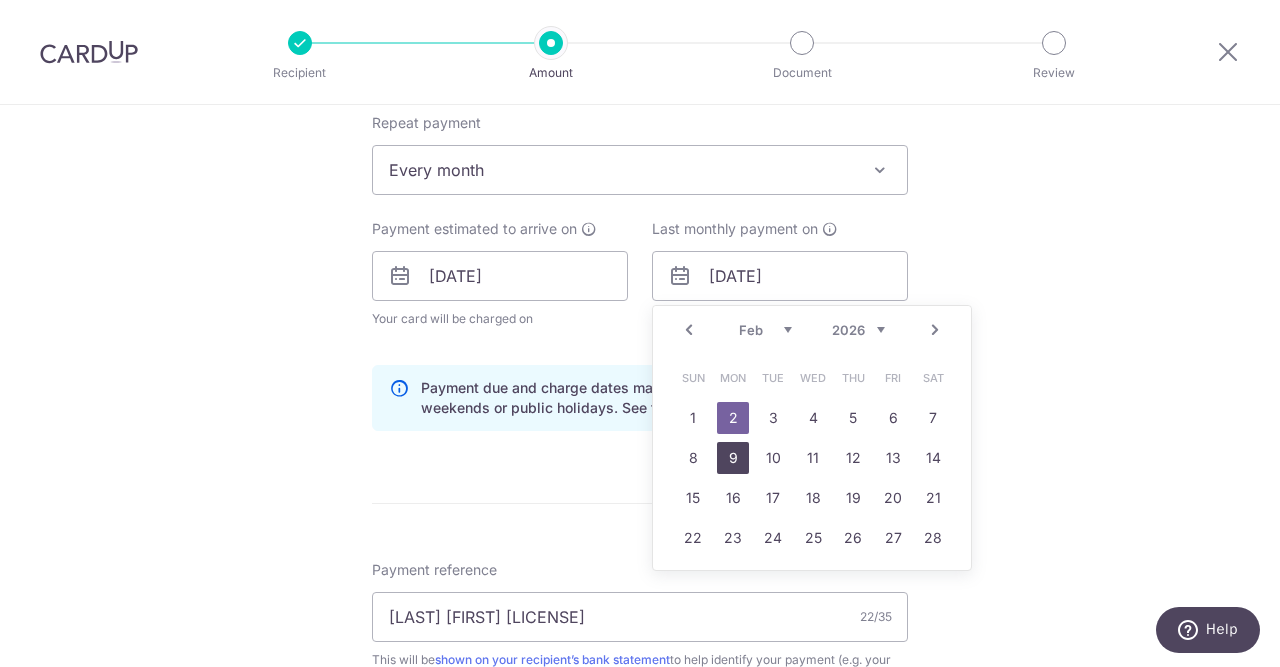 click on "9" at bounding box center [733, 458] 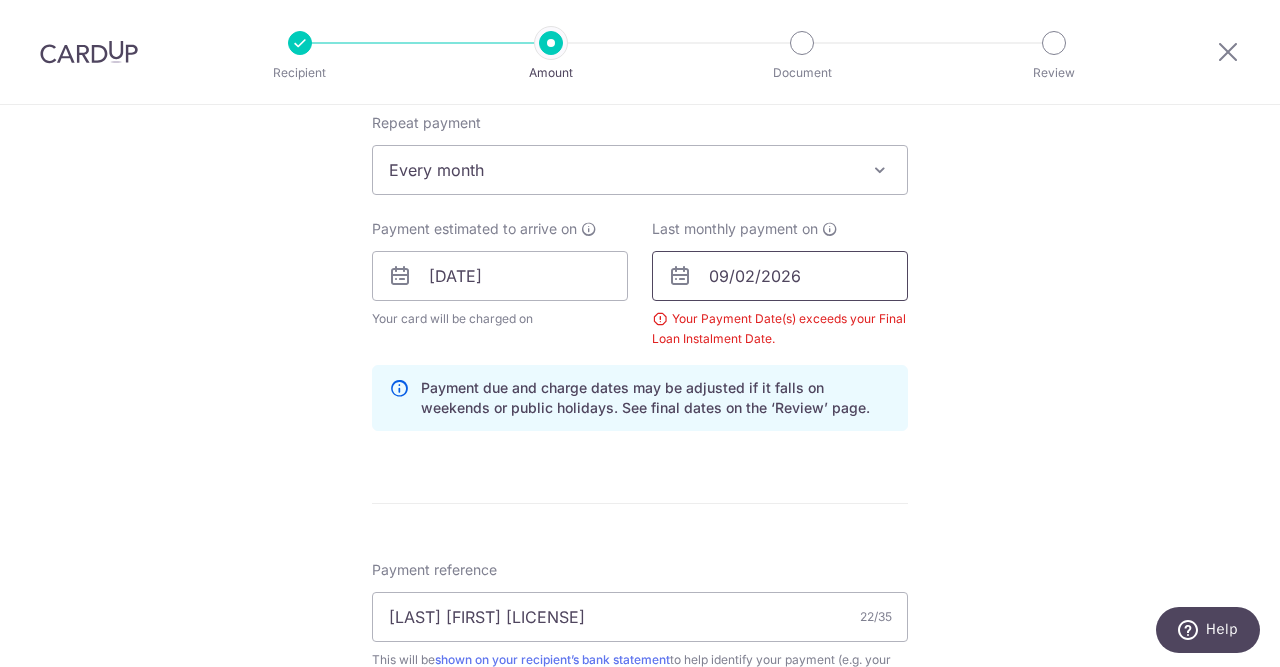 click on "09/02/2026" at bounding box center (780, 276) 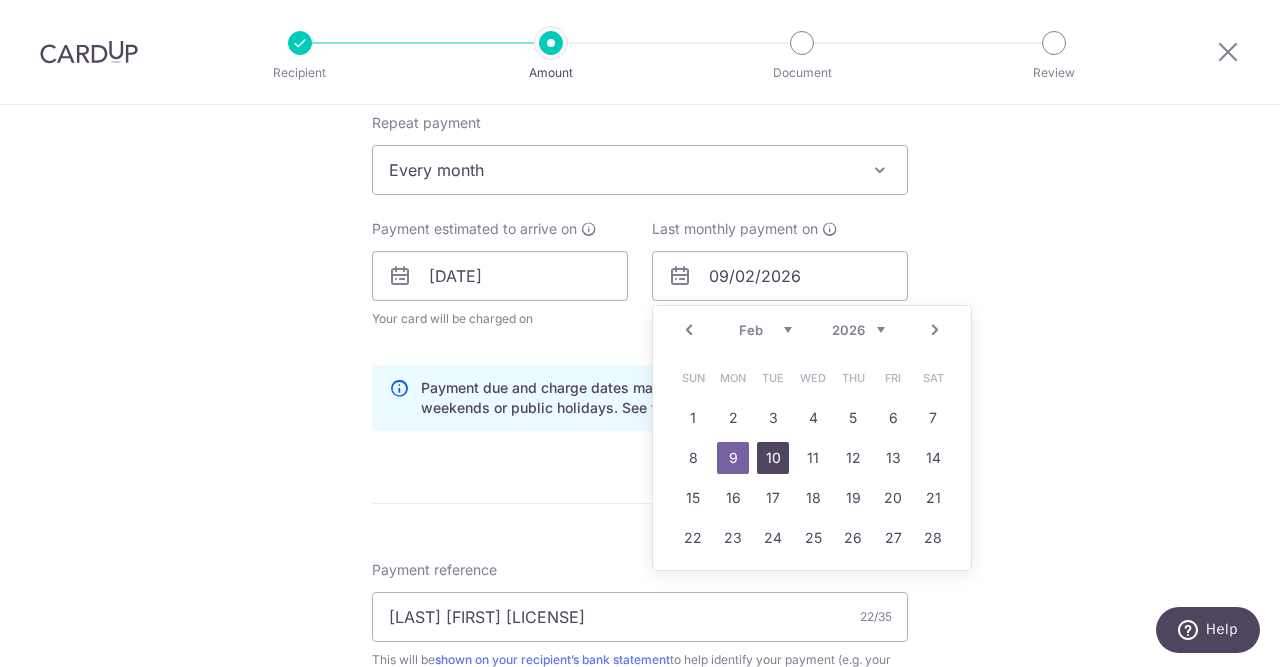 click on "10" at bounding box center (773, 458) 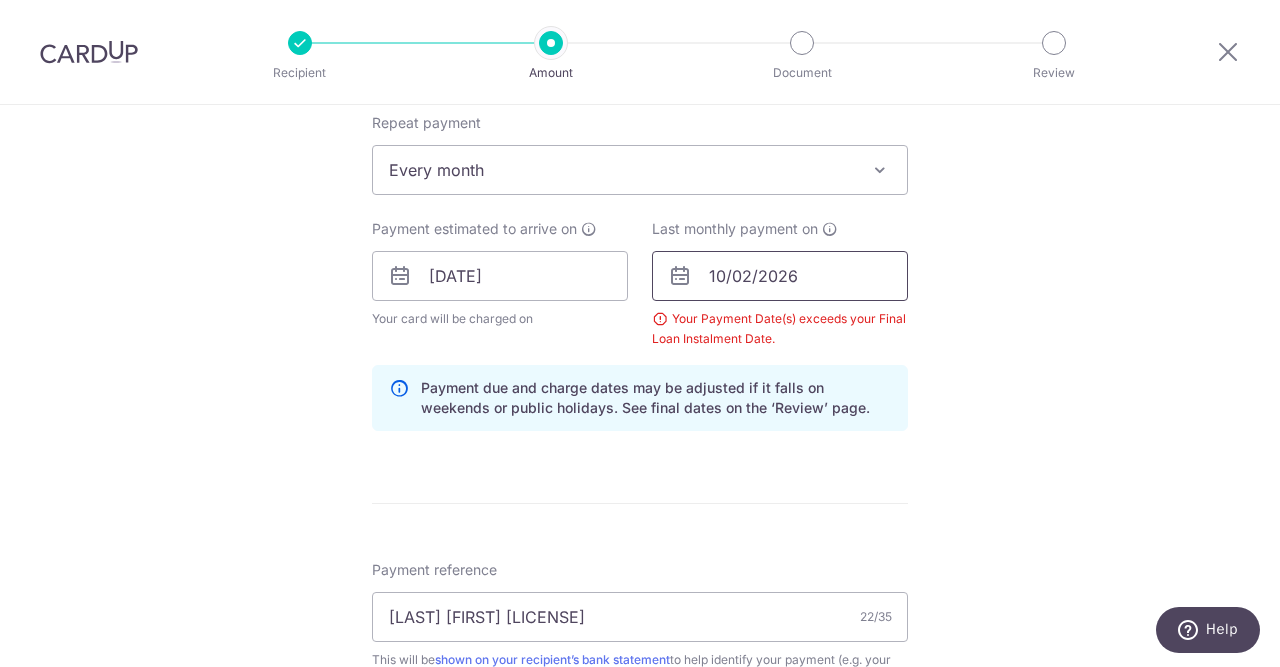click on "10/02/2026" at bounding box center (780, 276) 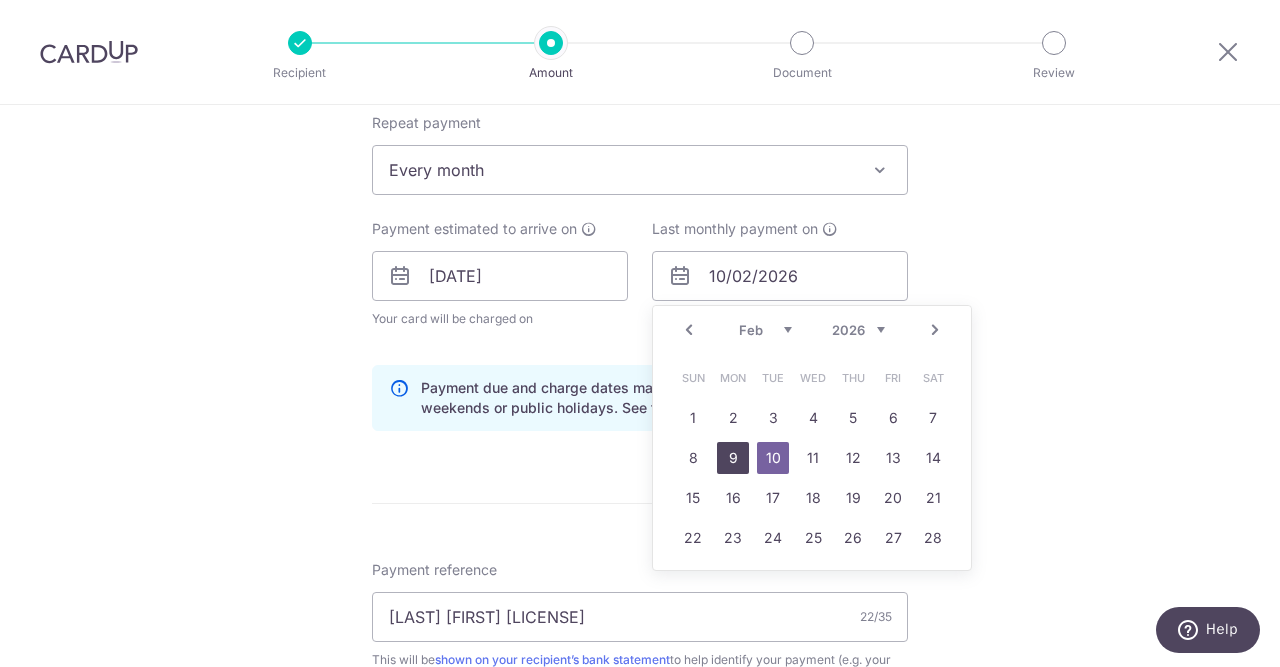 click on "9" at bounding box center (733, 458) 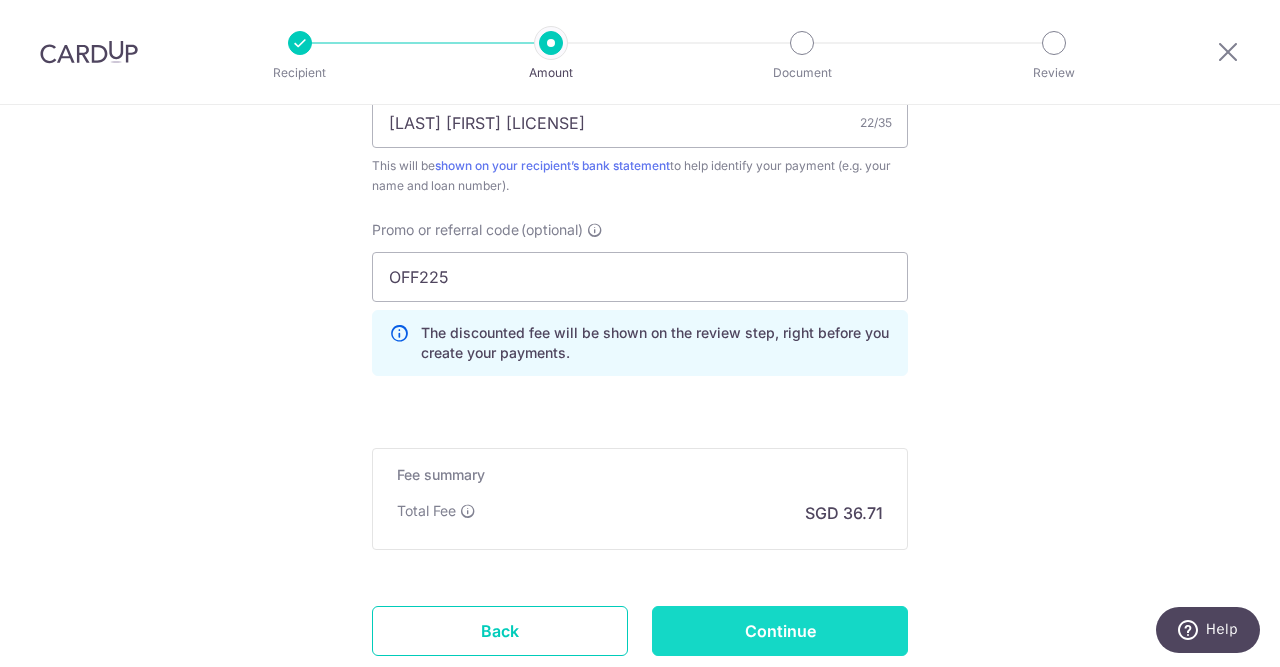 scroll, scrollTop: 1418, scrollLeft: 0, axis: vertical 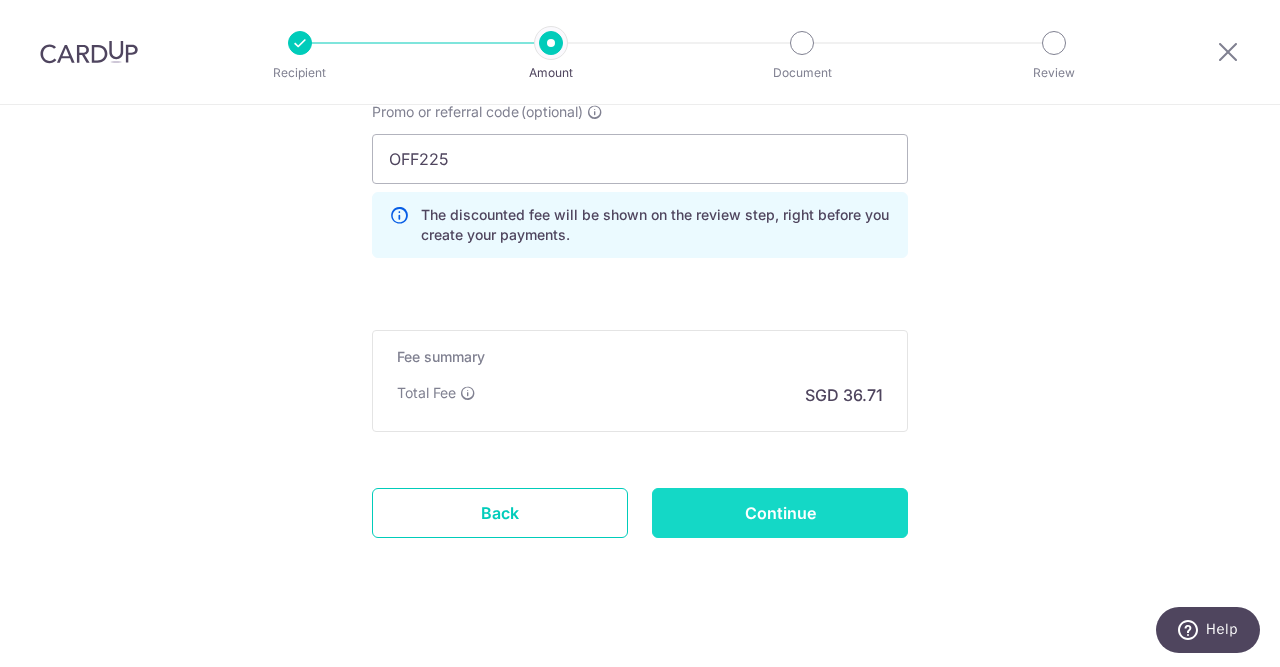 click on "Continue" at bounding box center [780, 513] 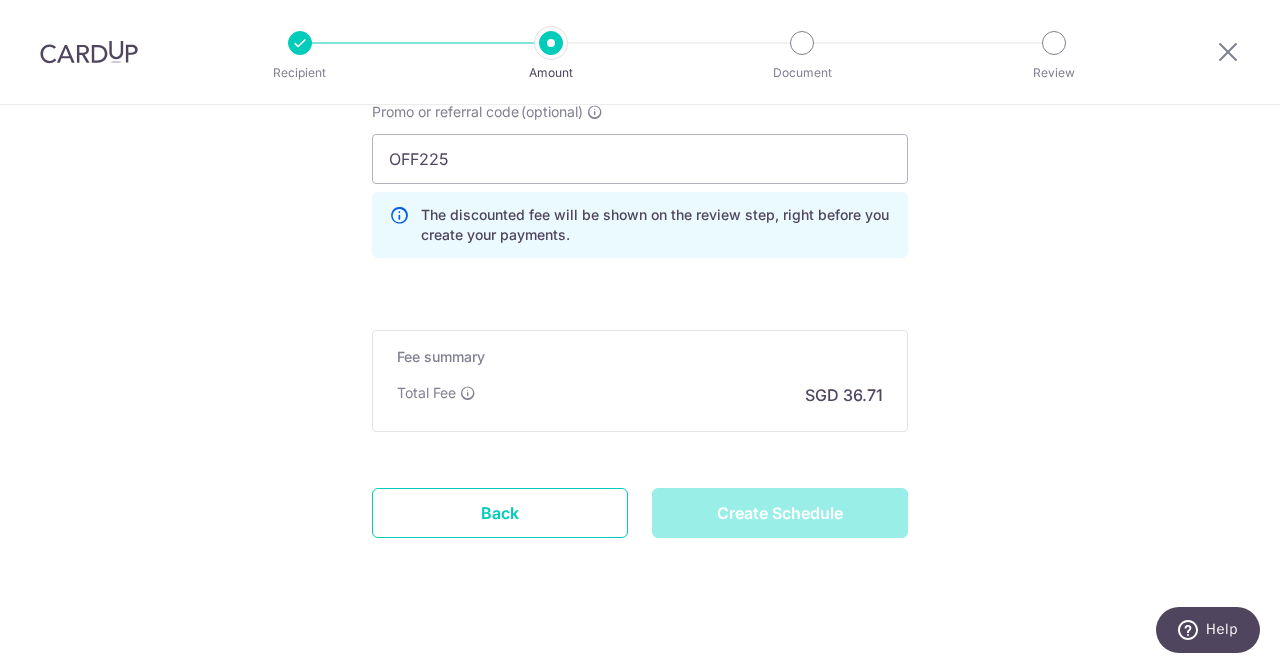 type on "Create Schedule" 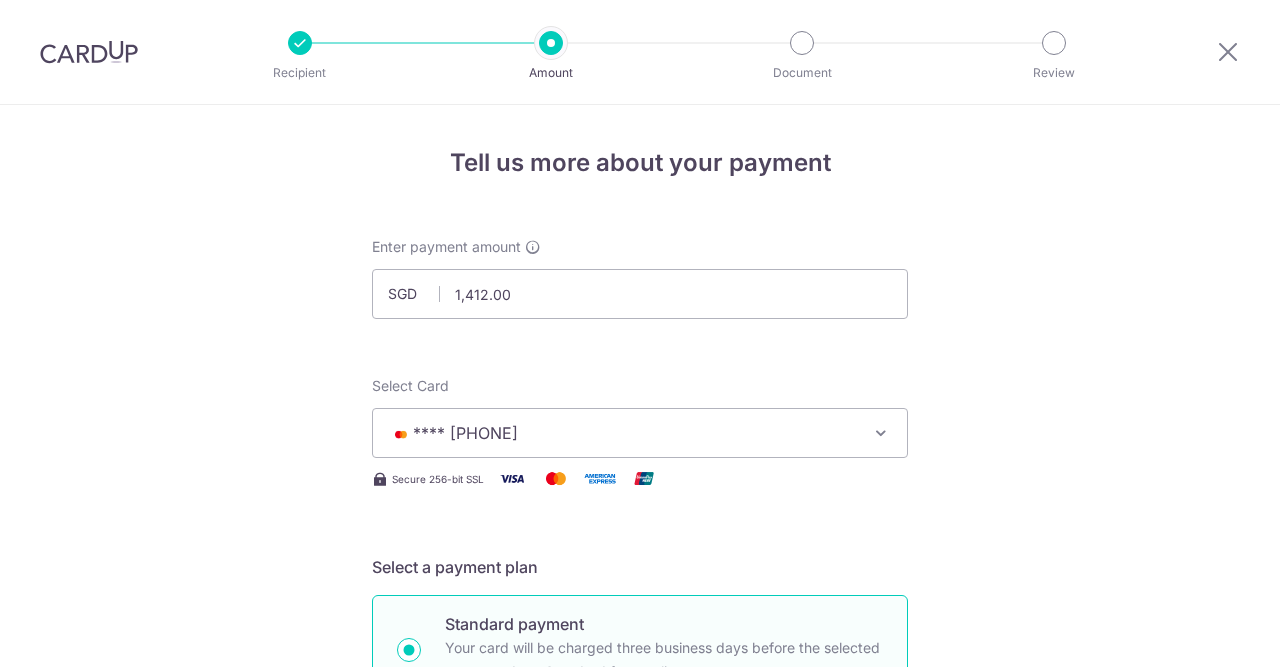 scroll, scrollTop: 0, scrollLeft: 0, axis: both 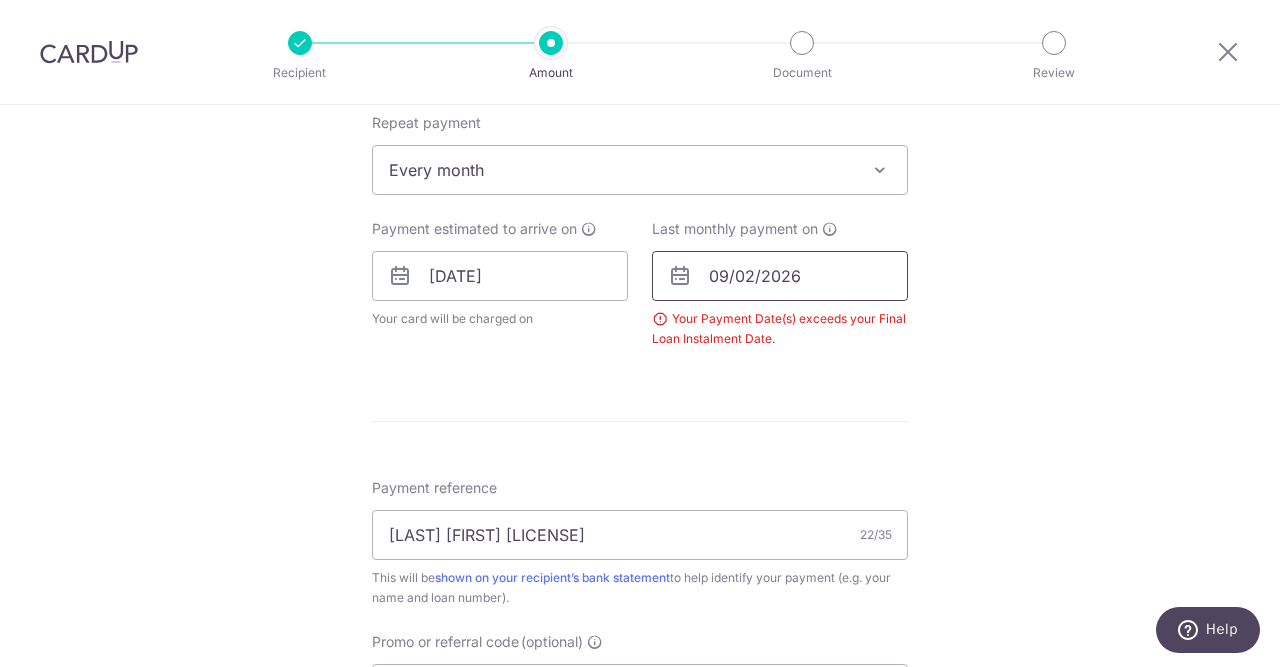 click on "09/02/2026" at bounding box center [780, 276] 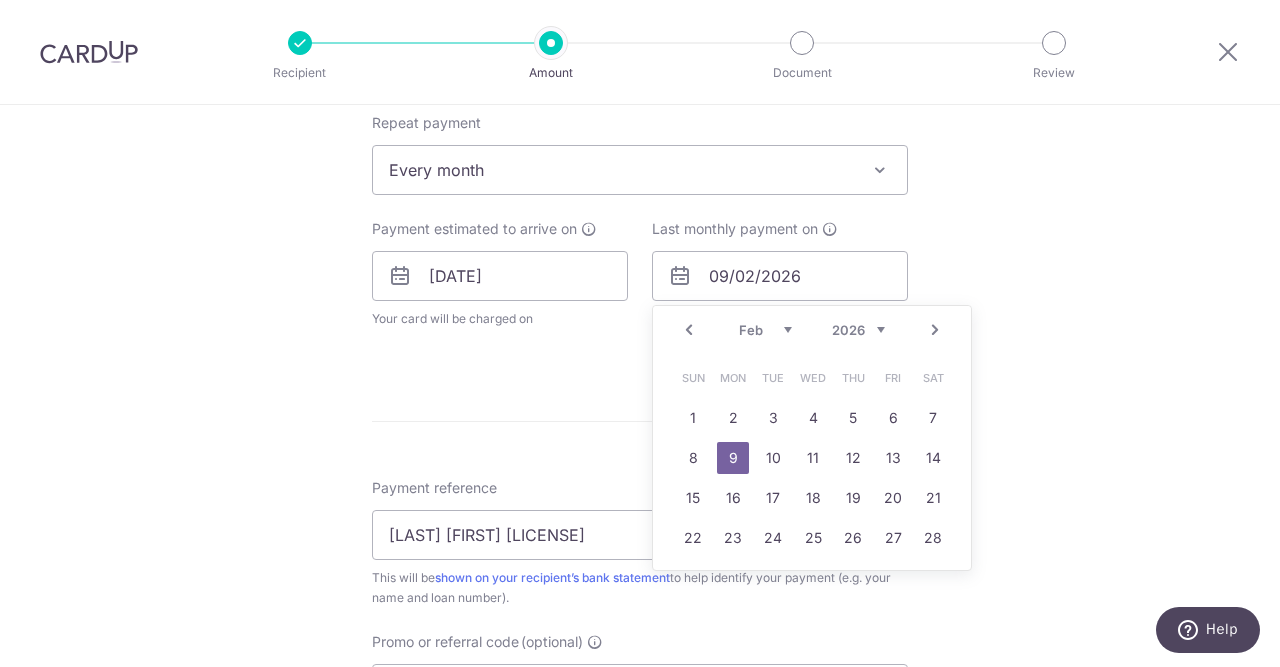 click on "Prev" at bounding box center [689, 330] 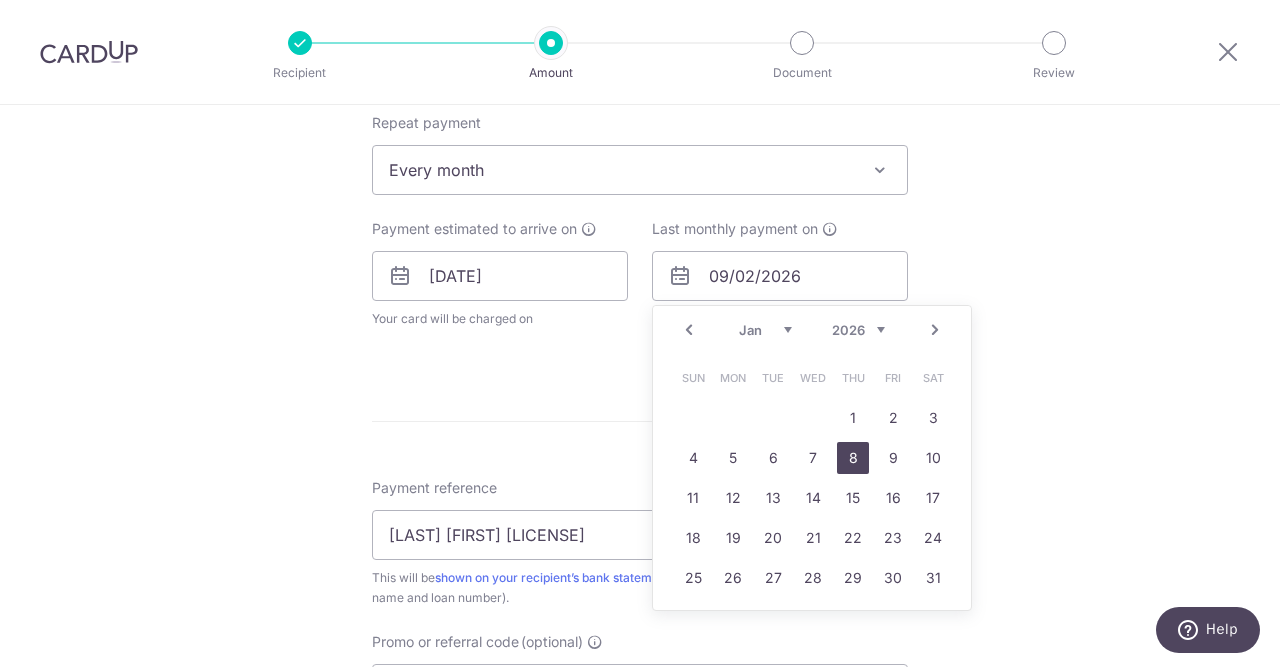 click on "8" at bounding box center [853, 458] 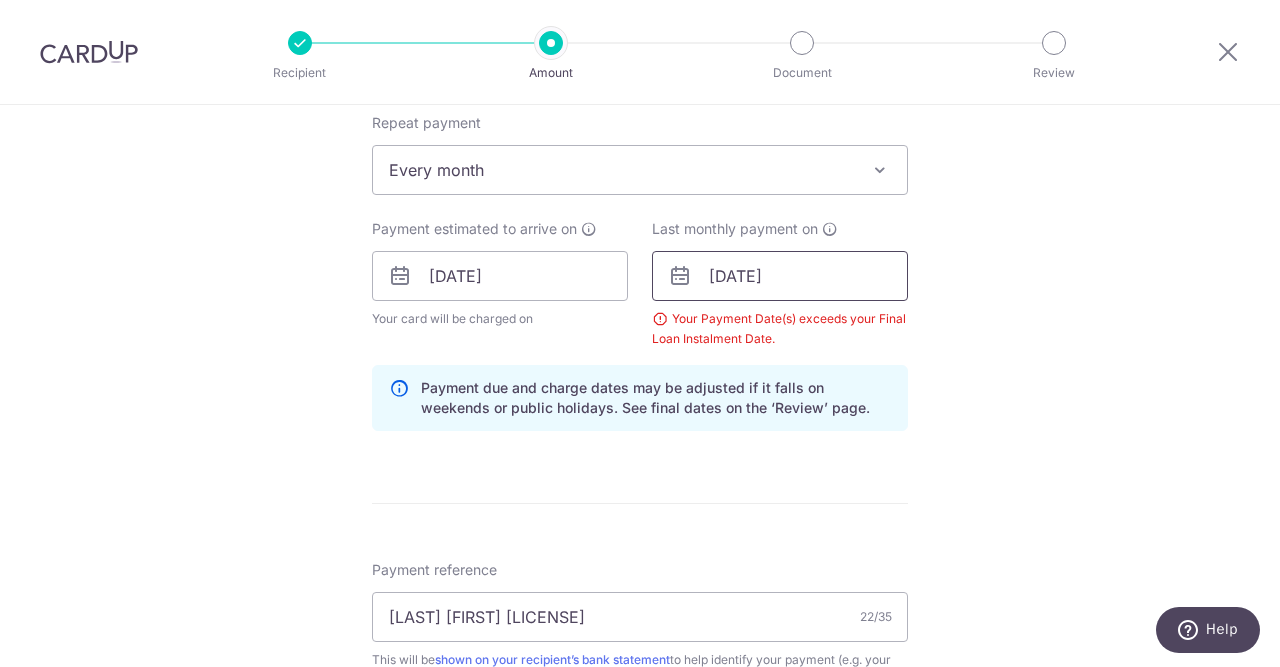 click on "08/01/2026" at bounding box center [780, 276] 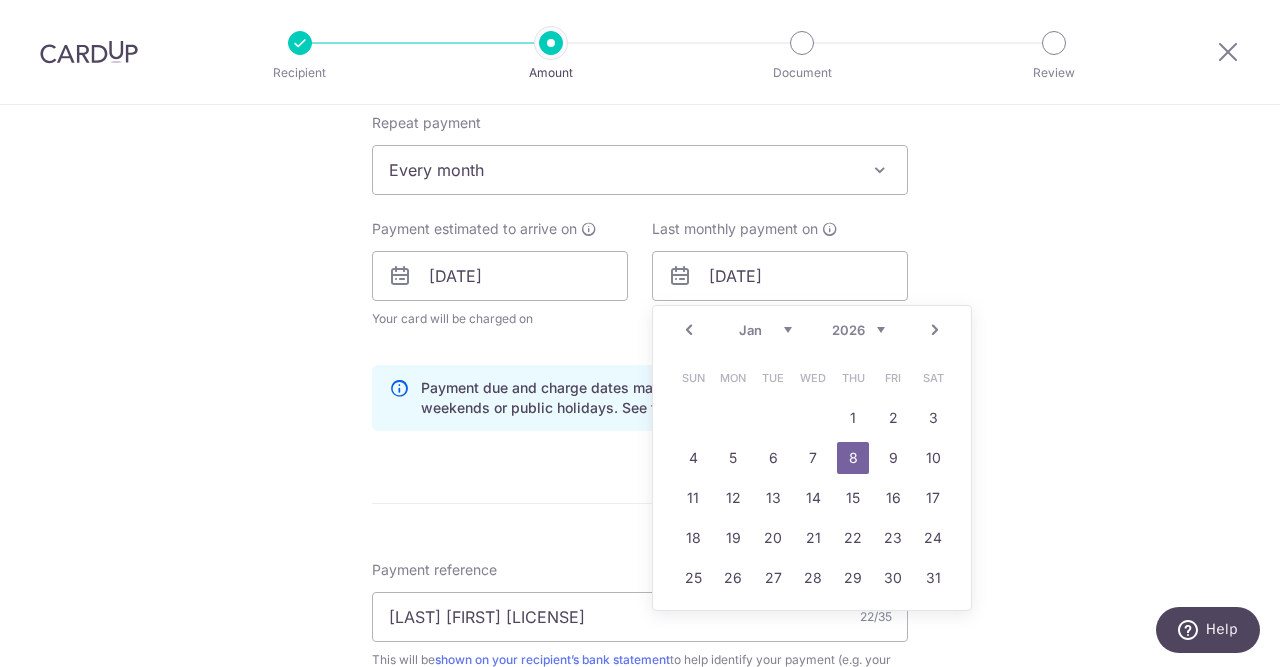click on "Prev" at bounding box center (689, 330) 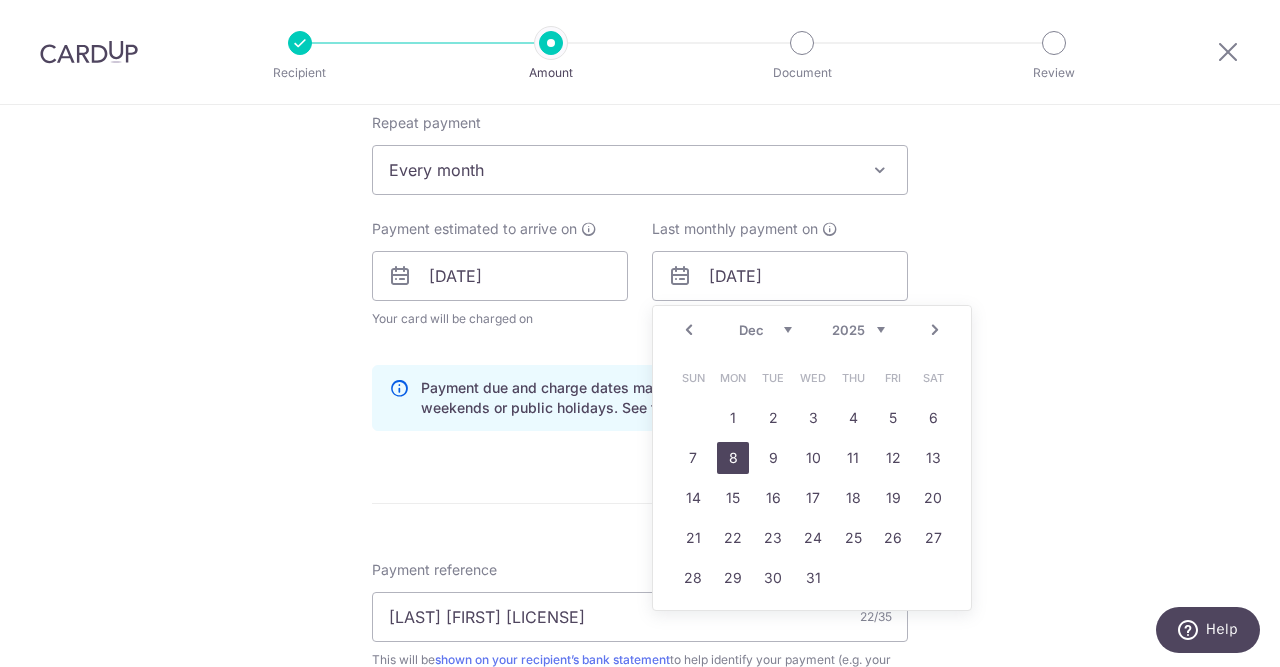click on "8" at bounding box center (733, 458) 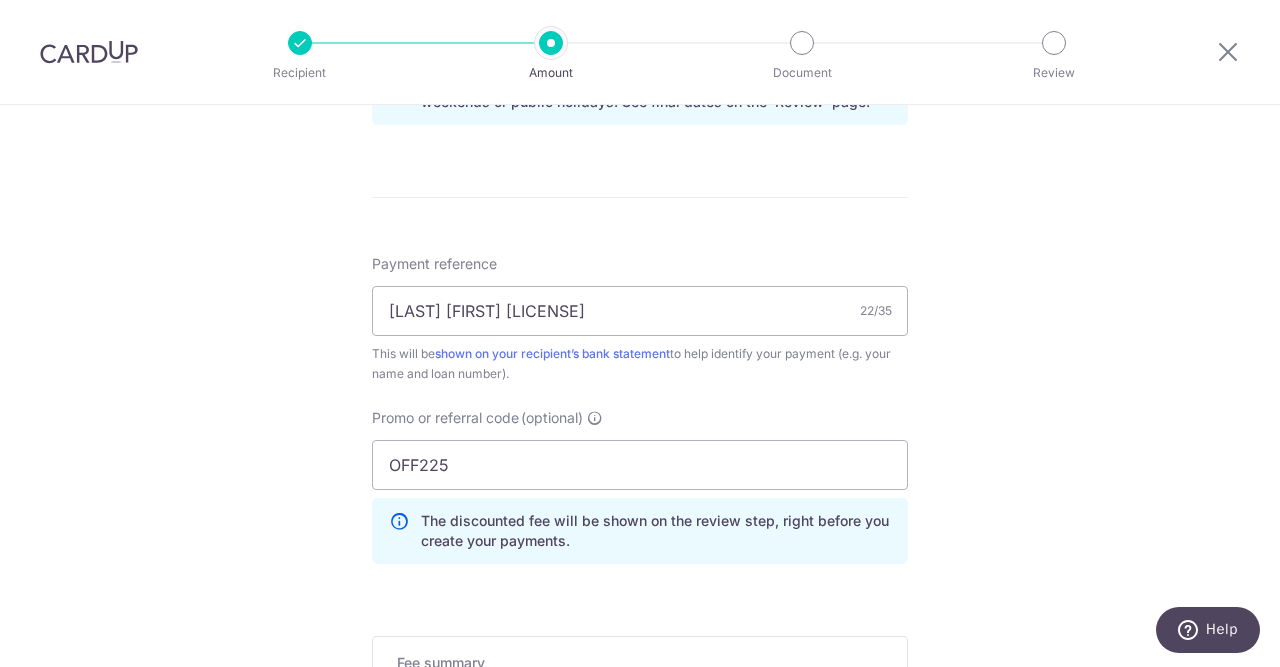 scroll, scrollTop: 1316, scrollLeft: 0, axis: vertical 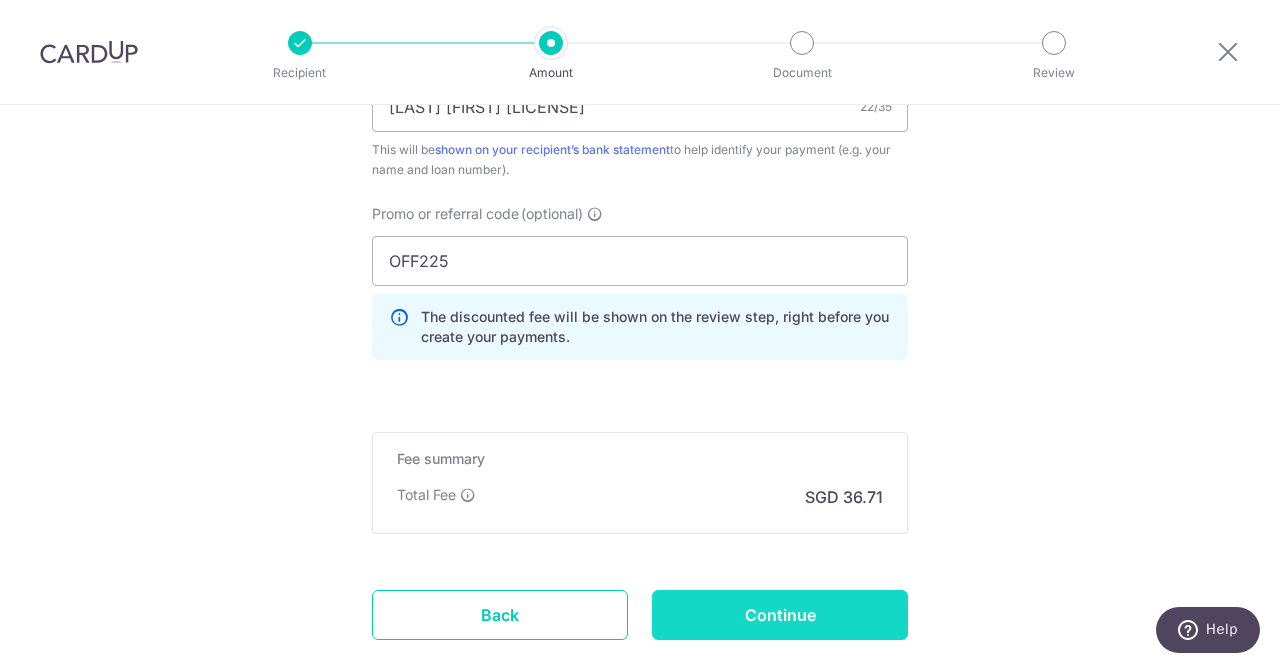 click on "Continue" at bounding box center (780, 615) 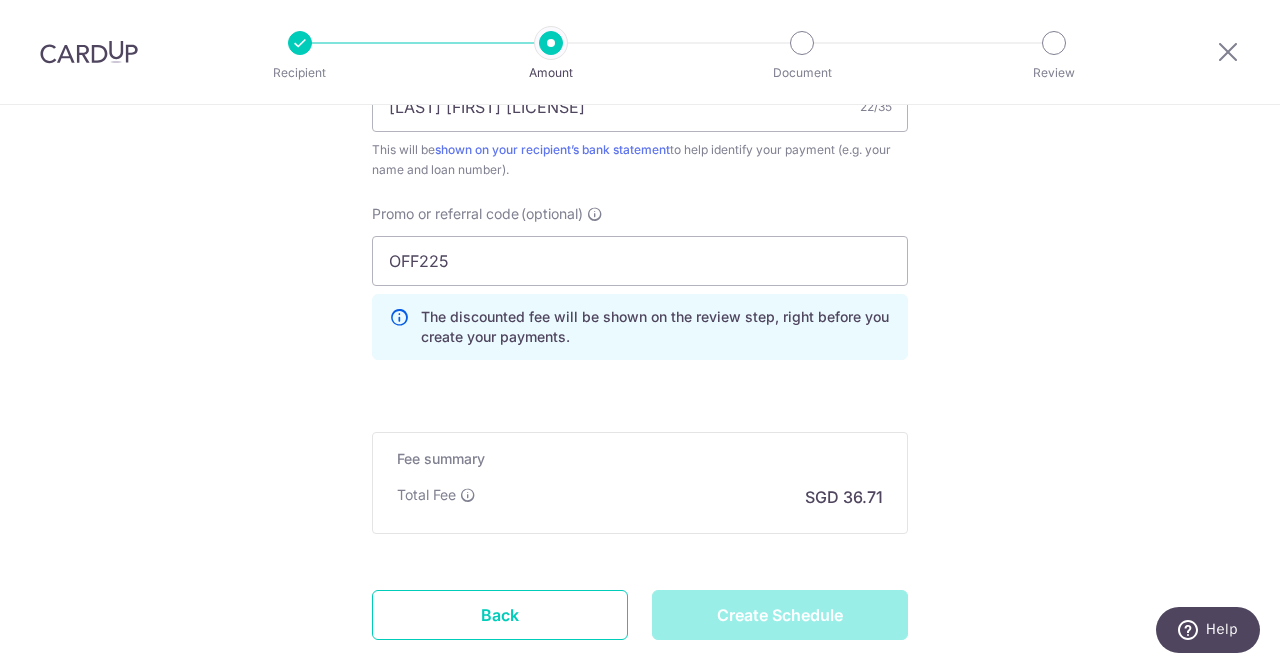 type on "Create Schedule" 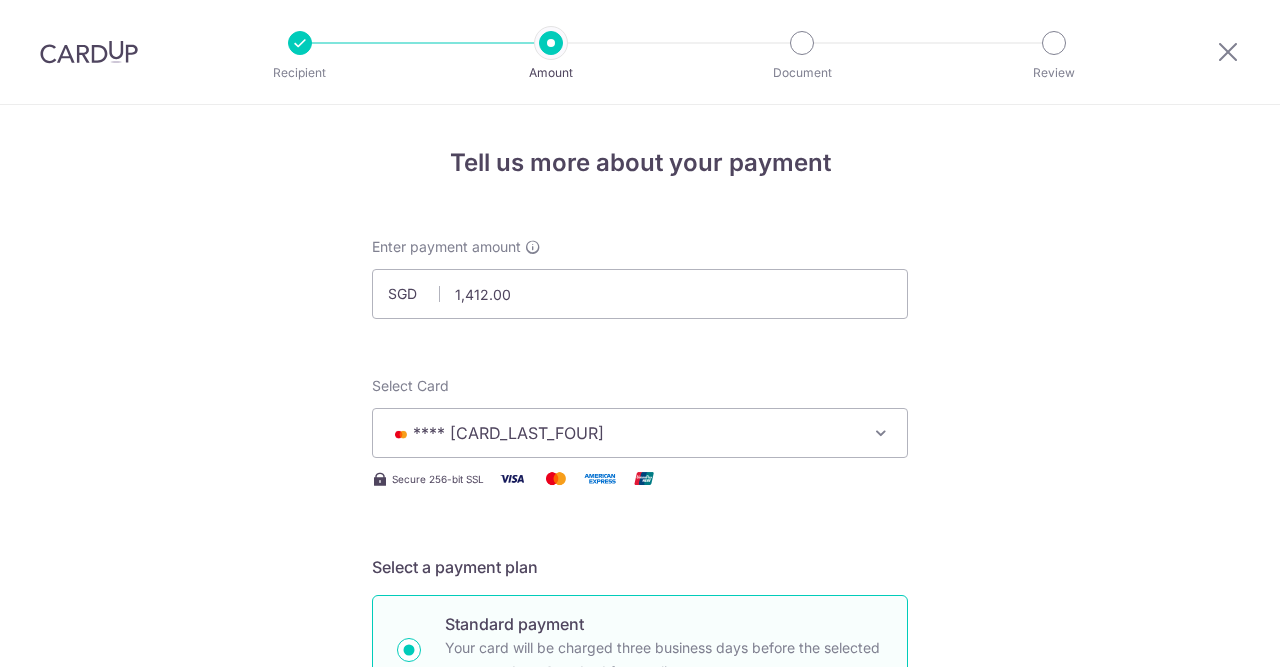 scroll, scrollTop: 0, scrollLeft: 0, axis: both 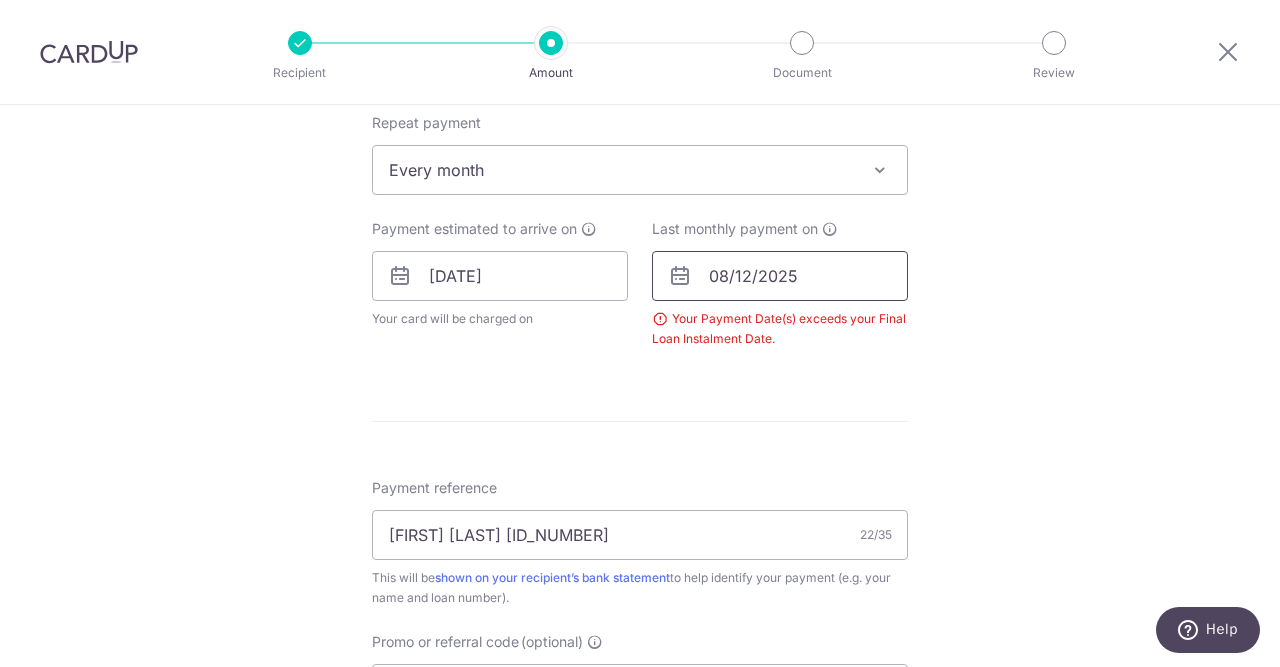 click on "08/12/2025" at bounding box center [780, 276] 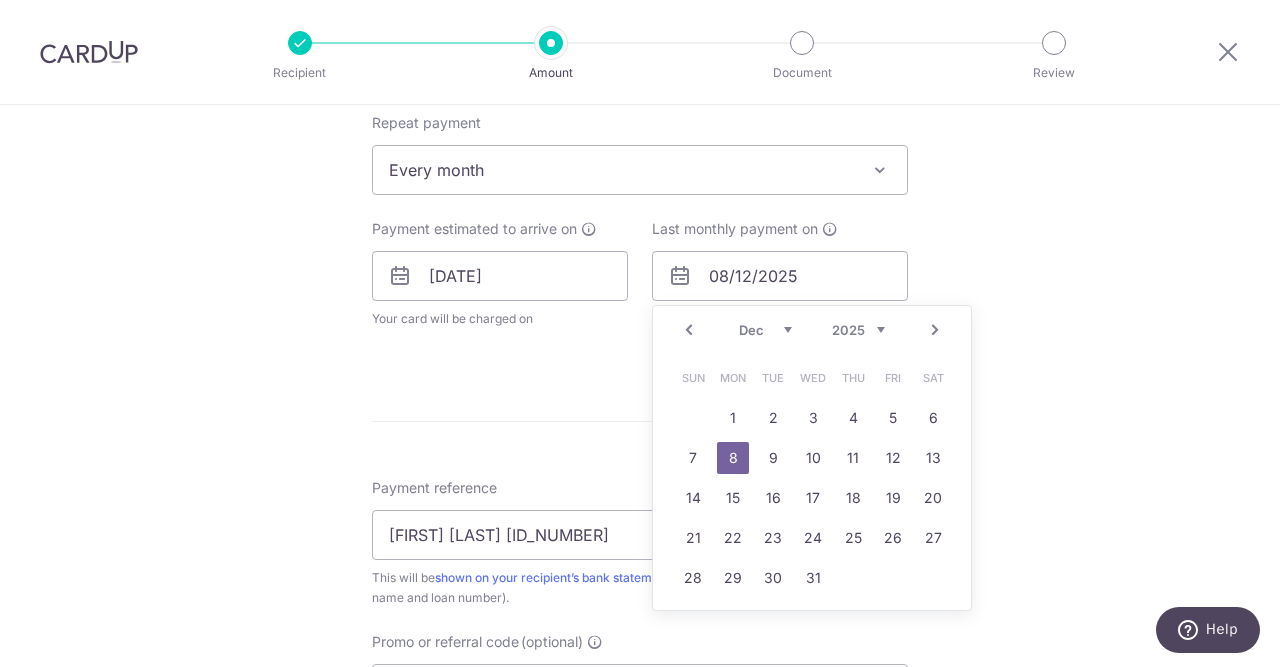 click on "Prev" at bounding box center [689, 330] 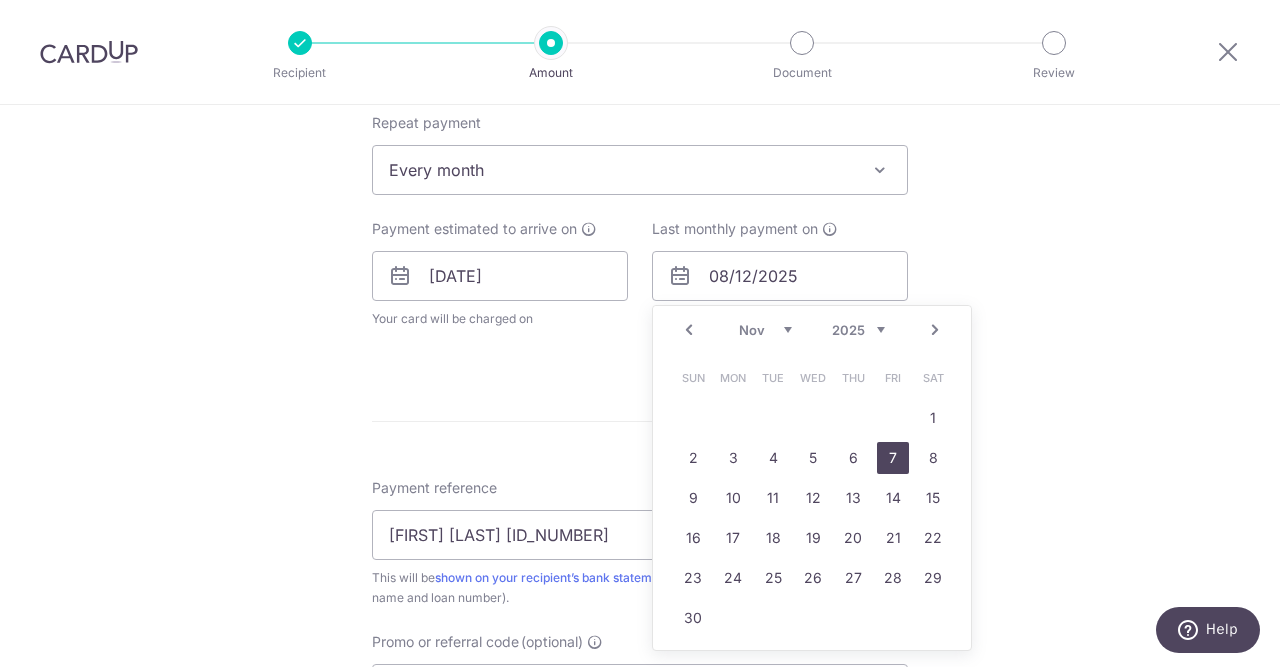 click on "7" at bounding box center [893, 458] 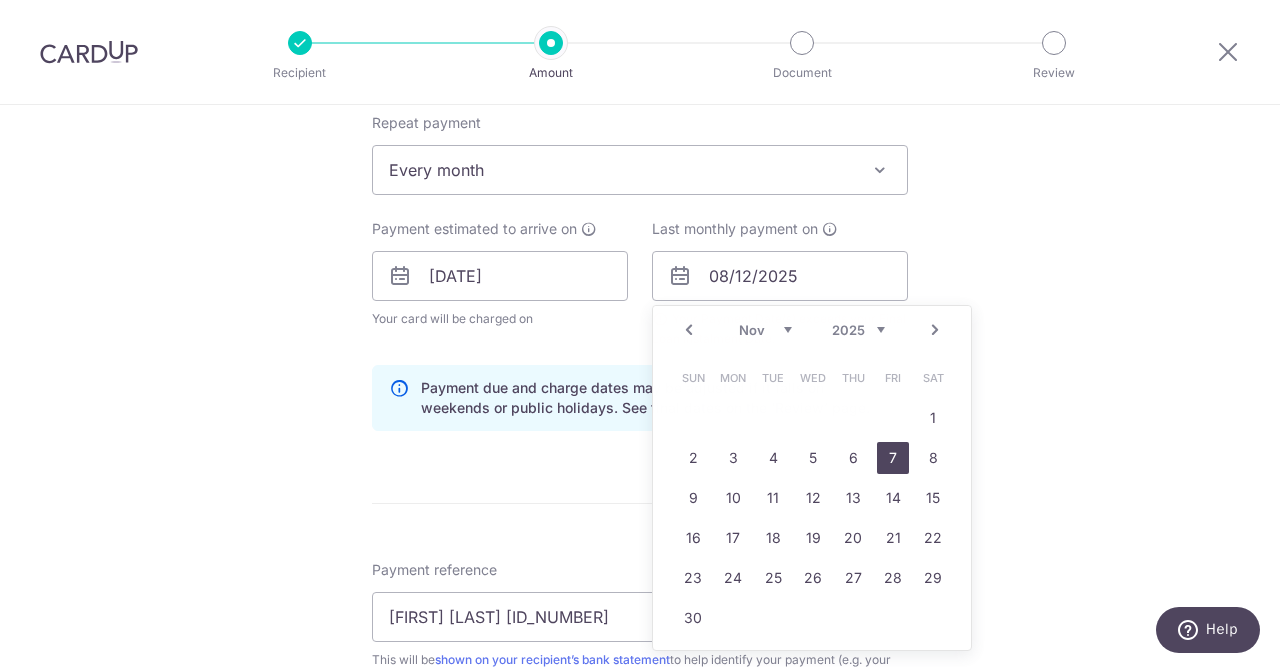 type on "07/11/2025" 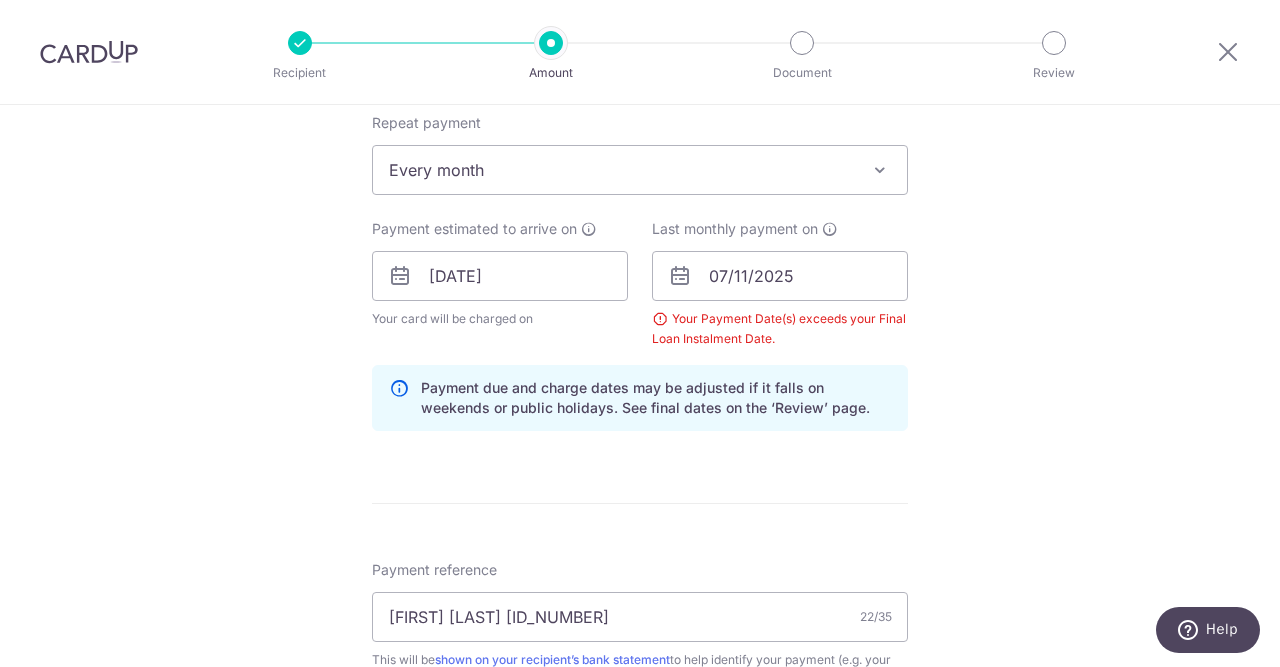 click at bounding box center [680, 276] 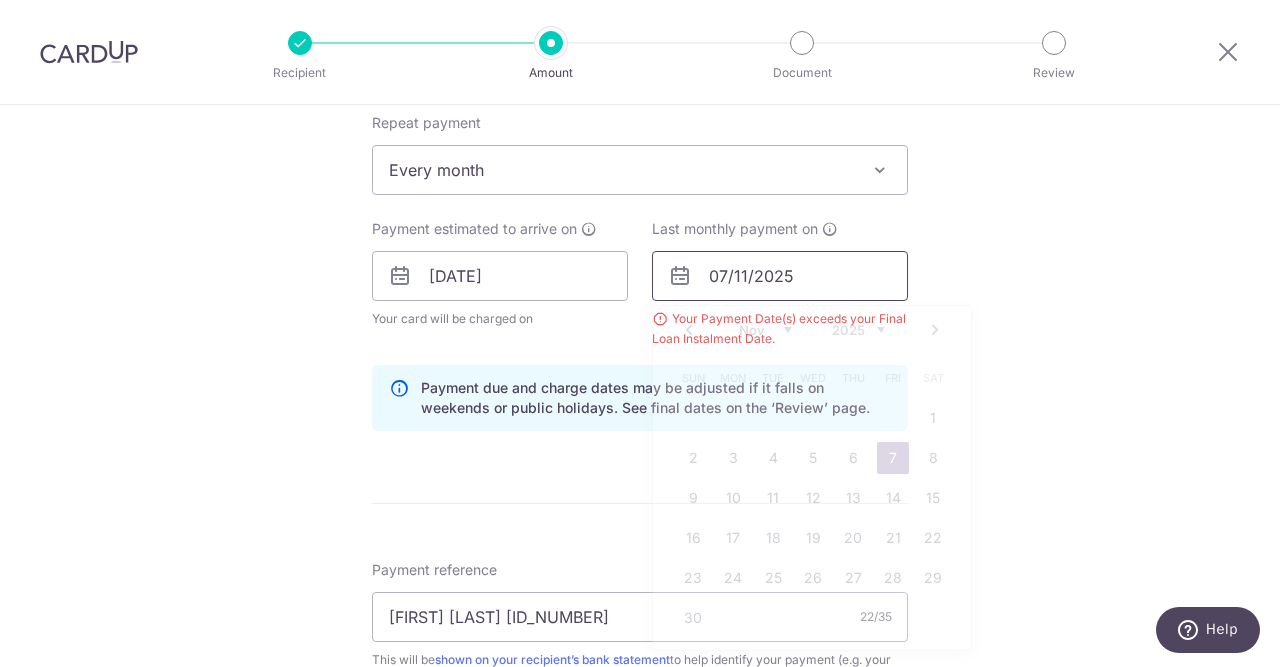 click on "07/11/2025" at bounding box center [780, 276] 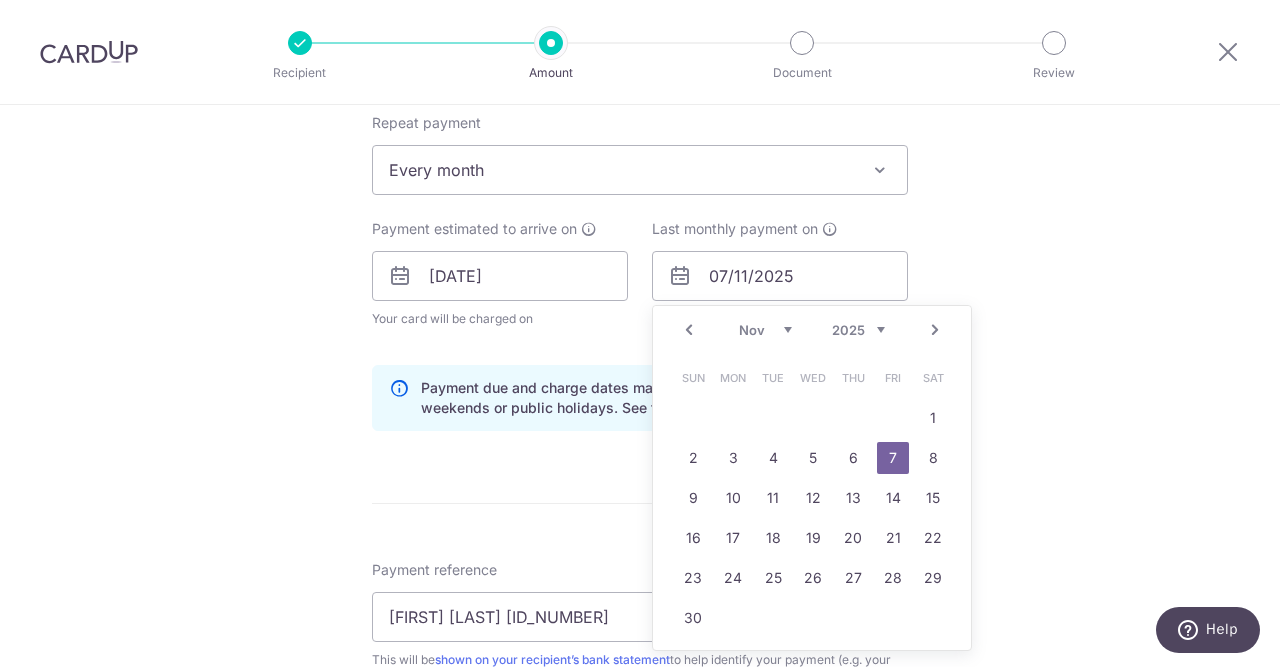 click on "Tell us more about your payment
Enter payment amount
SGD
1,412.00
1412.00
Select Card
**** 7457
Add credit card
Your Cards
**** 0733
**** 7457
Secure 256-bit SSL
Text
New card details
Card
Secure 256-bit SSL" at bounding box center [640, 299] 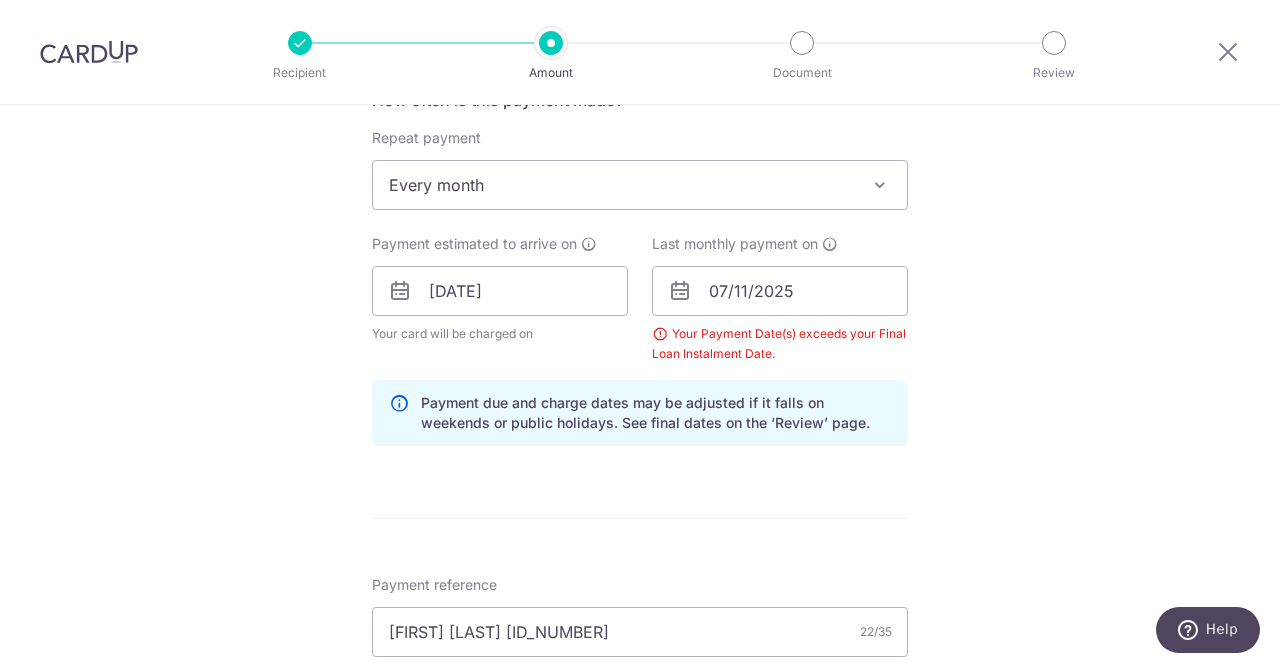 scroll, scrollTop: 816, scrollLeft: 0, axis: vertical 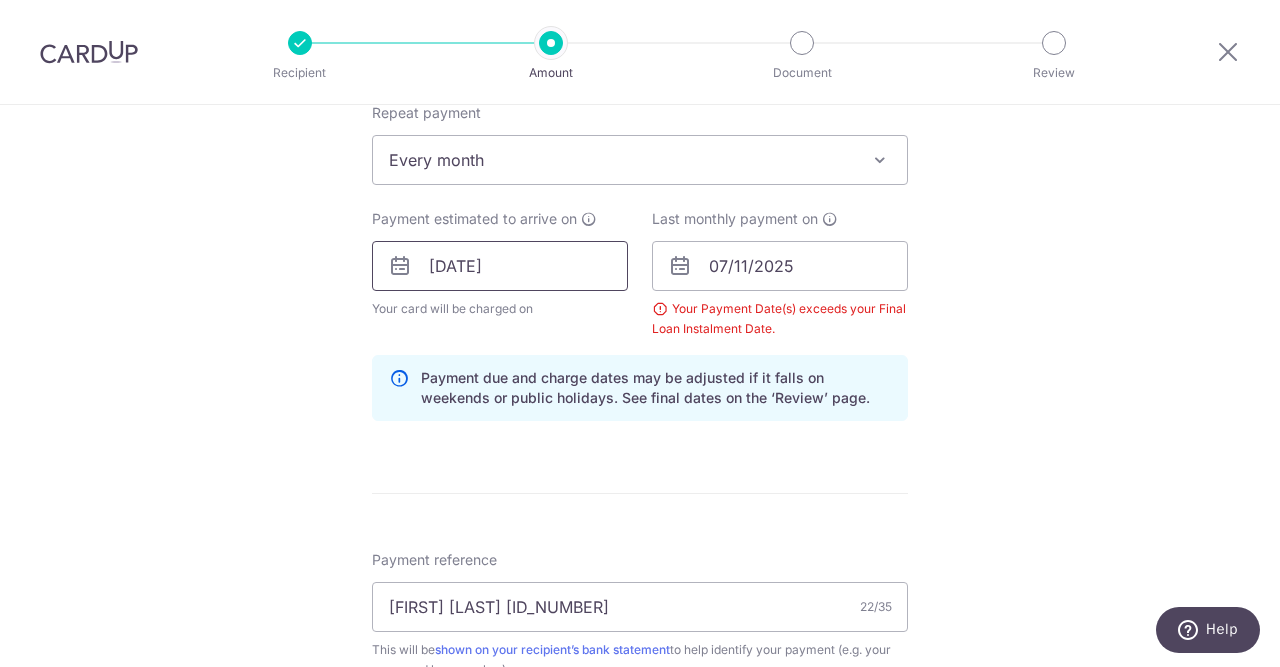 click on "08/09/2025" at bounding box center [500, 266] 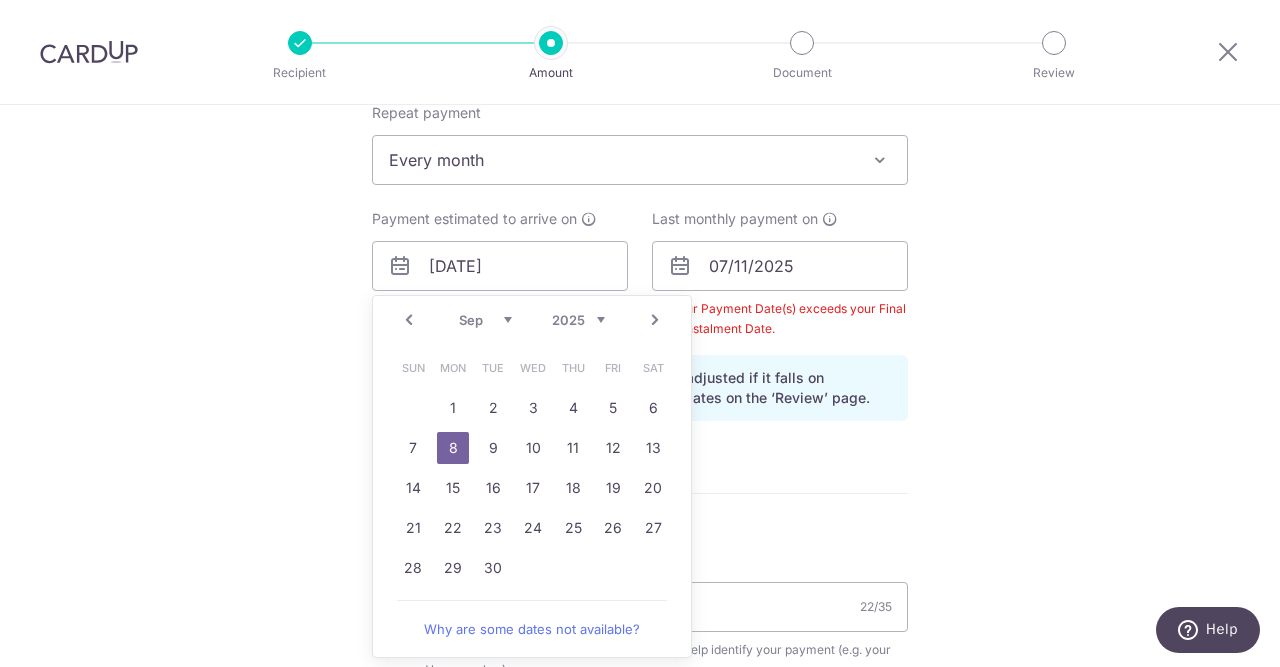 click on "Prev" at bounding box center (409, 320) 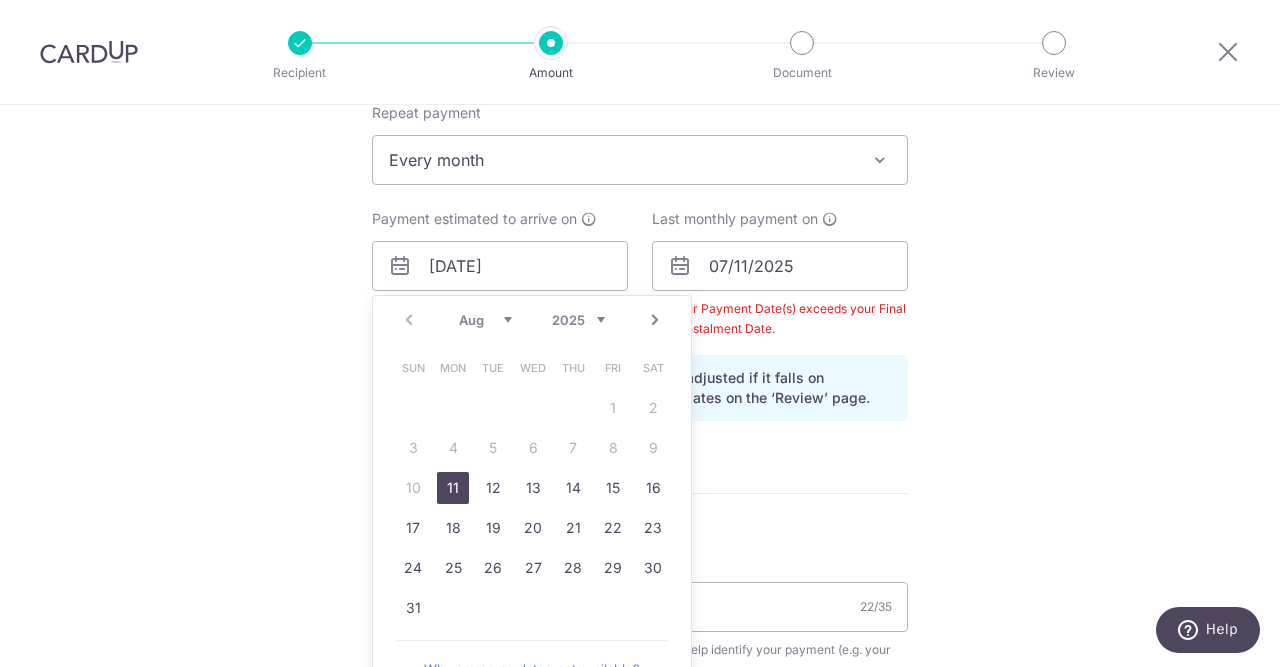 click on "11" at bounding box center [453, 488] 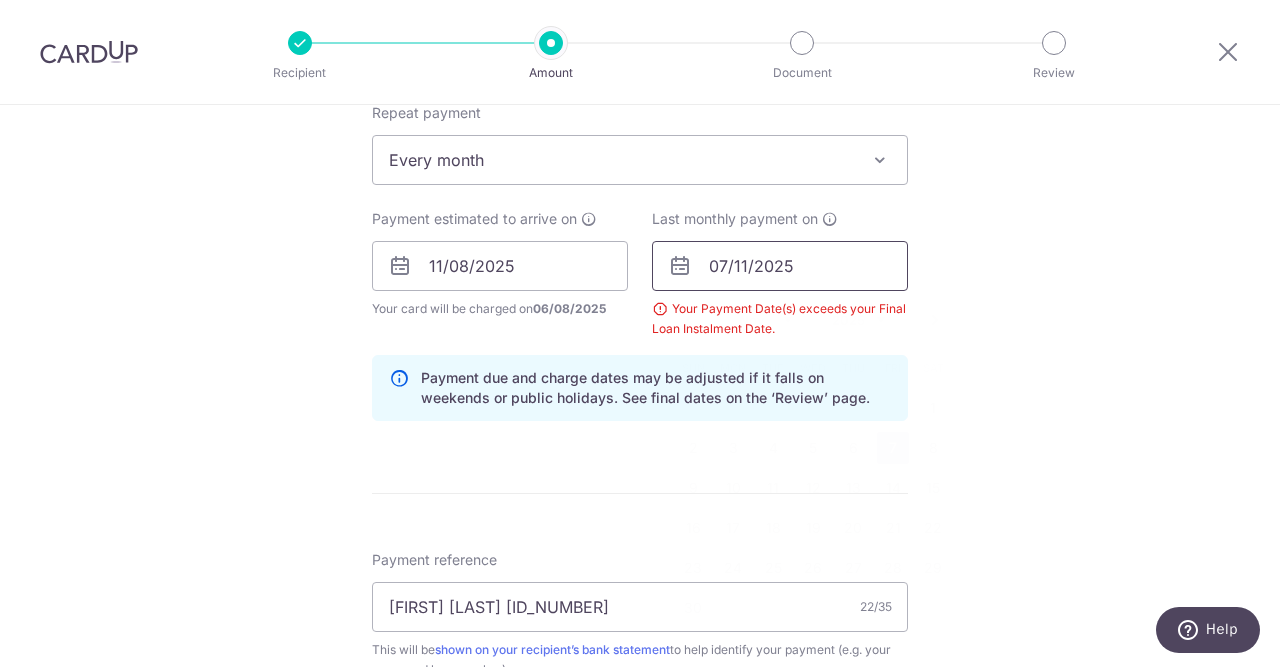 click on "07/11/2025" at bounding box center [780, 266] 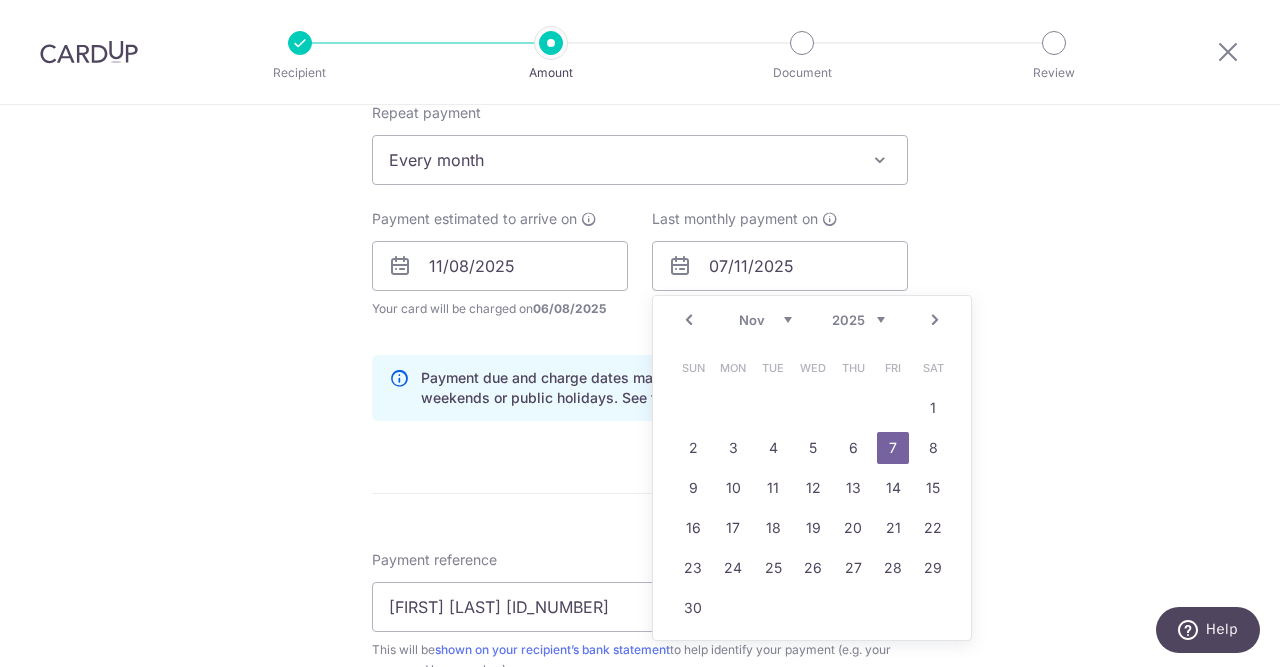 click on "Prev" at bounding box center (689, 320) 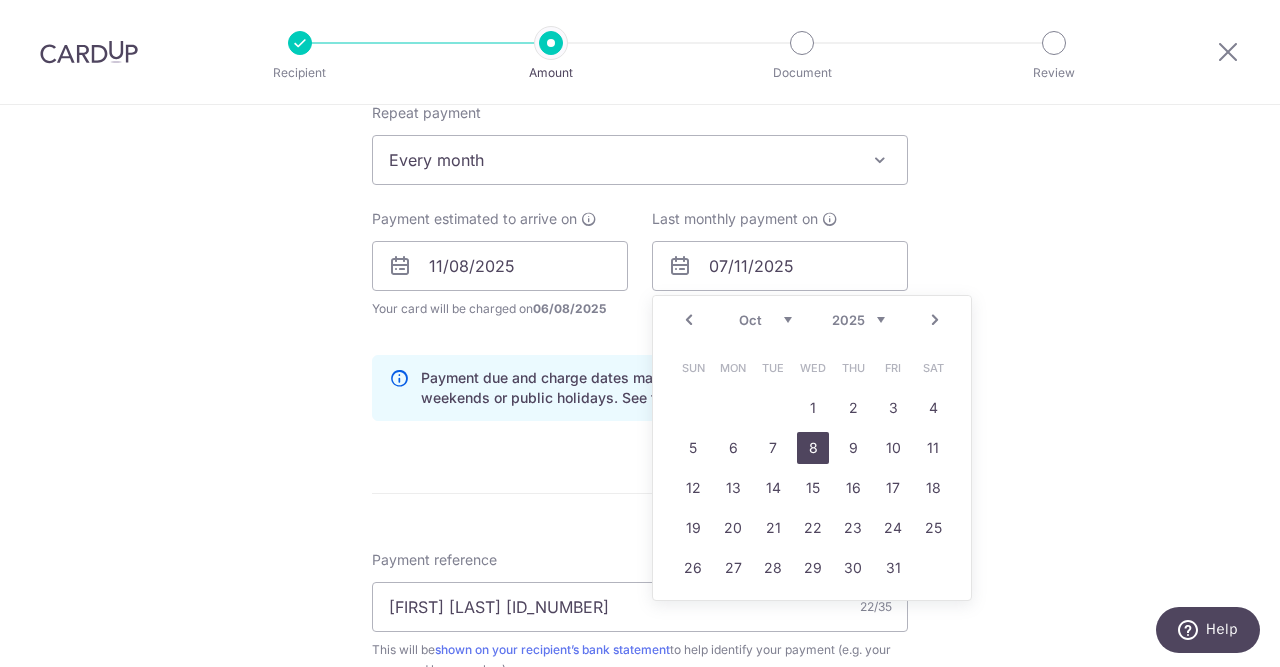 click on "8" at bounding box center (813, 448) 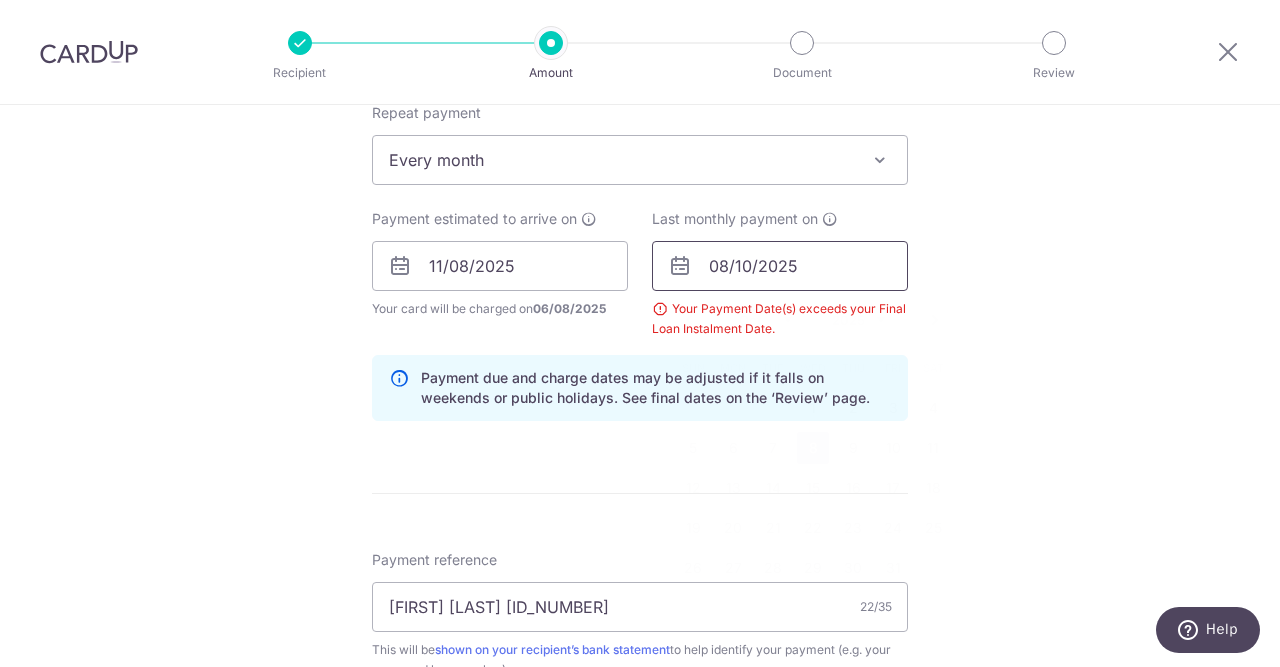 click on "08/10/2025" at bounding box center [780, 266] 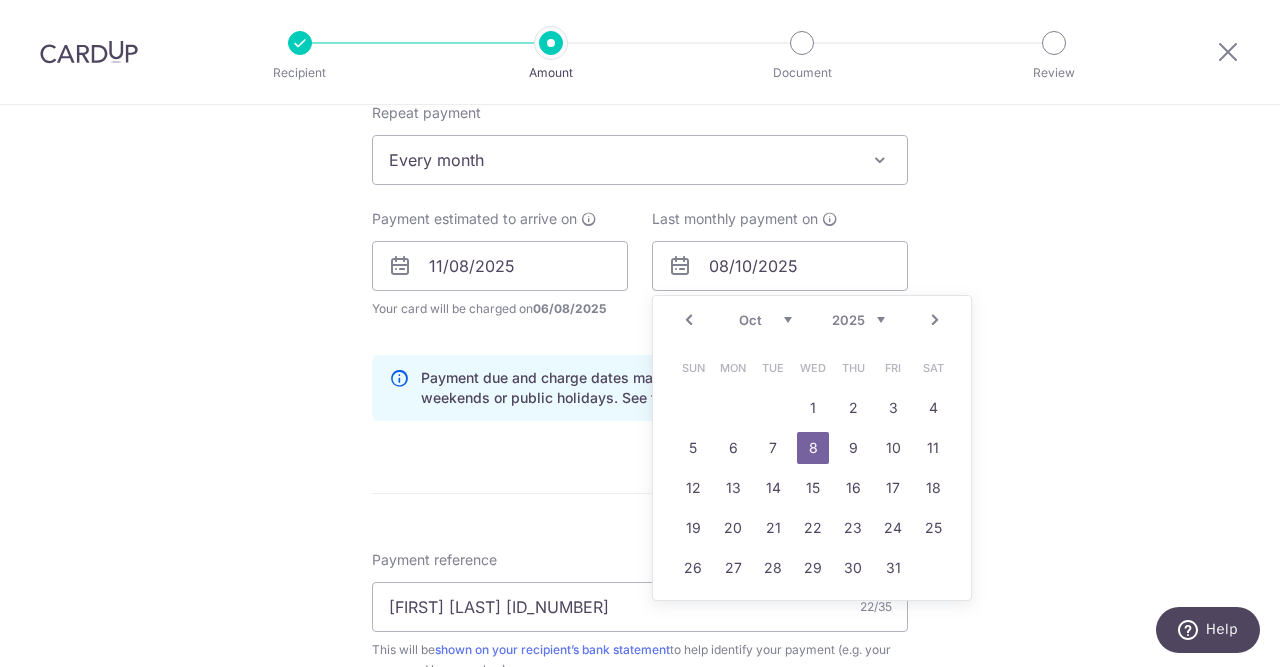 click on "Prev" at bounding box center (689, 320) 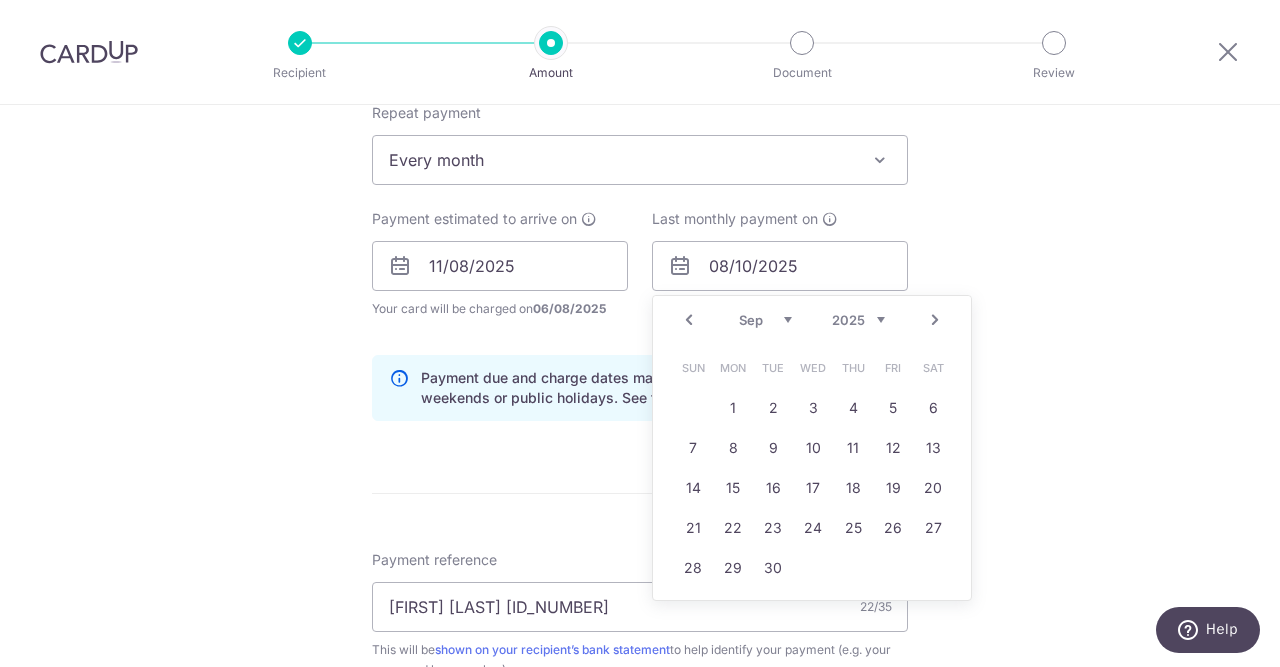 click on "Prev" at bounding box center [689, 320] 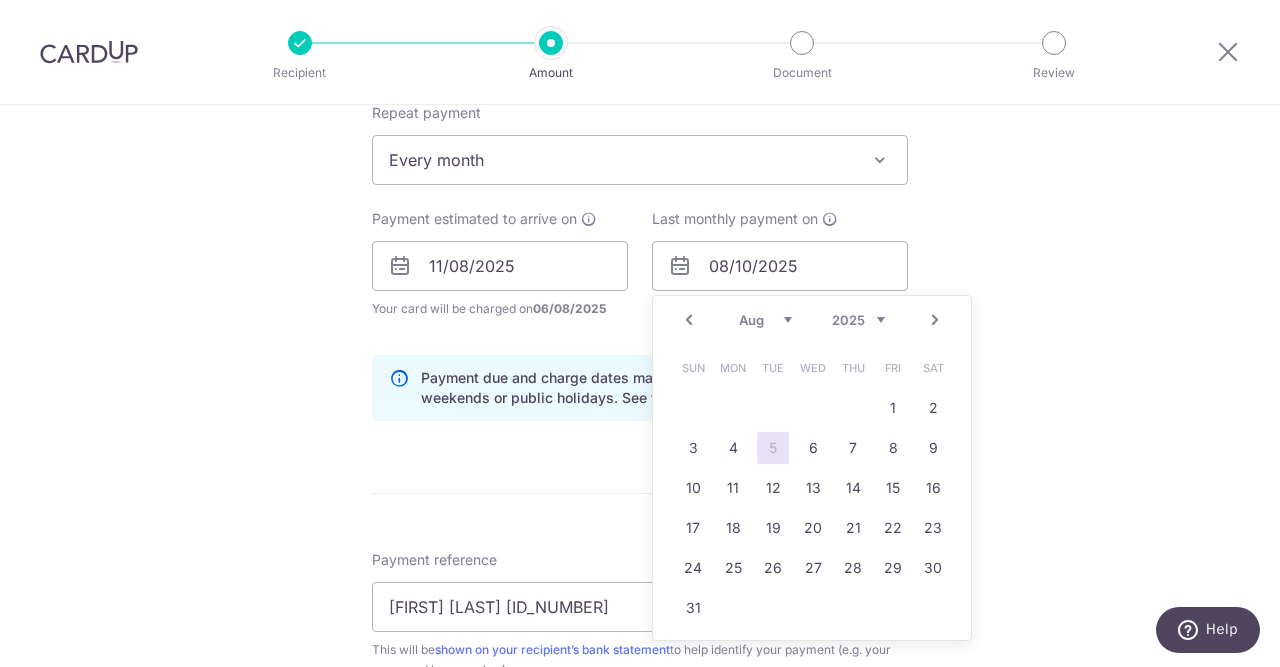 click on "Next" at bounding box center [935, 320] 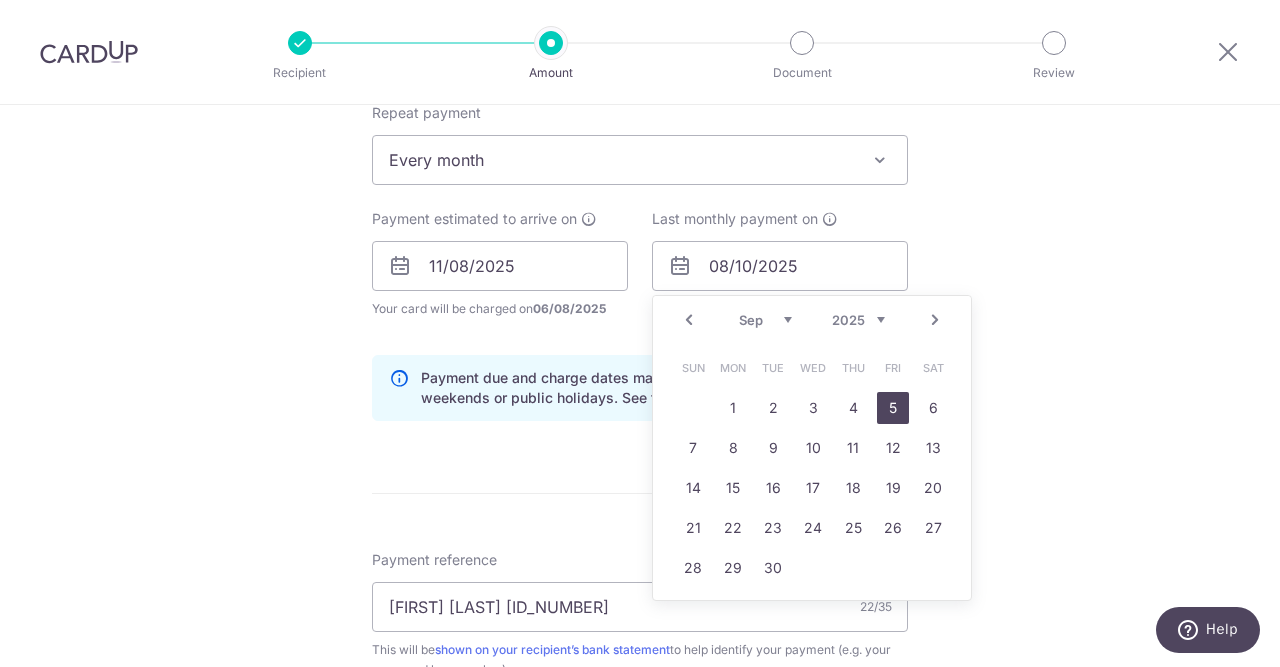 click on "5" at bounding box center [893, 408] 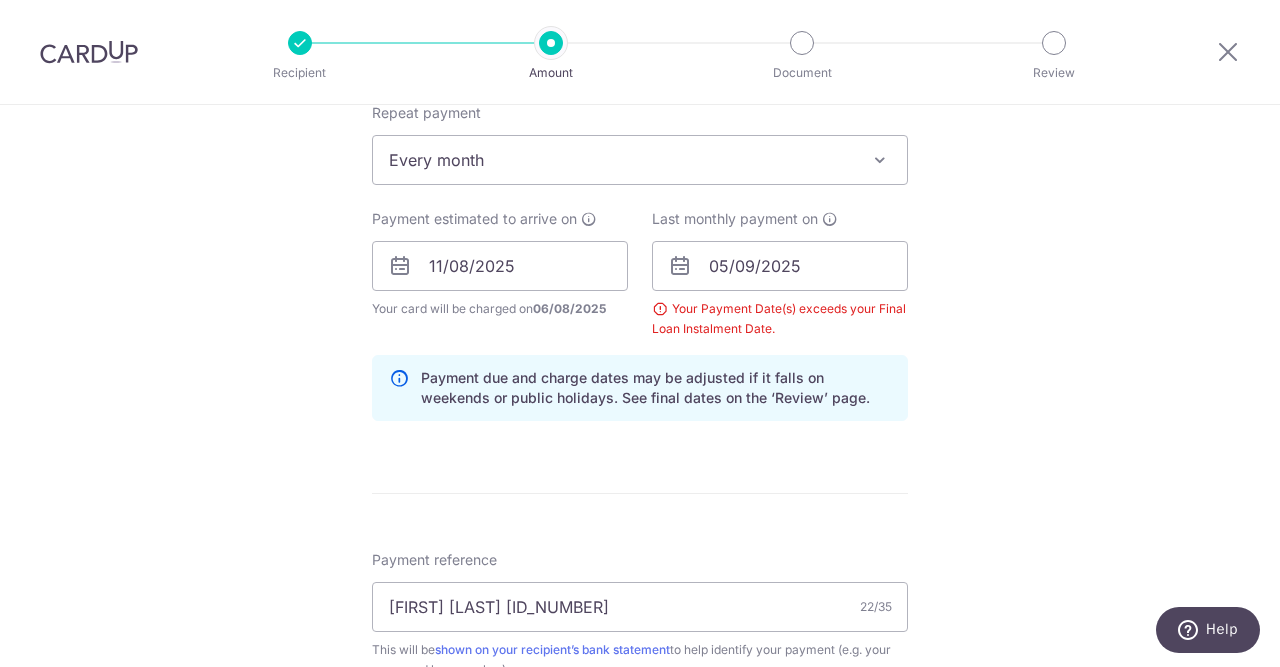 click on "Tell us more about your payment
Enter payment amount
SGD
1,412.00
1412.00
Select Card
**** 7457
Add credit card
Your Cards
**** 0733
**** 7457
Secure 256-bit SSL
Text
New card details
Card
Secure 256-bit SSL" at bounding box center [640, 289] 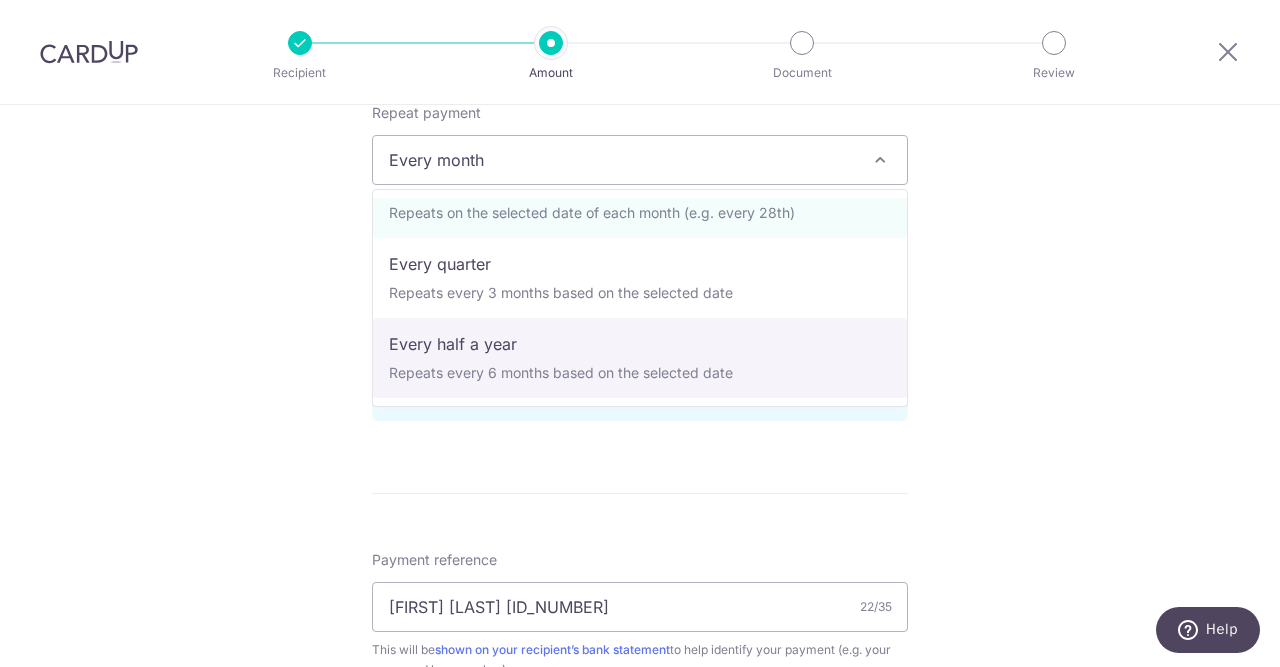 scroll, scrollTop: 0, scrollLeft: 0, axis: both 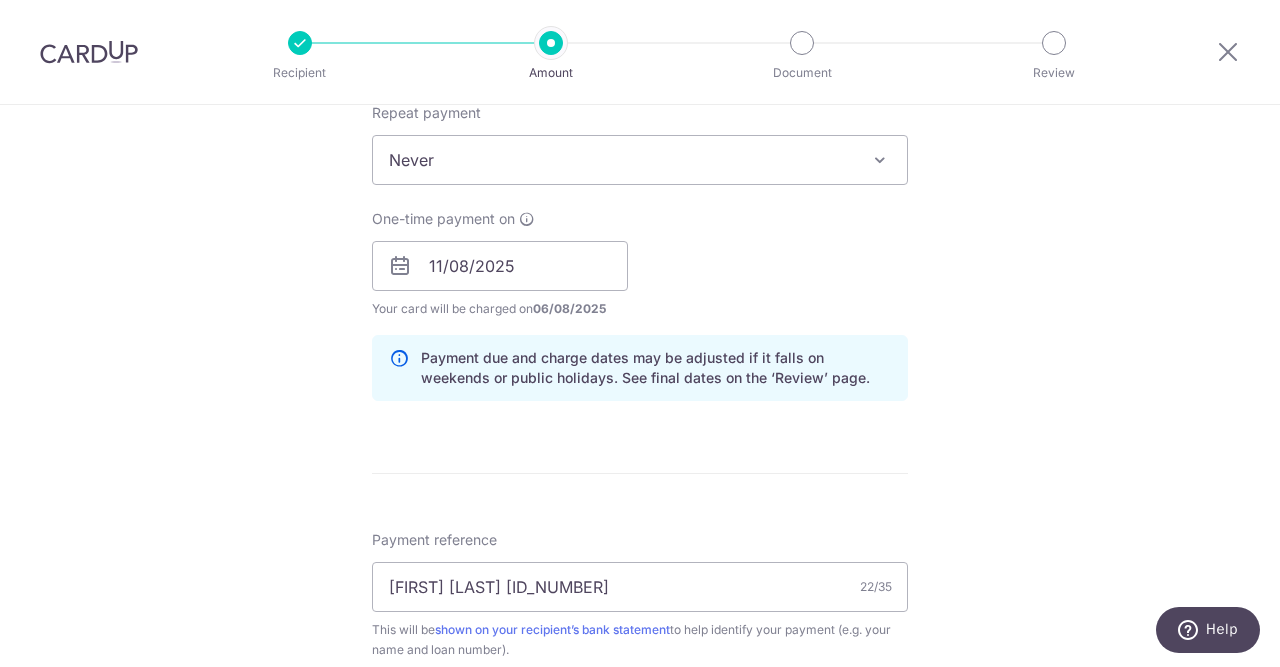 click on "Tell us more about your payment
Enter payment amount
SGD
1,412.00
1412.00
Select Card
**** 7457
Add credit card
Your Cards
**** 0733
**** 7457
Secure 256-bit SSL
Text
New card details
Card
Secure 256-bit SSL" at bounding box center [640, 279] 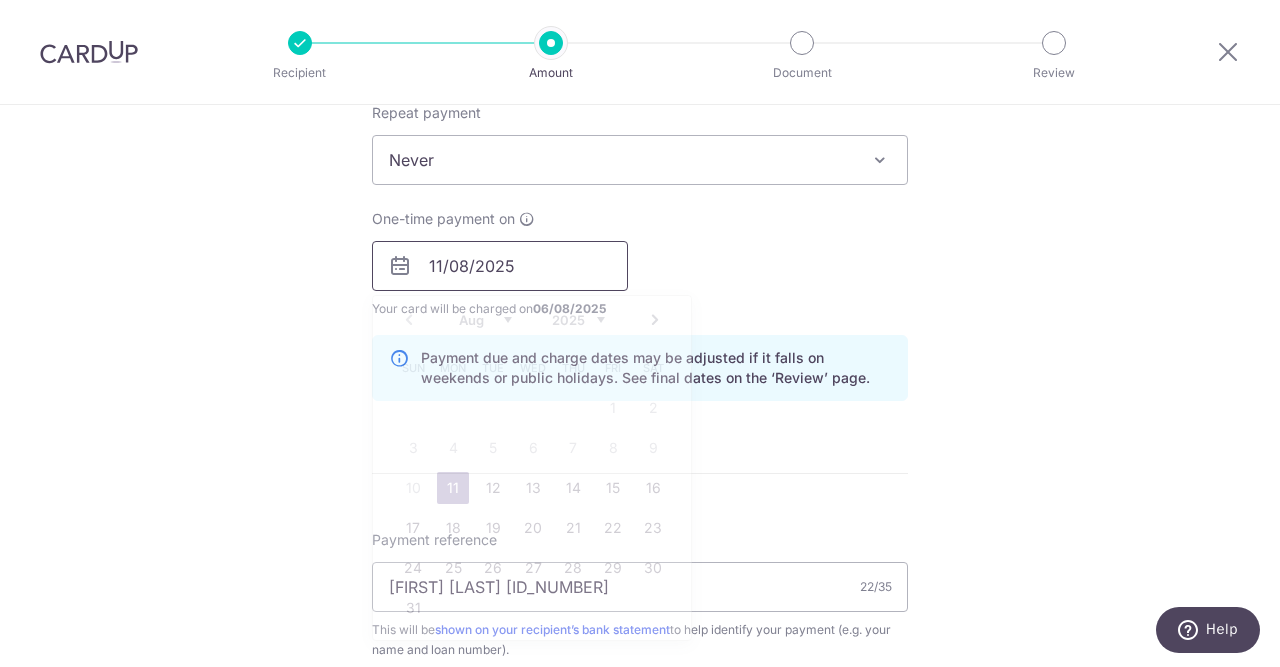 click on "11/08/2025" at bounding box center [500, 266] 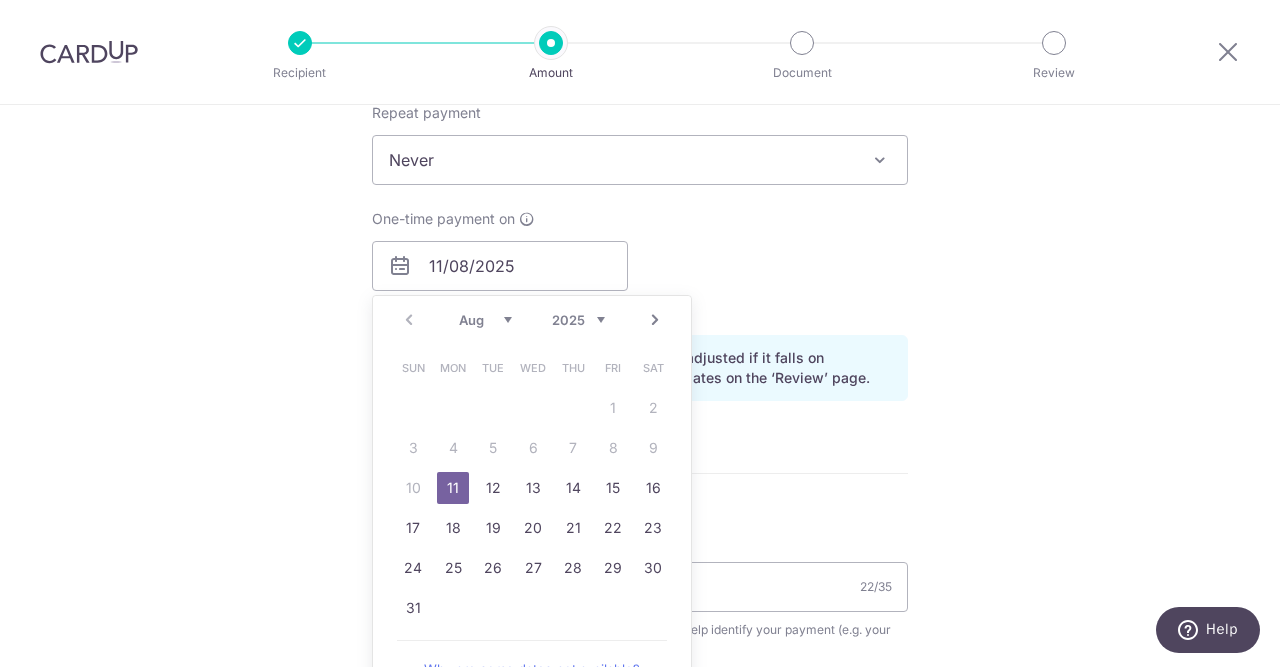 click on "One-time payment on
11/08/2025
Prev Next Aug Sep Oct Nov Dec 2025 2026 2027 2028 2029 2030 2031 2032 2033 2034 2035 Sun Mon Tue Wed Thu Fri Sat           1 2 3 4 5 6 7 8 9 10 11 12 13 14 15 16 17 18 19 20 21 22 23 24 25 26 27 28 29 30 31             Why are some dates not available?
Your card will be charged on  06/08/2025  for the first payment
* If your payment is funded by  9:00am SGT on Wednesday 06/08/2025
07/08/2025
No. of Payments
Last monthly payment on
08/09/2025" at bounding box center (640, 264) 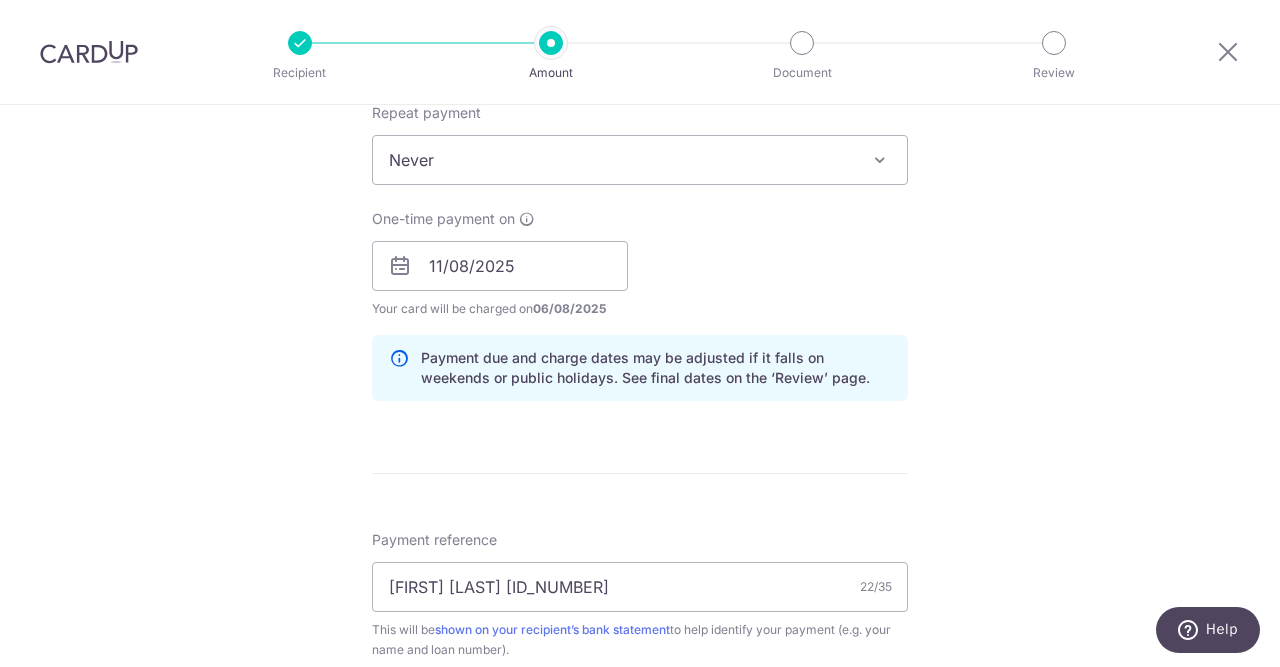 scroll, scrollTop: 612, scrollLeft: 0, axis: vertical 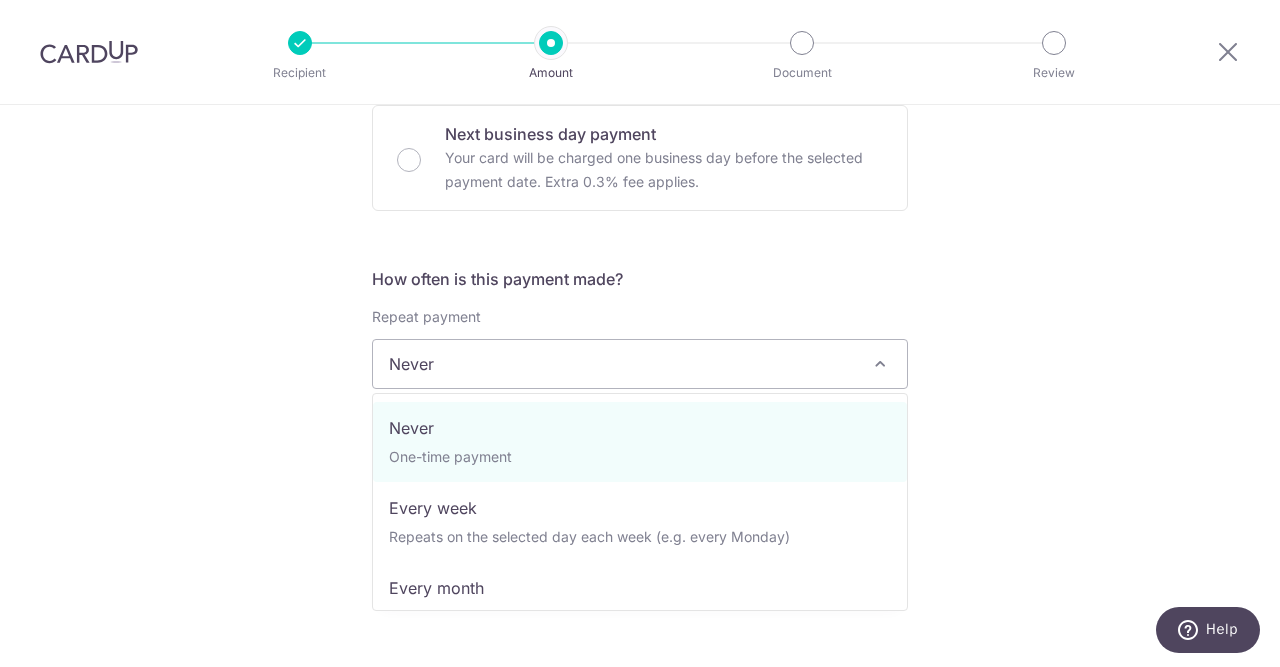 click on "Never" at bounding box center [640, 364] 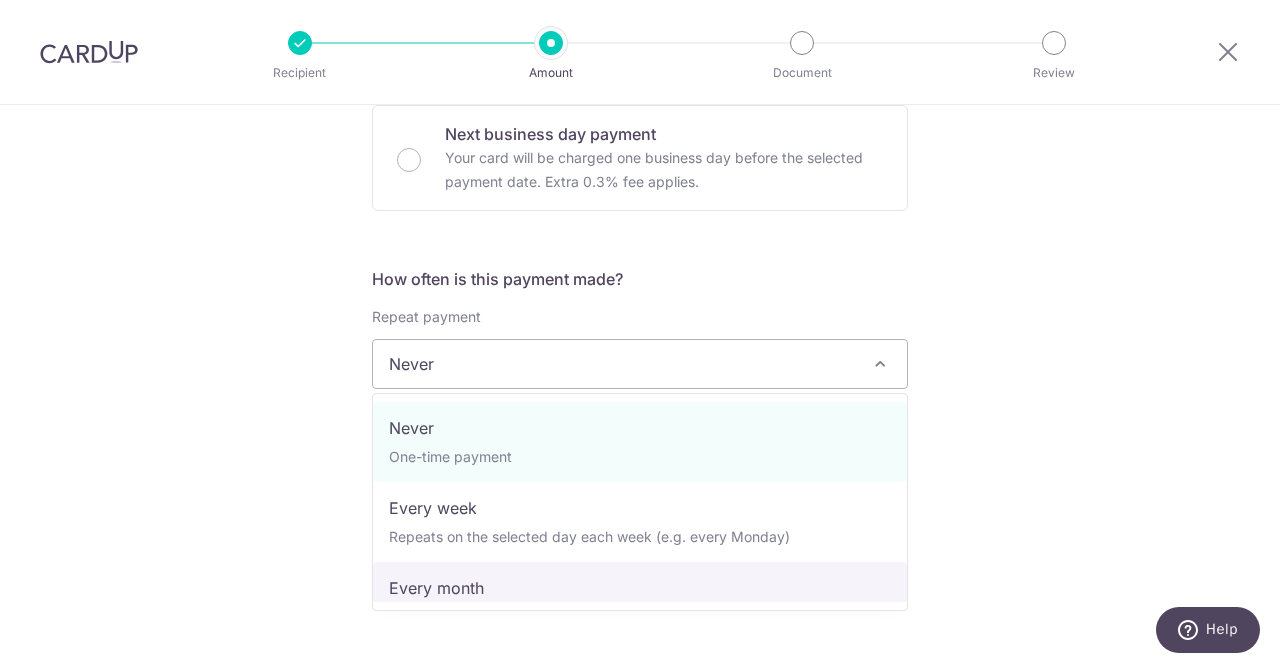 select on "3" 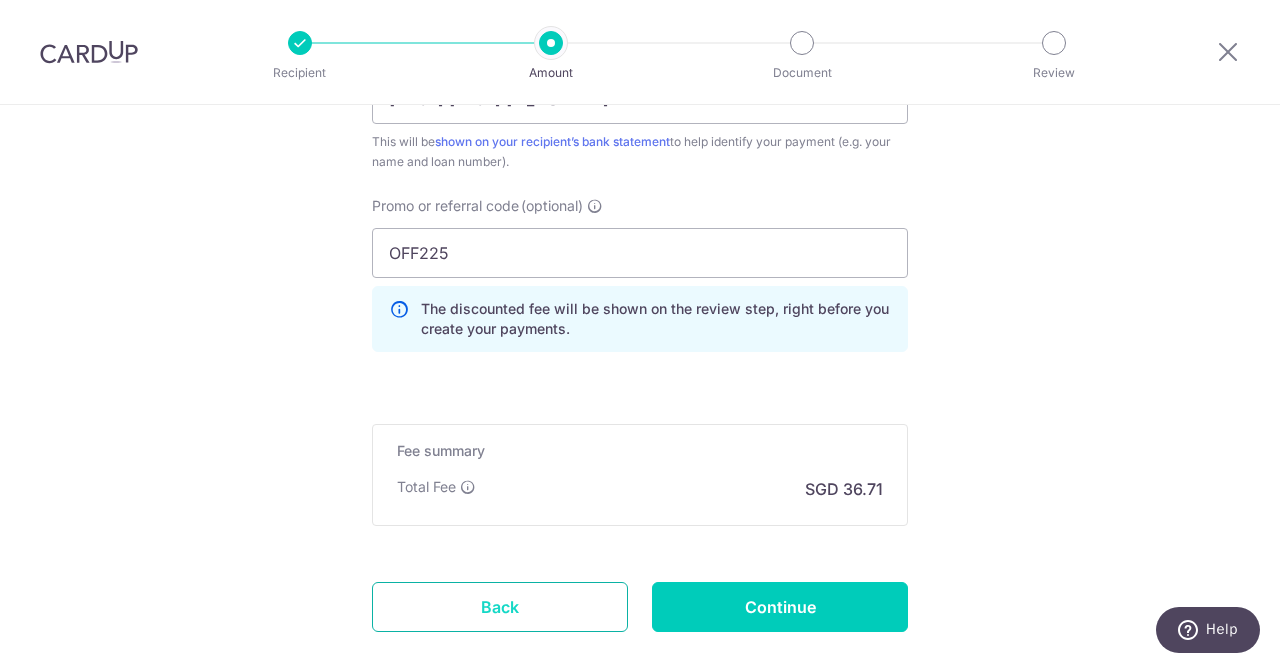 scroll, scrollTop: 1428, scrollLeft: 0, axis: vertical 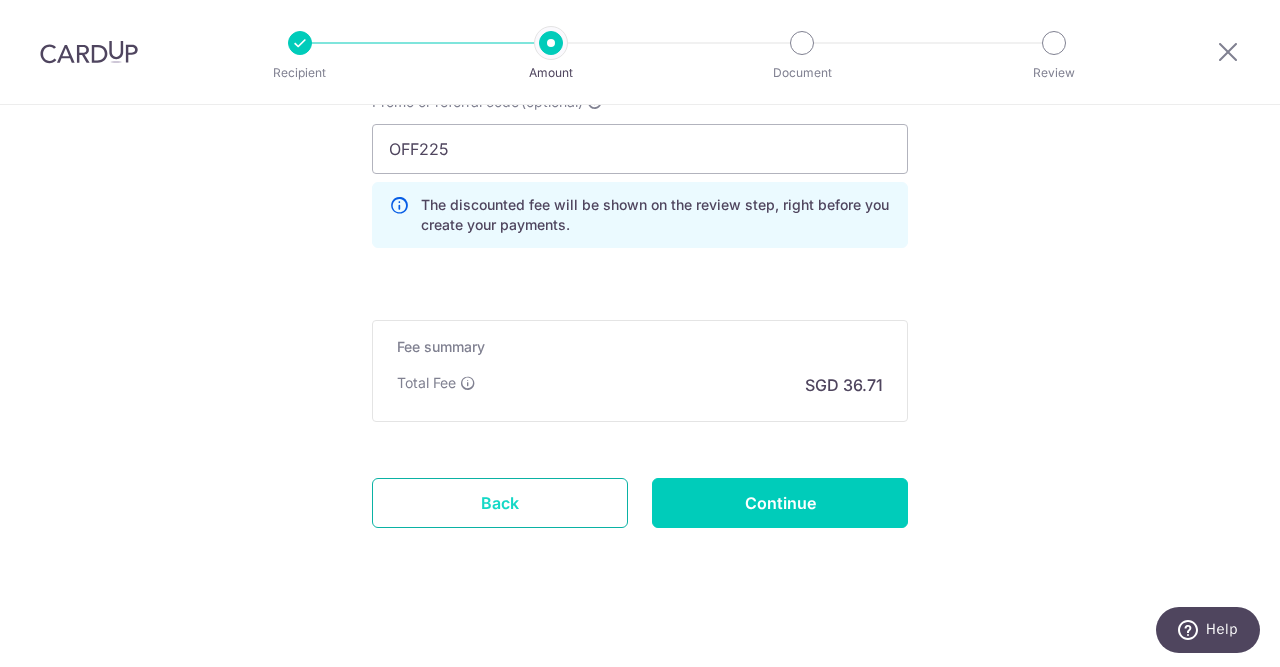 click on "Back" at bounding box center (500, 503) 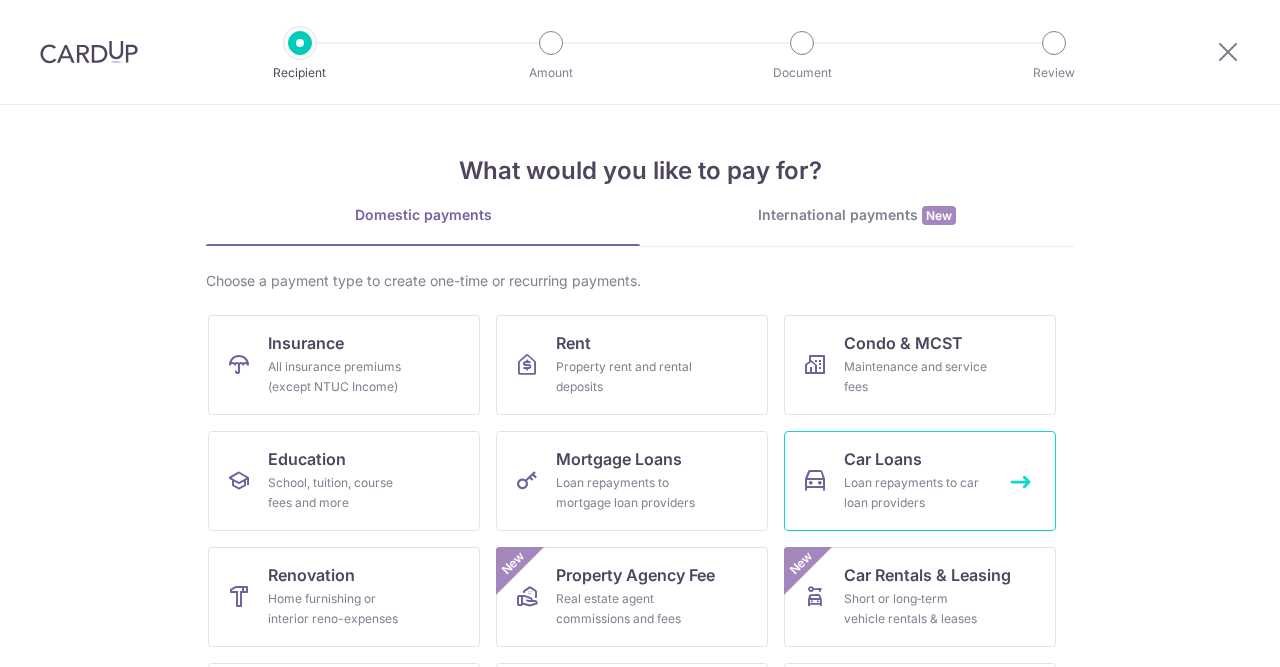 click on "Loan repayments to car loan providers" at bounding box center [916, 493] 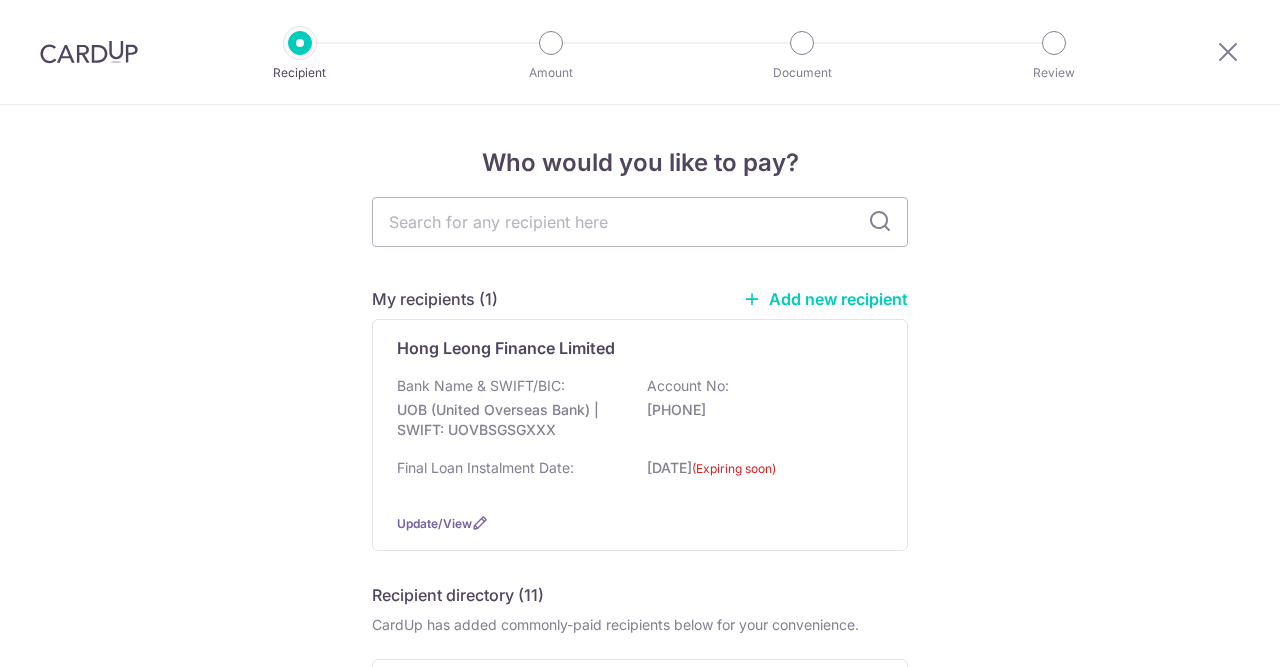 scroll, scrollTop: 0, scrollLeft: 0, axis: both 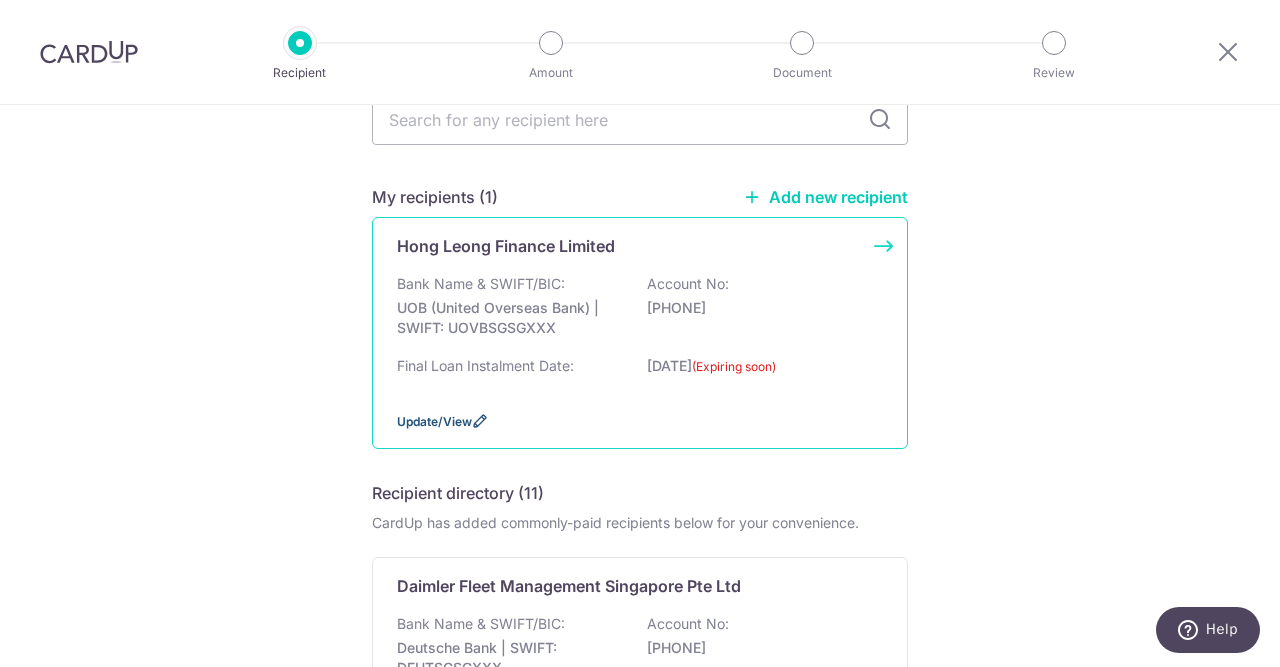 click on "Update/View" at bounding box center [434, 421] 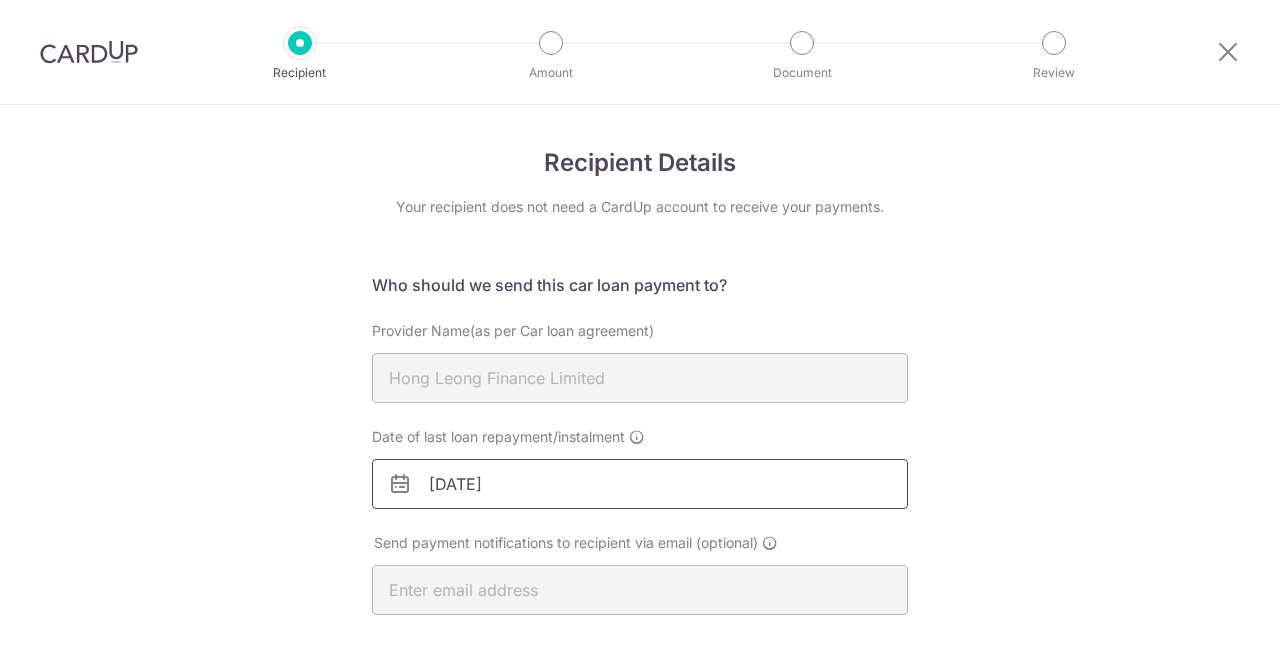click on "[DATE]" at bounding box center [640, 484] 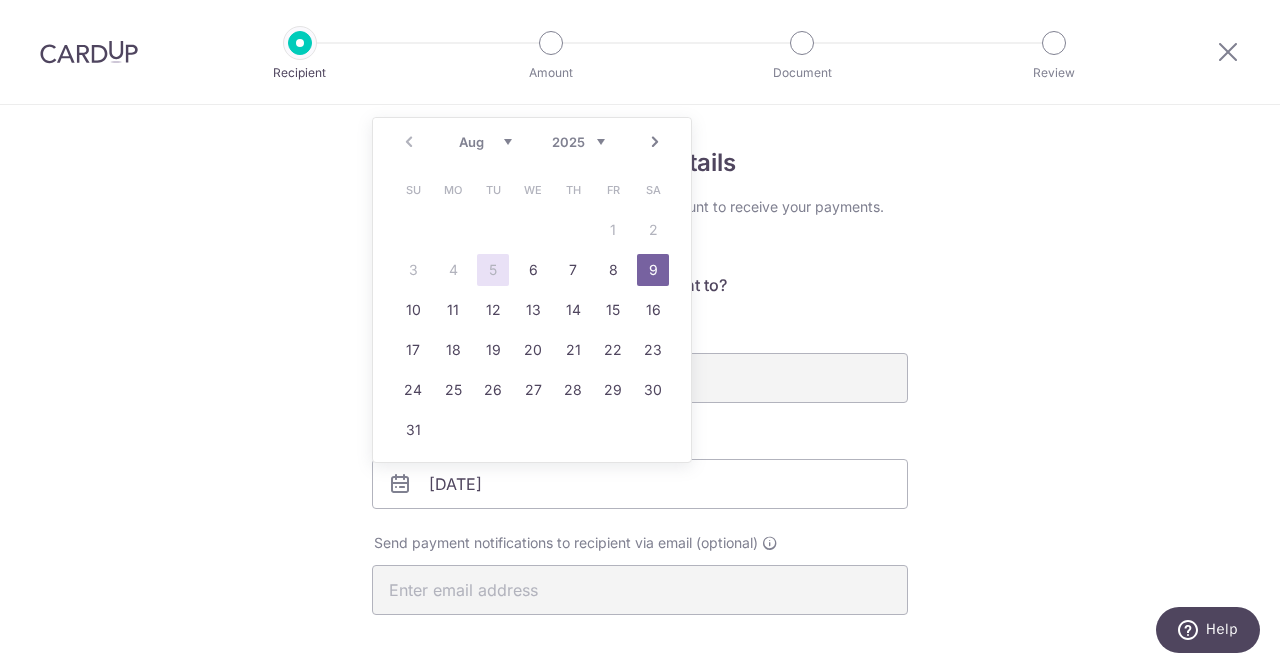 click on "Next" at bounding box center (655, 142) 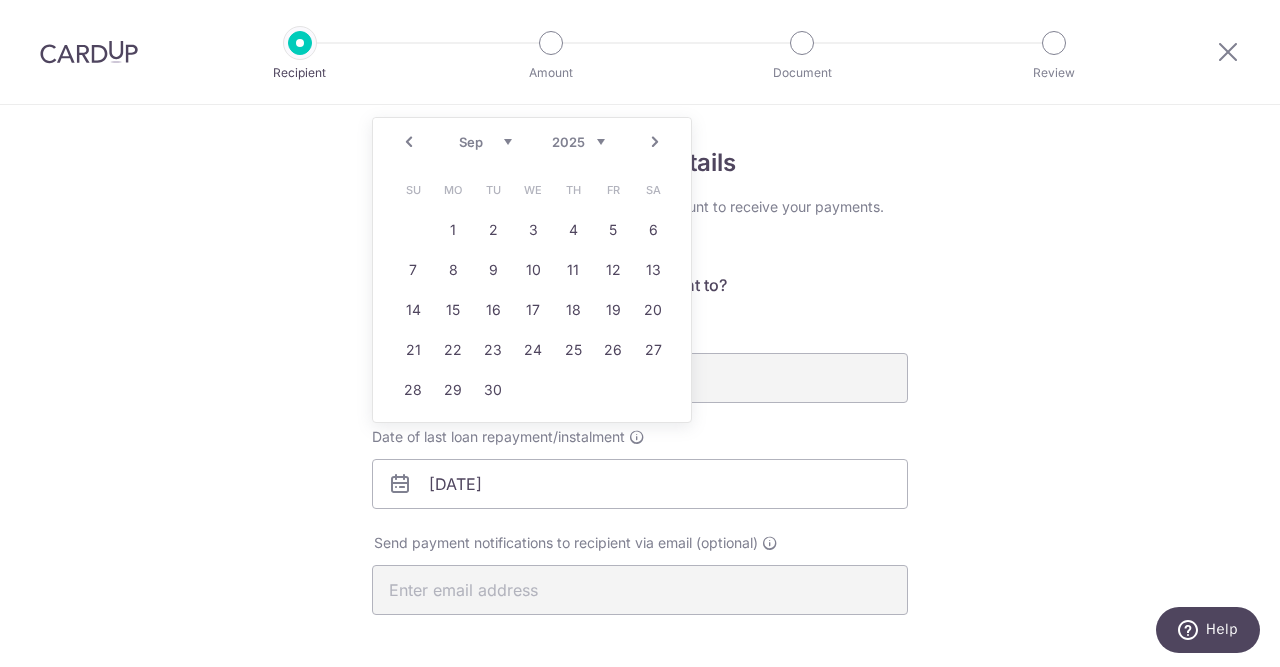 click on "Next" at bounding box center [655, 142] 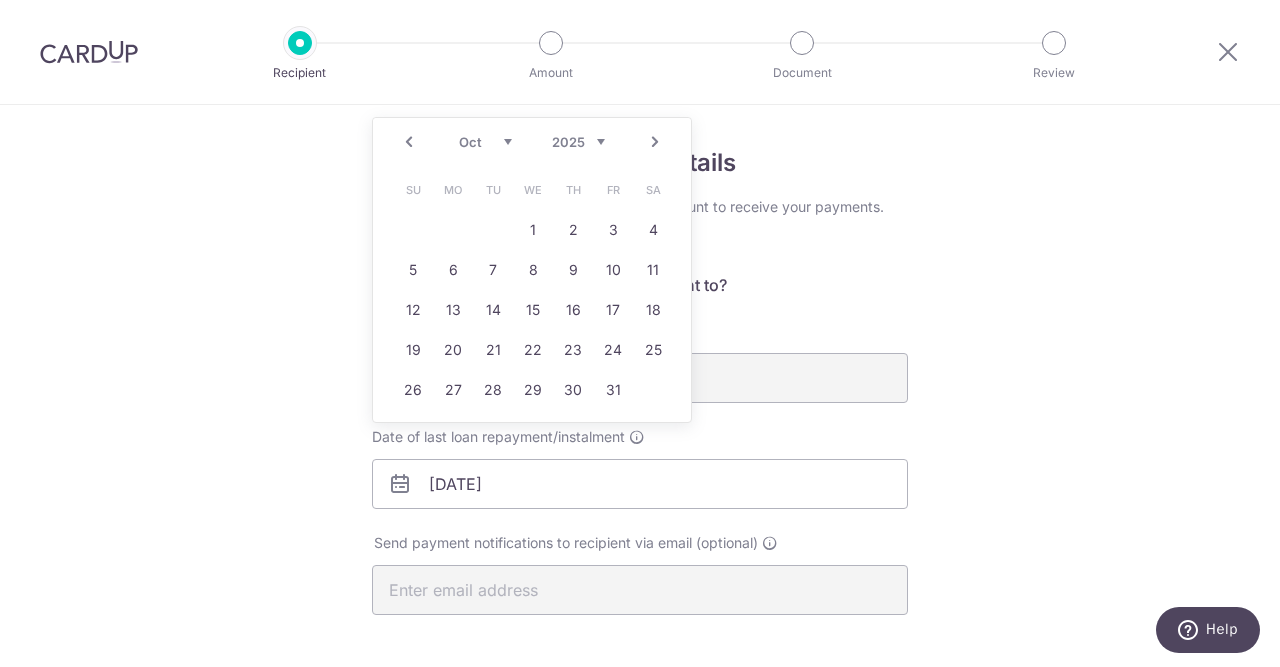 click on "Next" at bounding box center [655, 142] 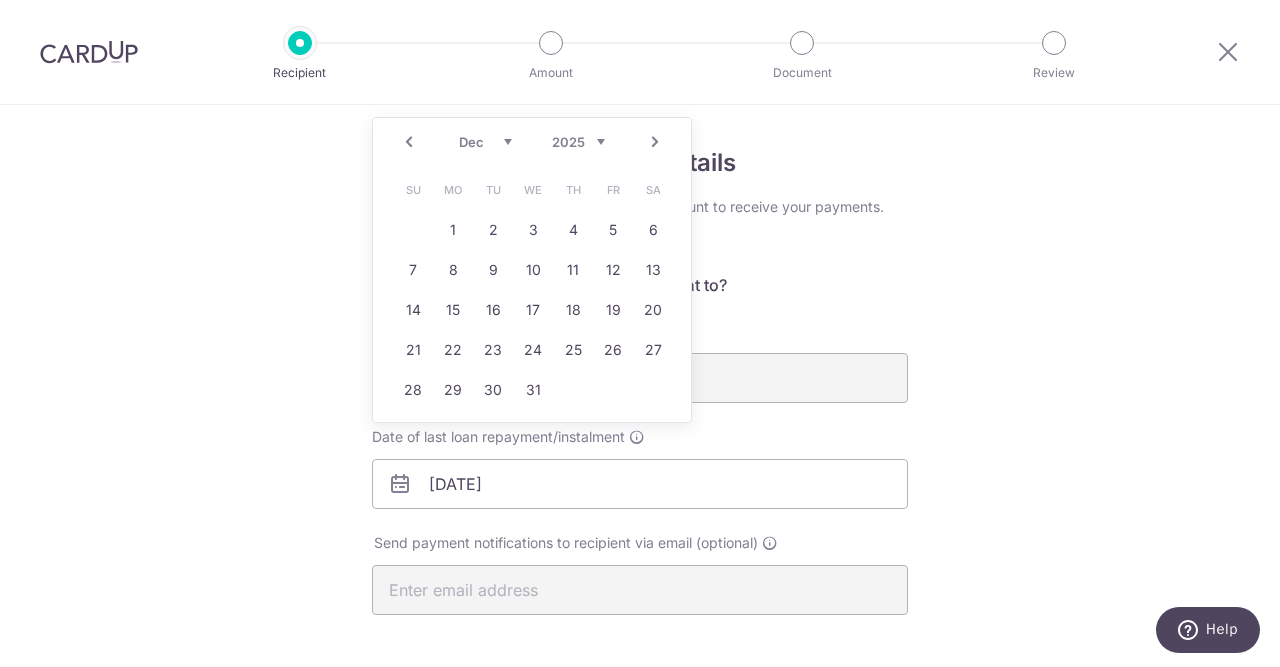 click on "Next" at bounding box center [655, 142] 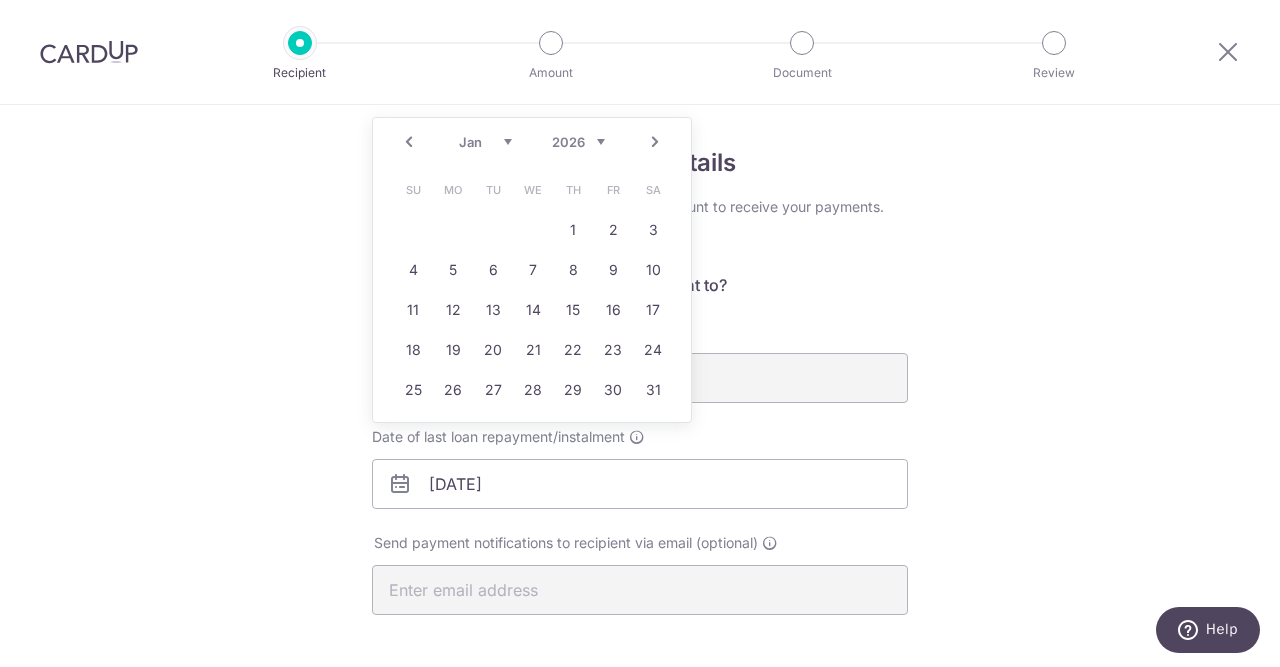 click on "Next" at bounding box center (655, 142) 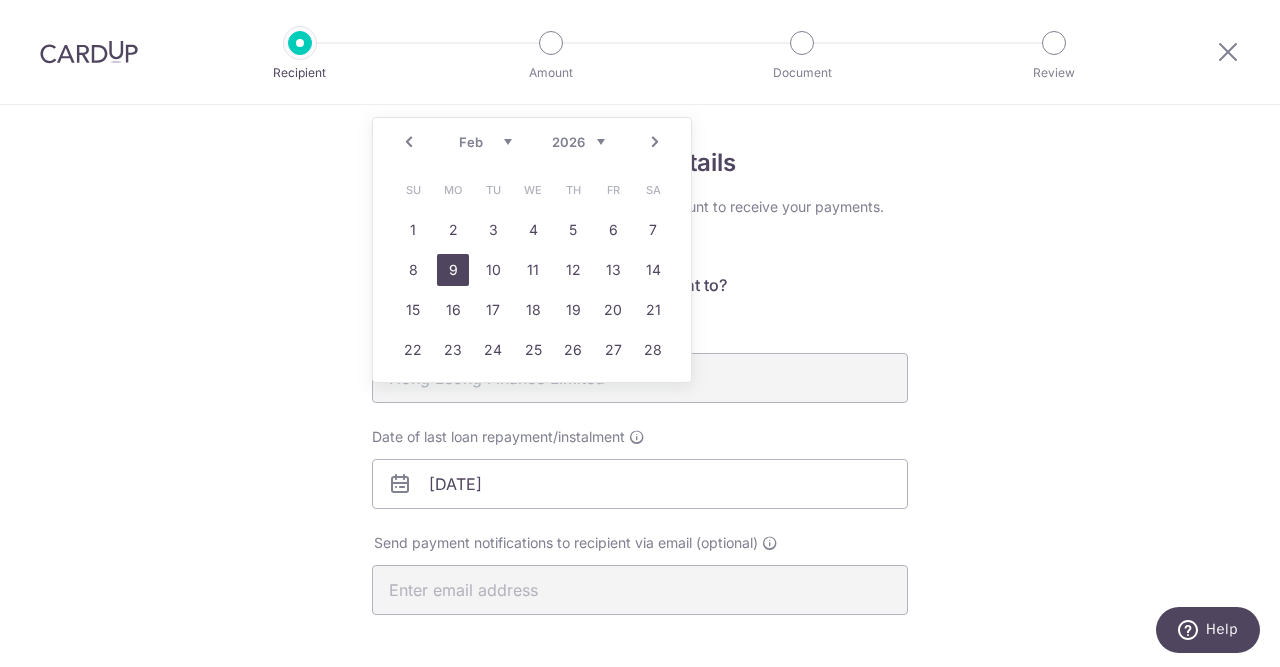 click on "9" at bounding box center [453, 270] 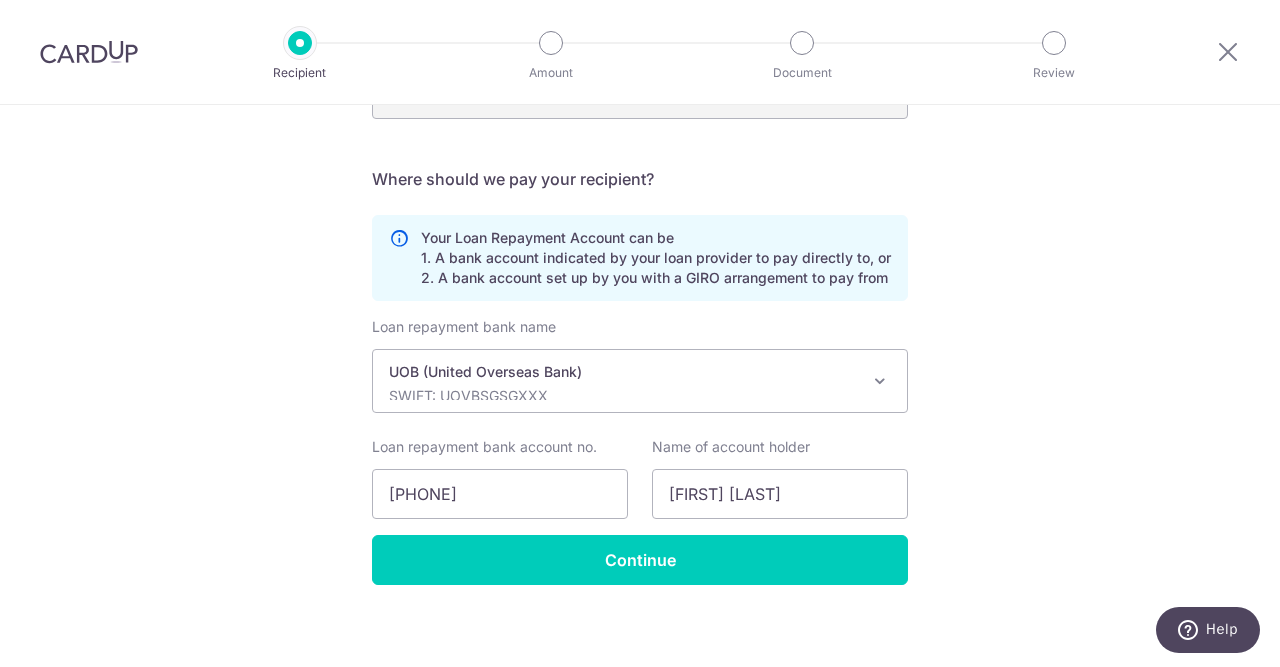 scroll, scrollTop: 509, scrollLeft: 0, axis: vertical 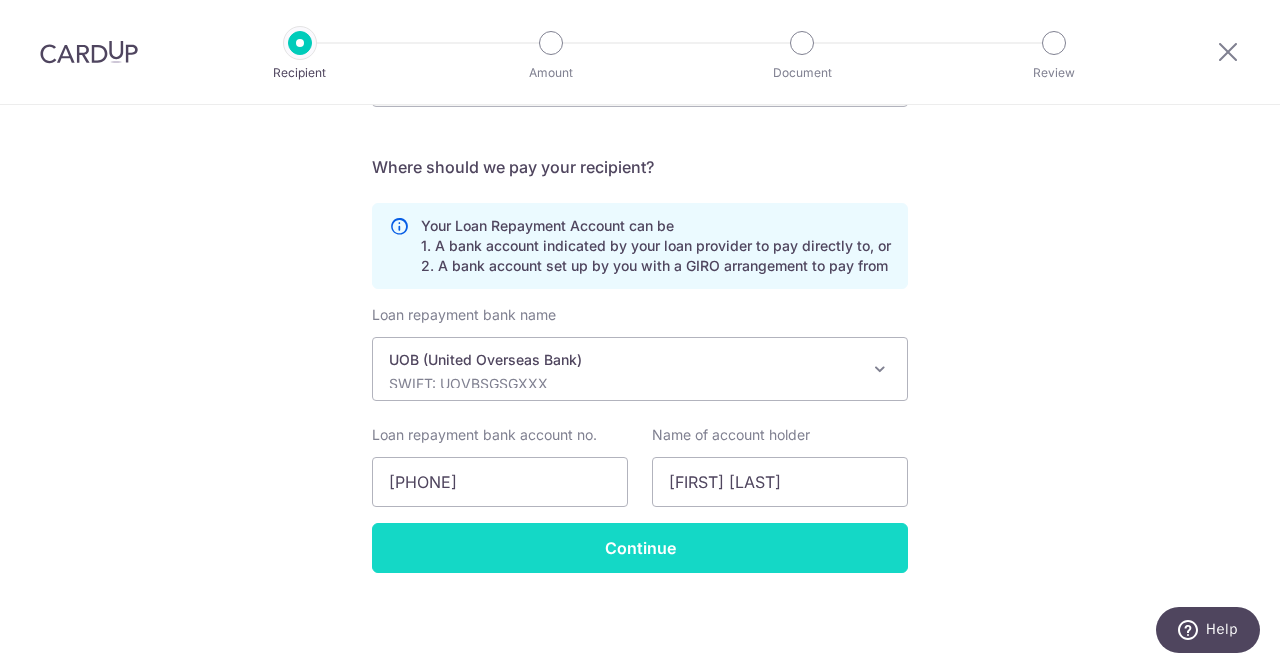 click on "Continue" at bounding box center [640, 548] 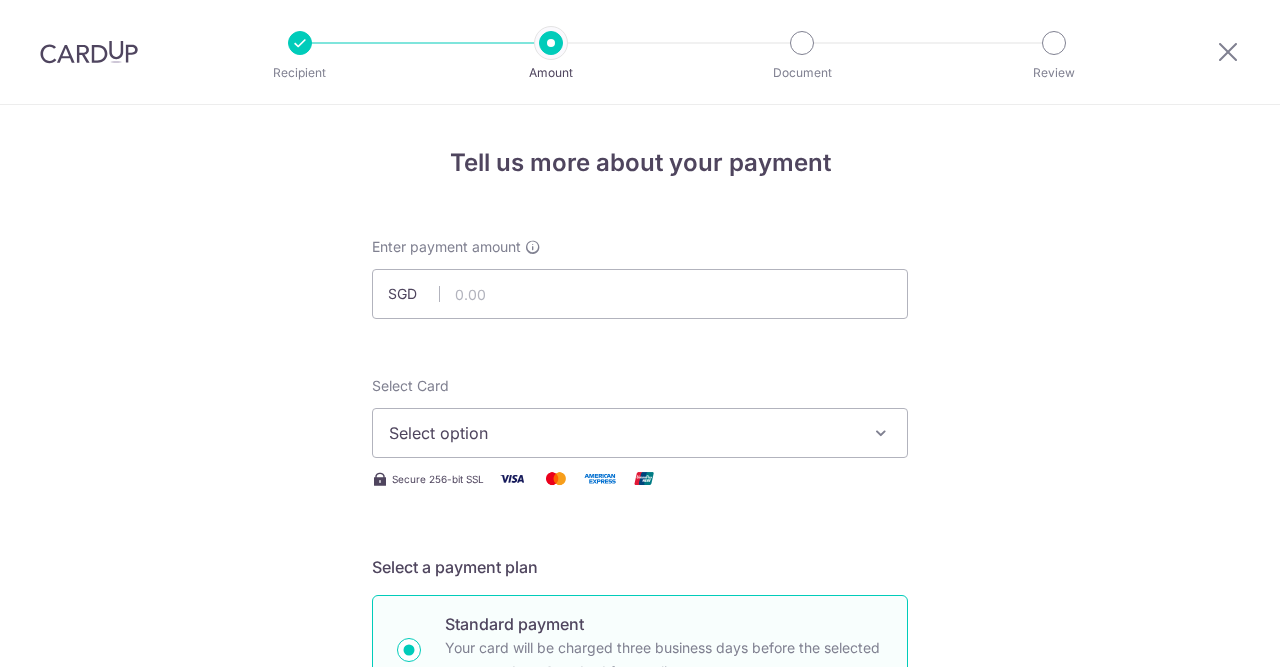 scroll, scrollTop: 0, scrollLeft: 0, axis: both 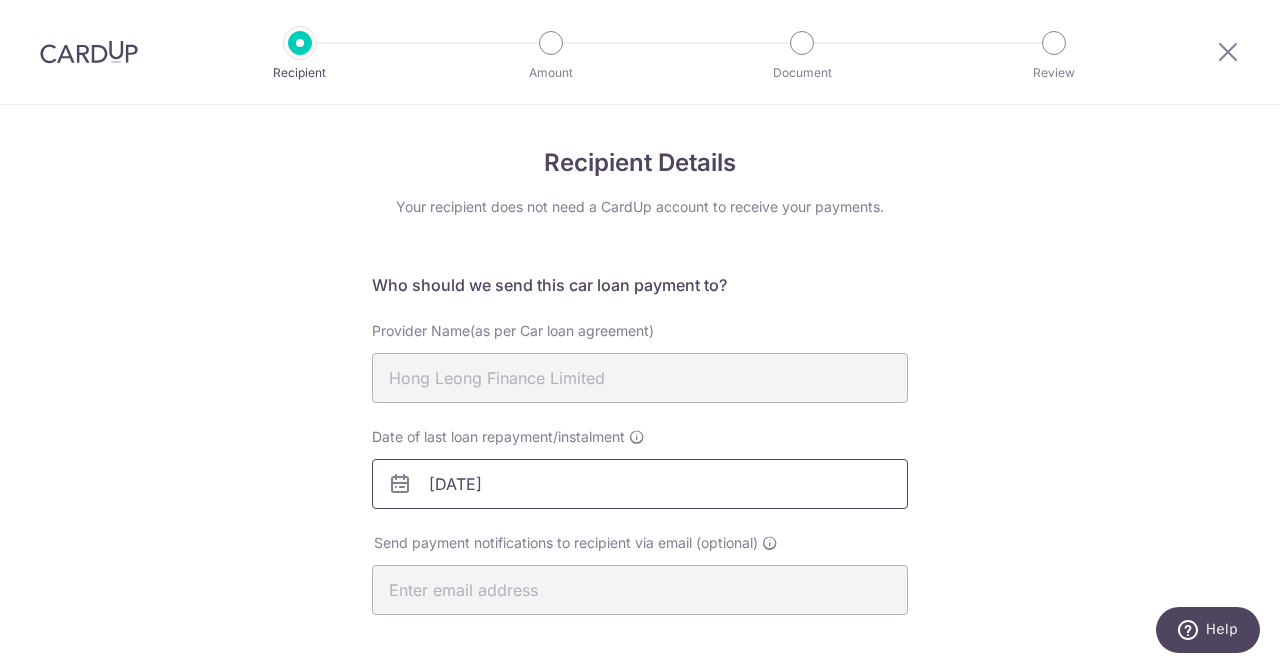click on "09/08/2025" at bounding box center [640, 484] 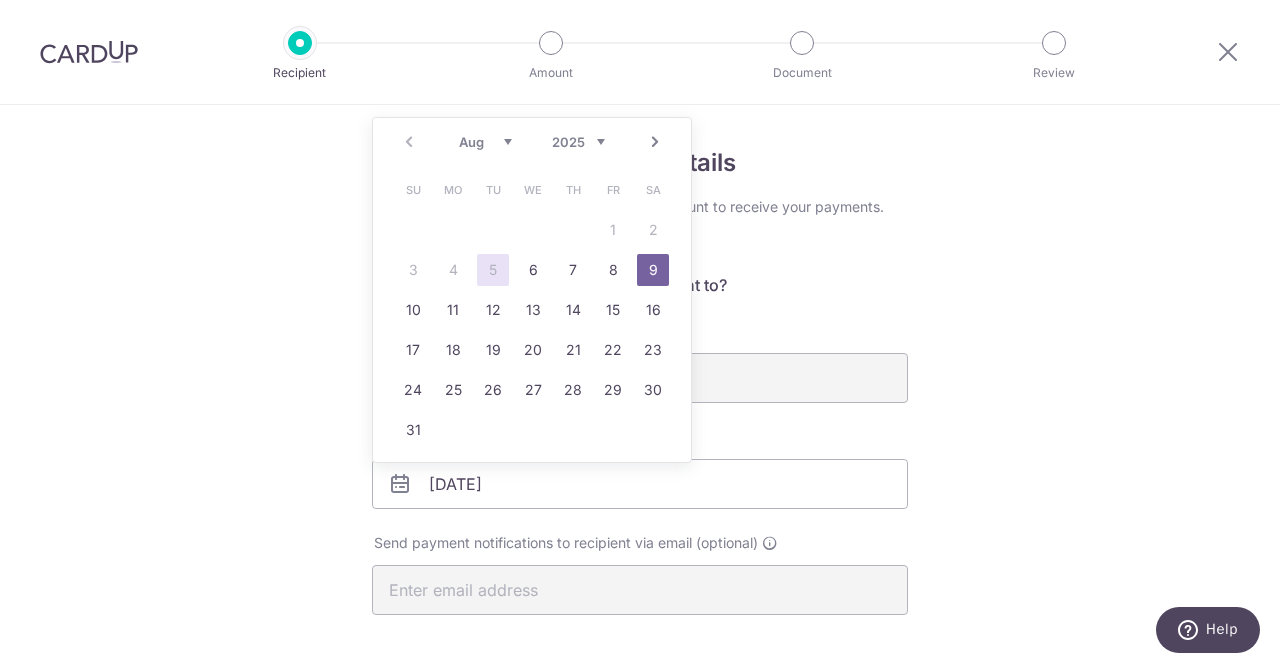 click on "2025 2026 2027 2028 2029 2030 2031 2032 2033 2034 2035" at bounding box center (578, 142) 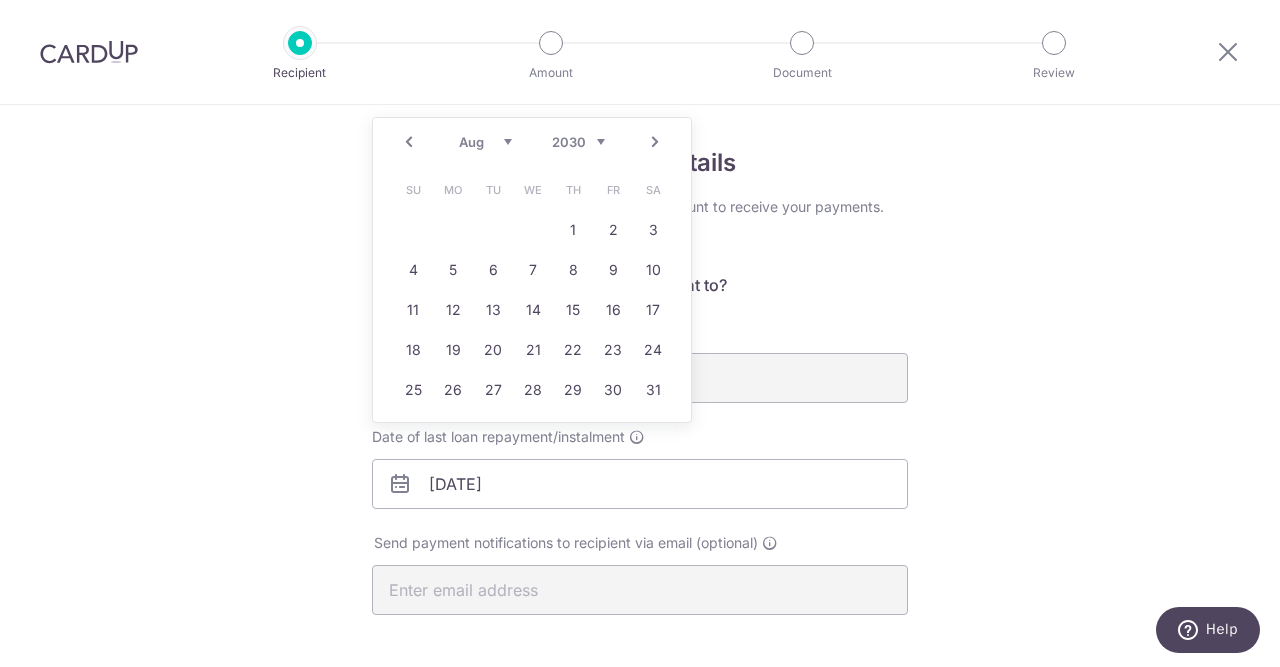 click on "Jan Feb Mar Apr May Jun Jul Aug Sep Oct Nov Dec" at bounding box center (485, 142) 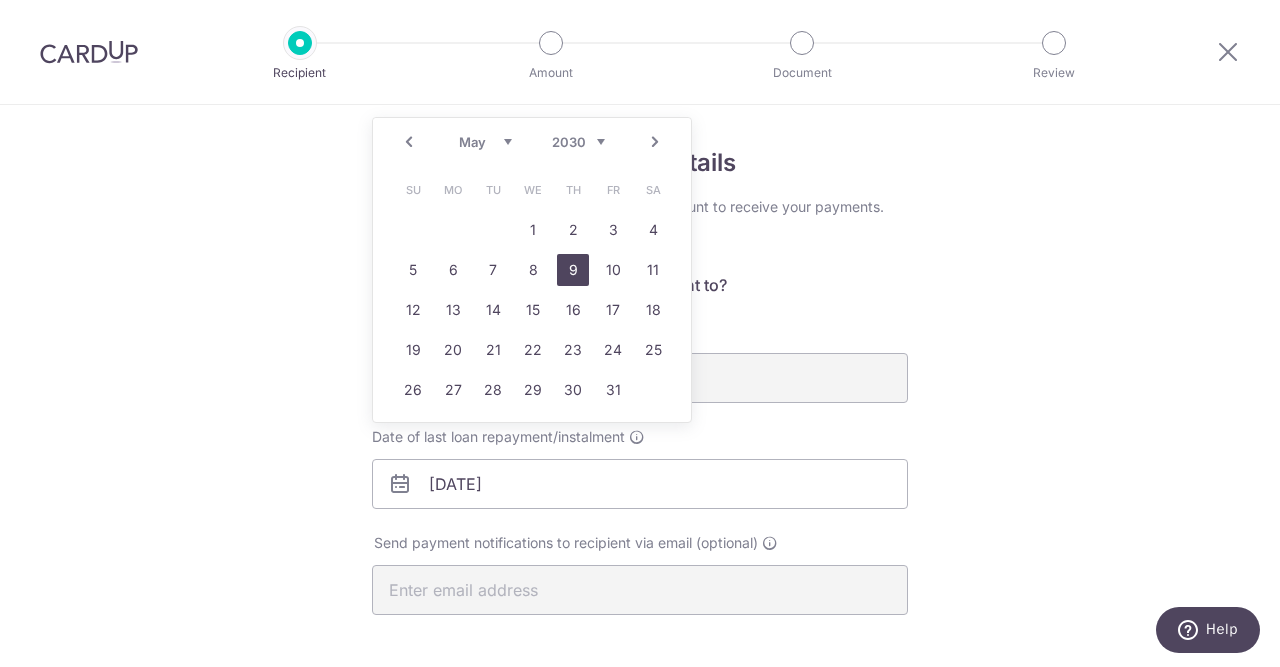 click on "9" at bounding box center (573, 270) 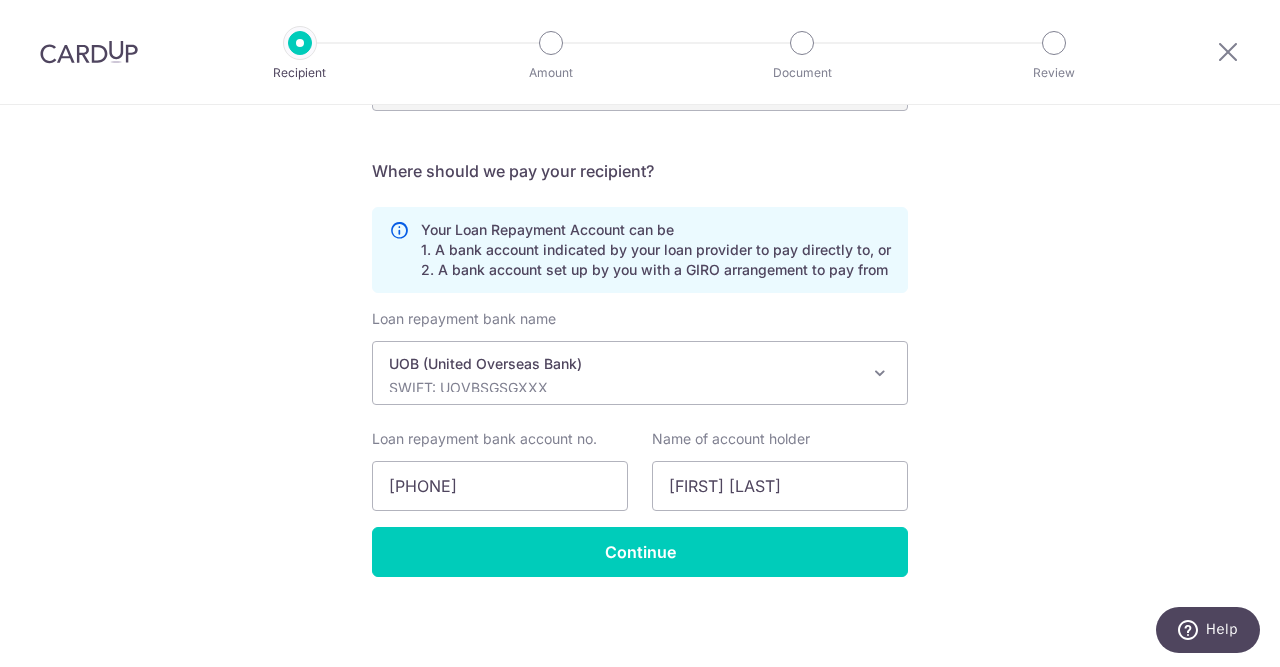 scroll, scrollTop: 509, scrollLeft: 0, axis: vertical 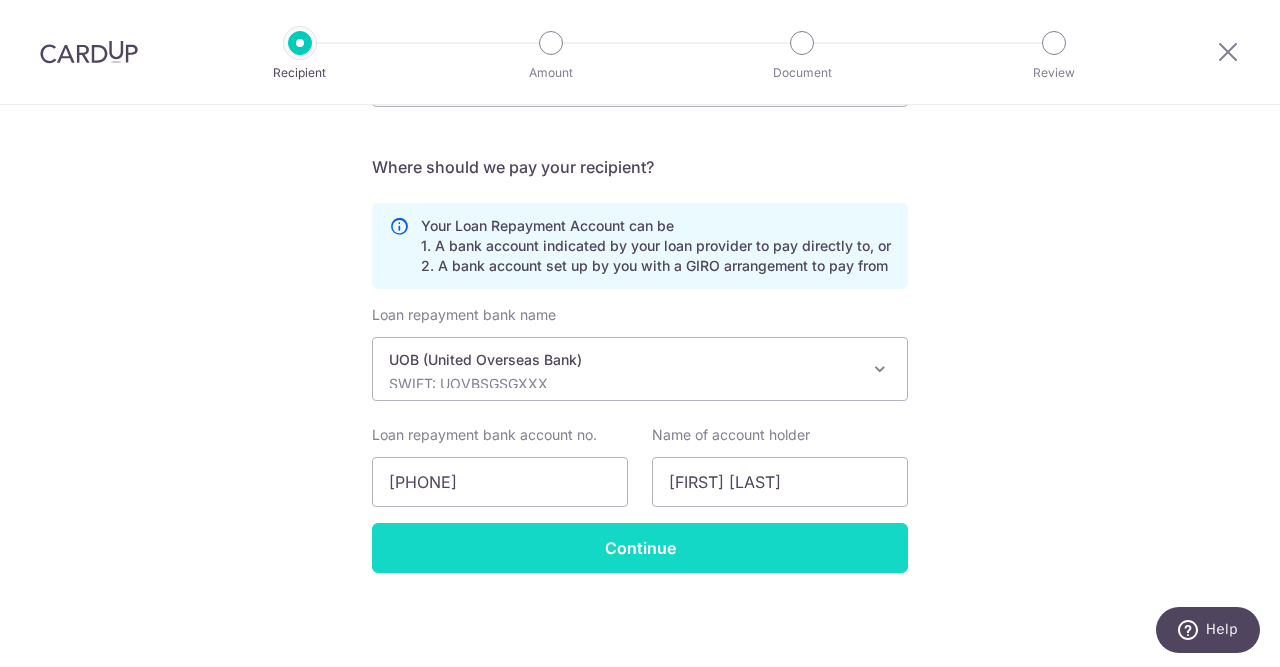 click on "Continue" at bounding box center (640, 548) 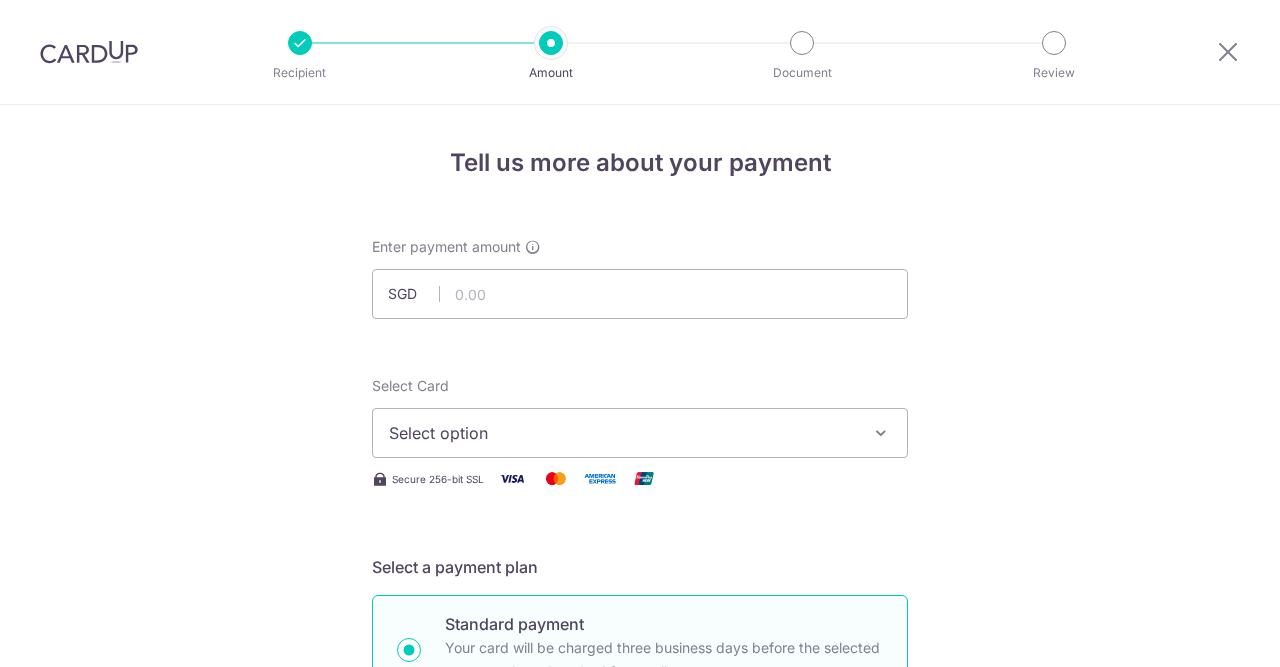 scroll, scrollTop: 0, scrollLeft: 0, axis: both 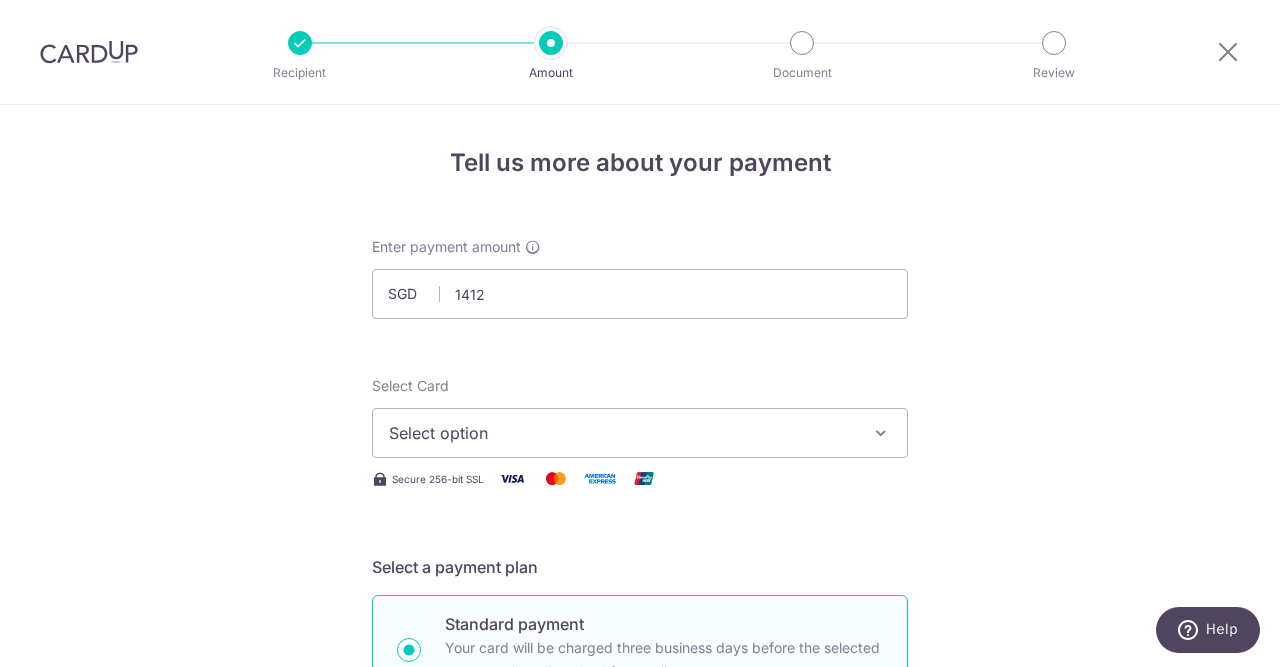 type on "1,412.00" 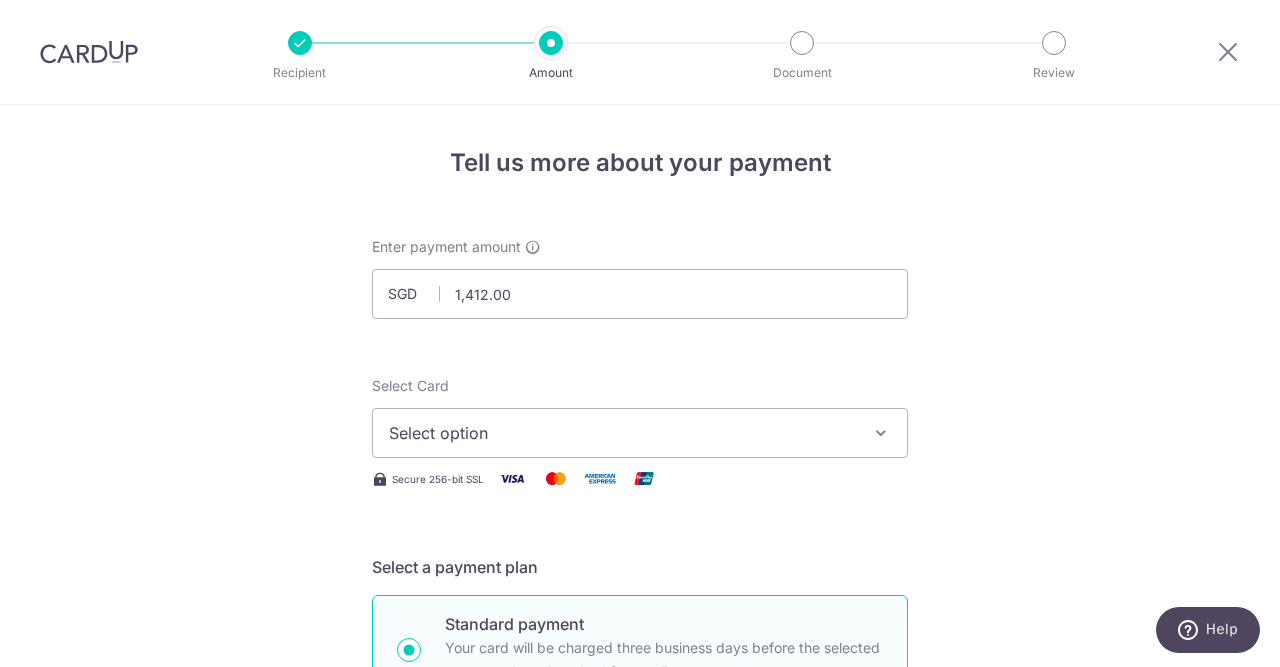 click on "Select option" at bounding box center [622, 433] 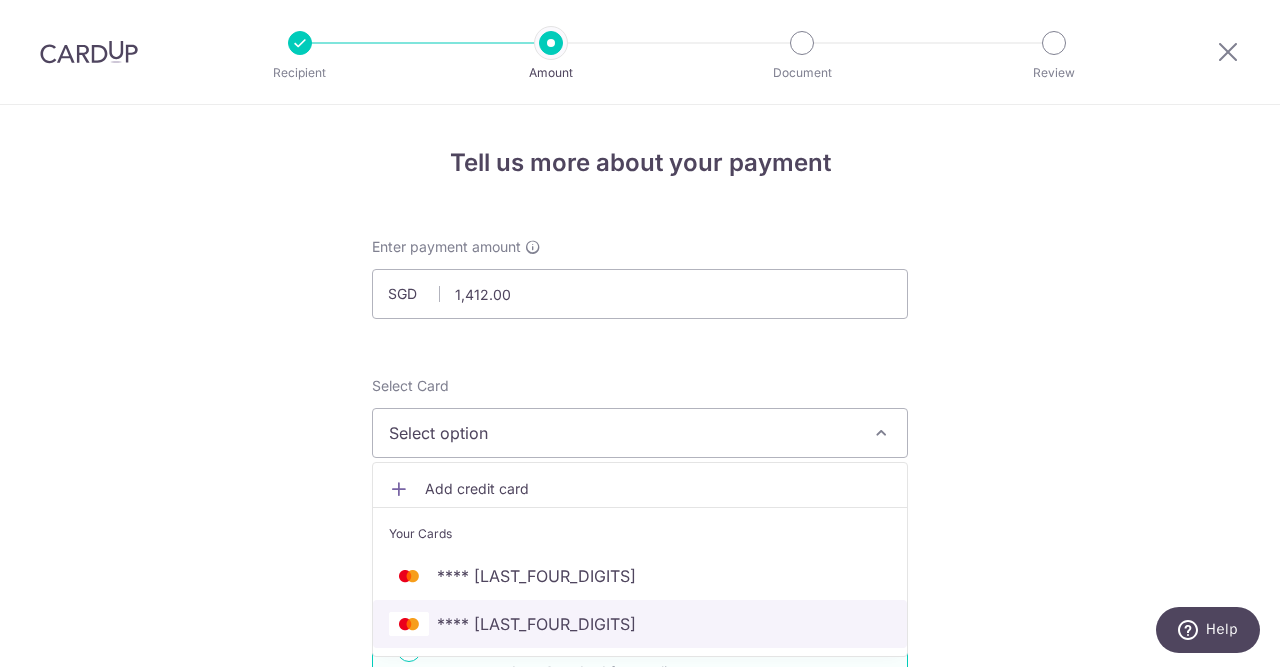click on "**** [LAST_FOUR_DIGITS]" at bounding box center [536, 624] 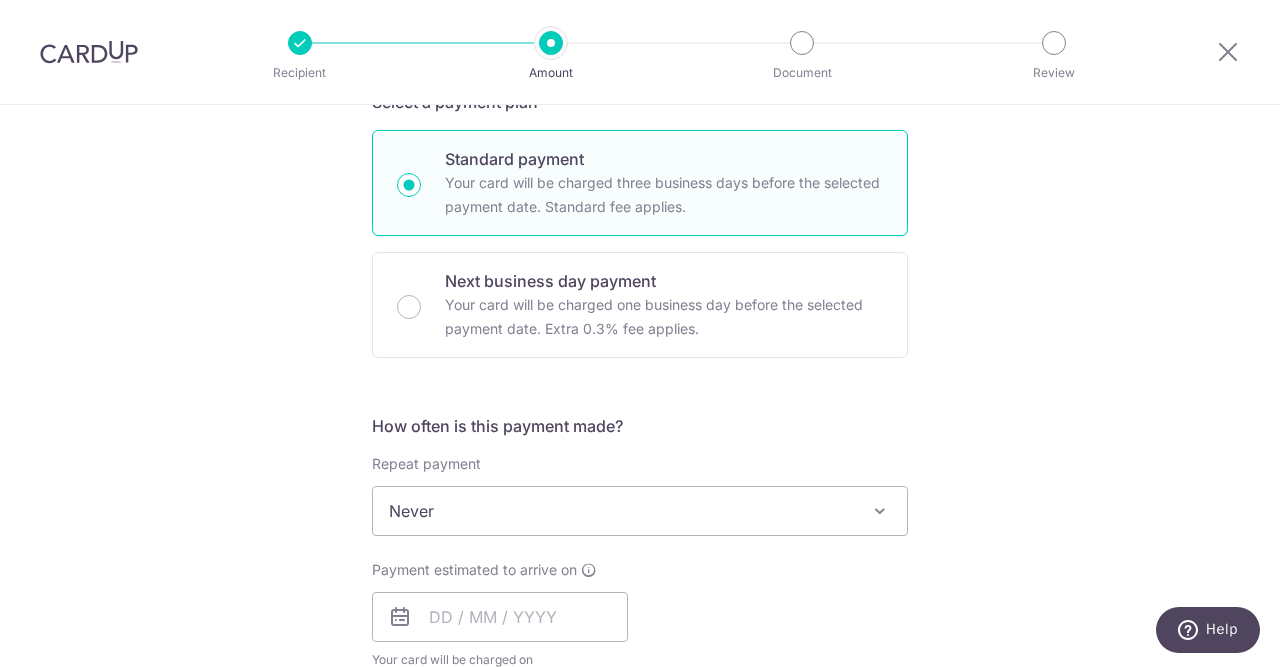 scroll, scrollTop: 612, scrollLeft: 0, axis: vertical 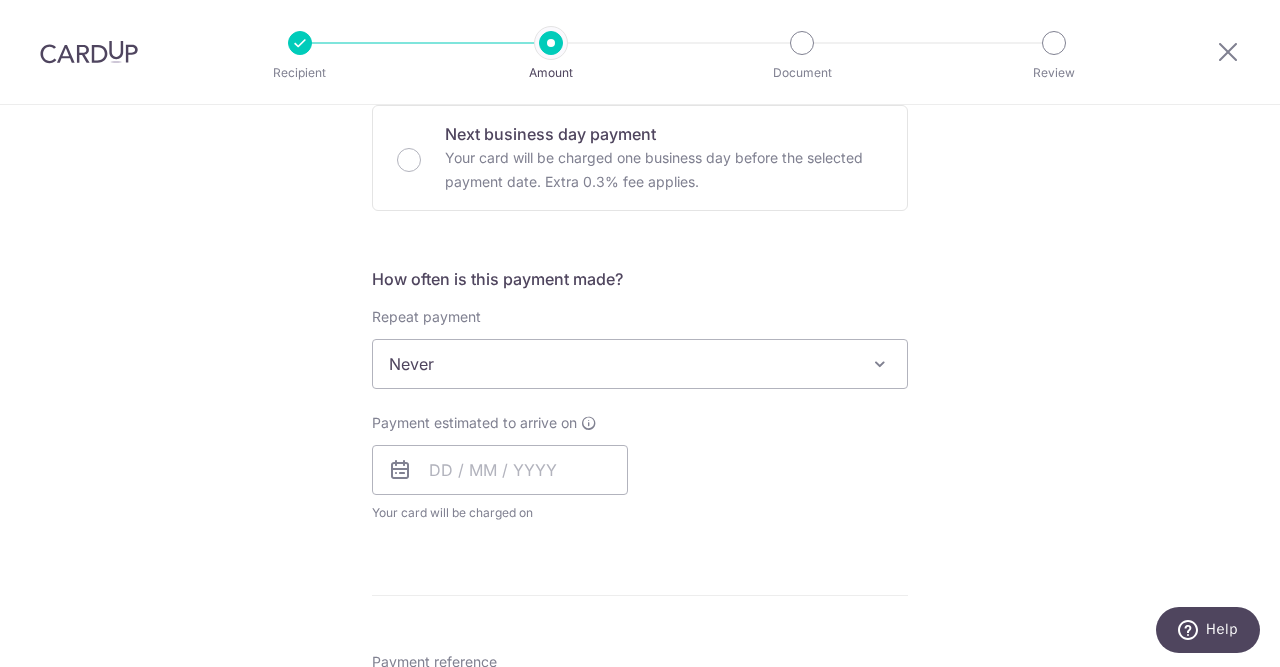click on "Never" at bounding box center [640, 364] 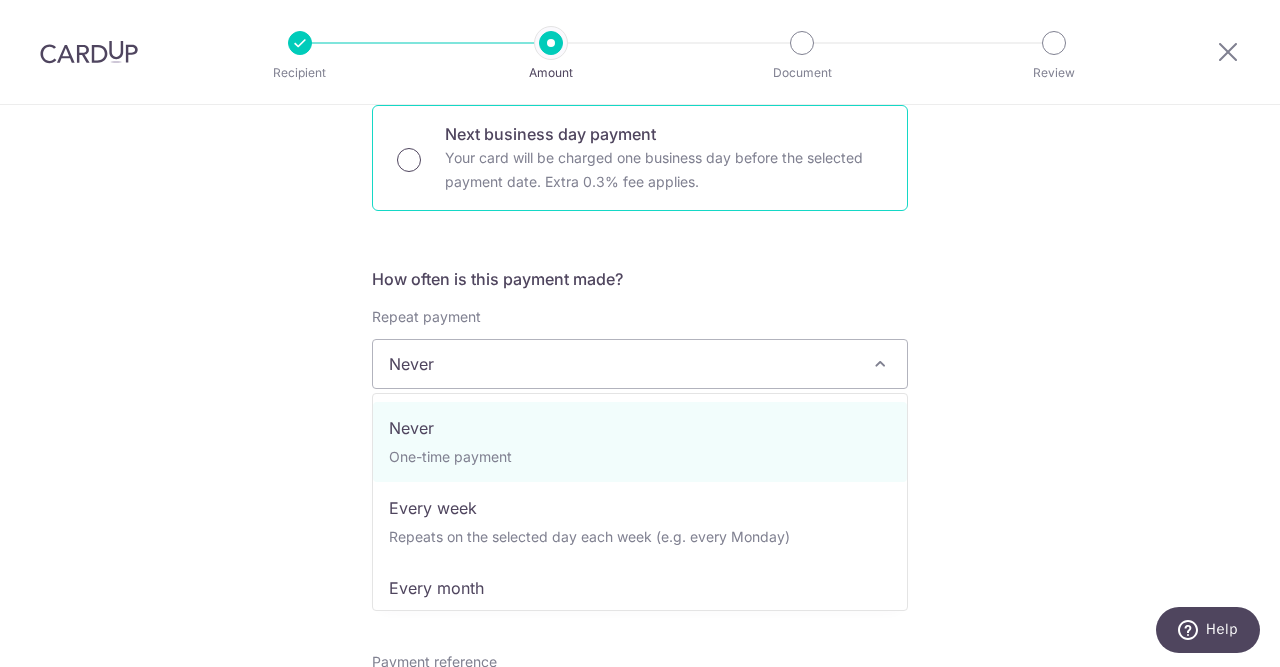 click on "Next business day payment
Your card will be charged one business day before the selected payment date. Extra 0.3% fee applies." at bounding box center (409, 160) 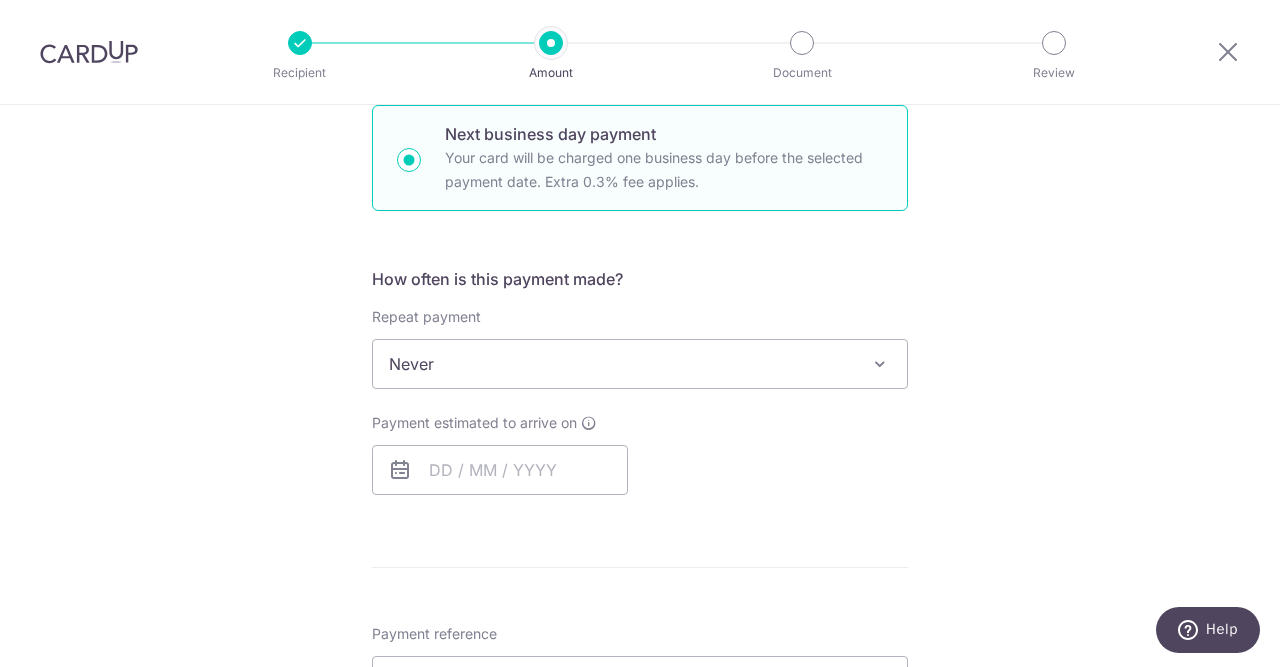click on "Tell us more about your payment
Enter payment amount
SGD
1,412.00
1412.00
Select Card
**** [LAST_FOUR_DIGITS]
Add credit card
Your Cards
**** [LAST_FOUR_DIGITS]
**** [LAST_FOUR_DIGITS]
Secure 256-bit SSL
Text
New card details
Card
Secure 256-bit SSL" at bounding box center (640, 432) 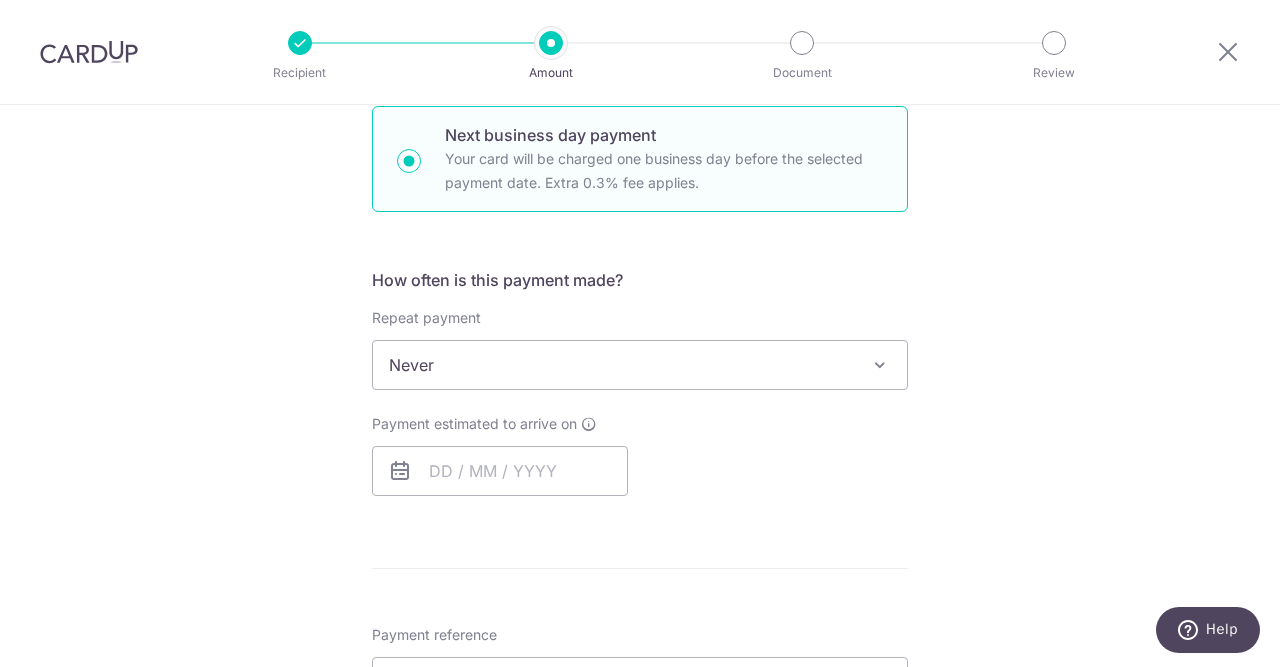 scroll, scrollTop: 612, scrollLeft: 0, axis: vertical 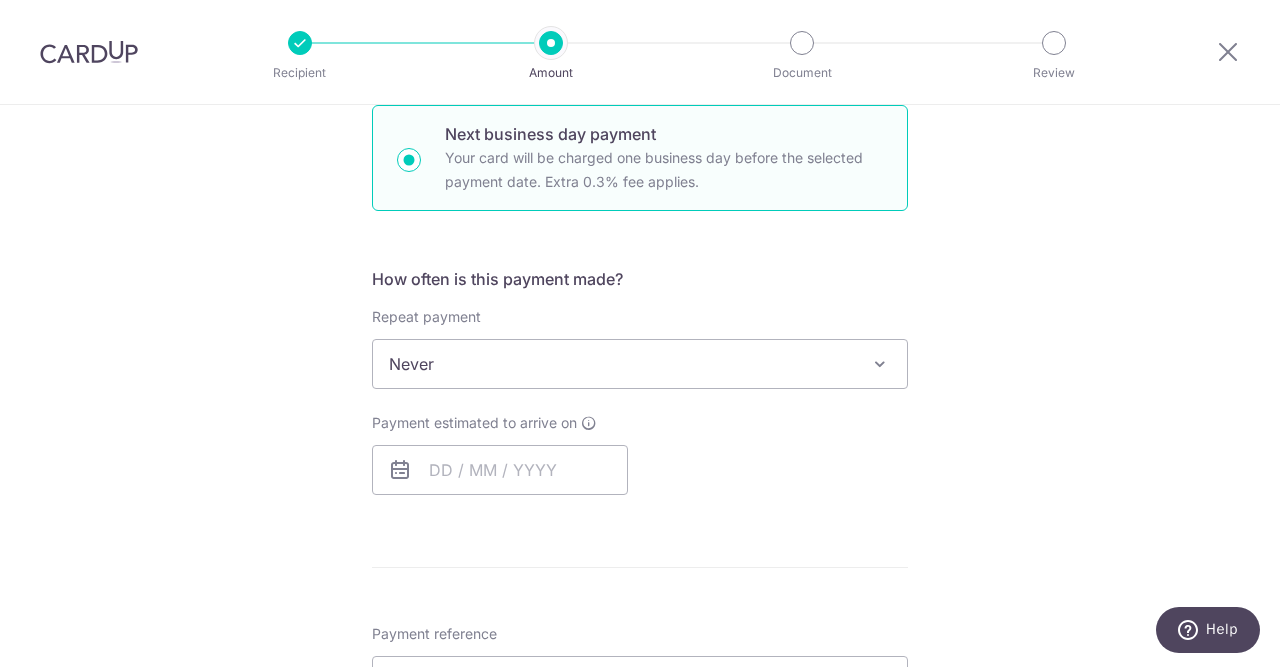 click on "Never" at bounding box center (640, 364) 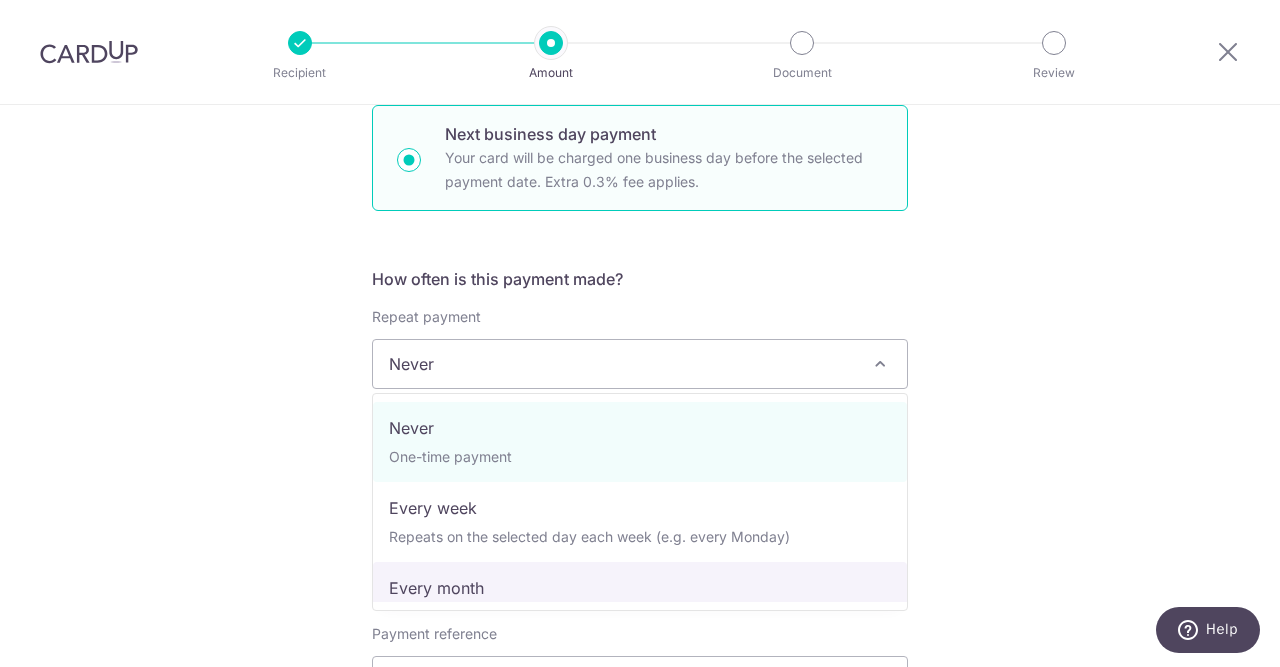 select on "3" 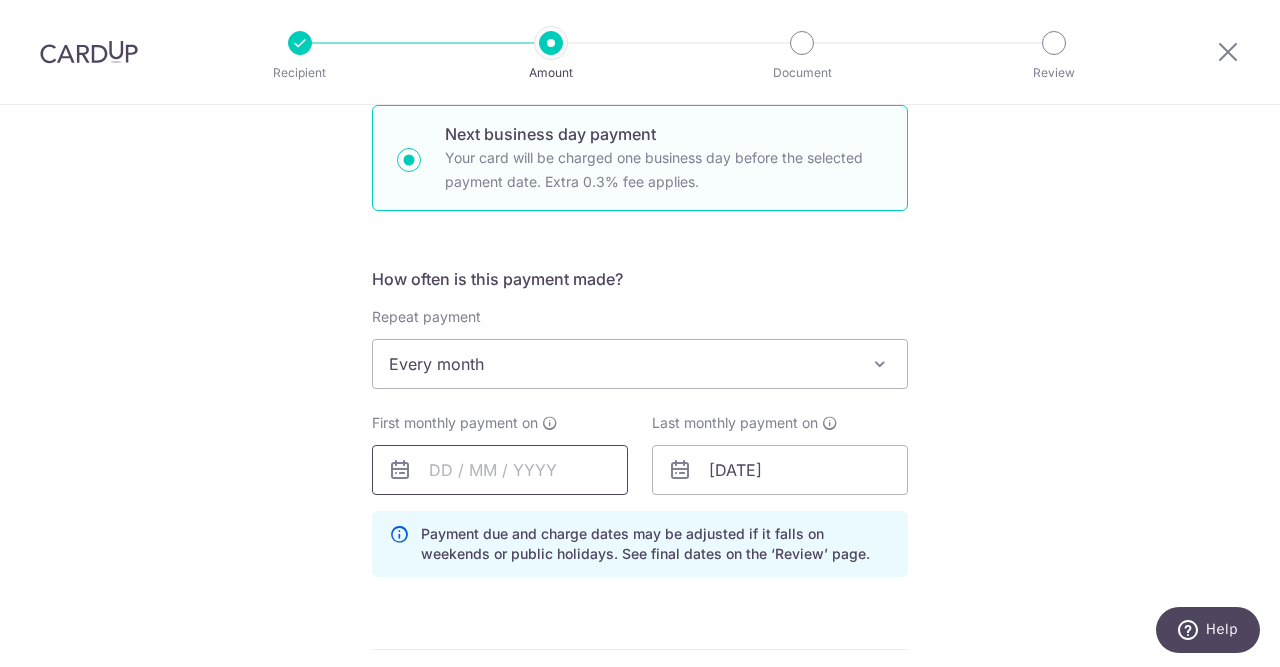 click at bounding box center [500, 470] 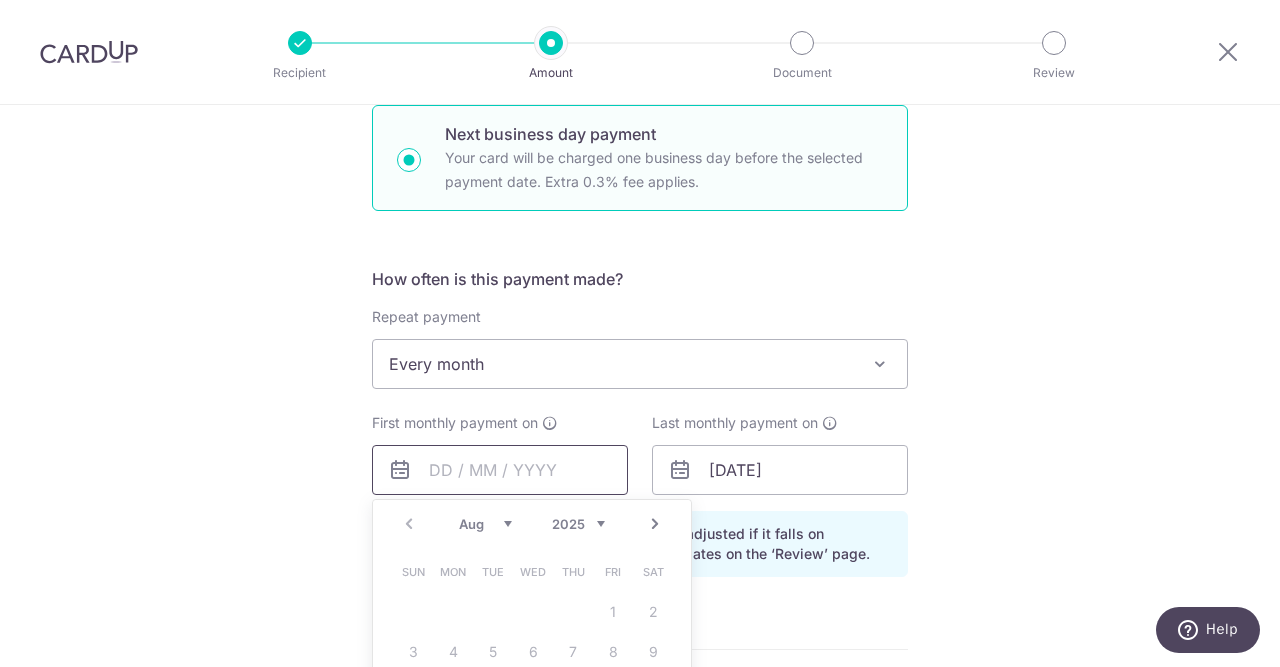 scroll, scrollTop: 816, scrollLeft: 0, axis: vertical 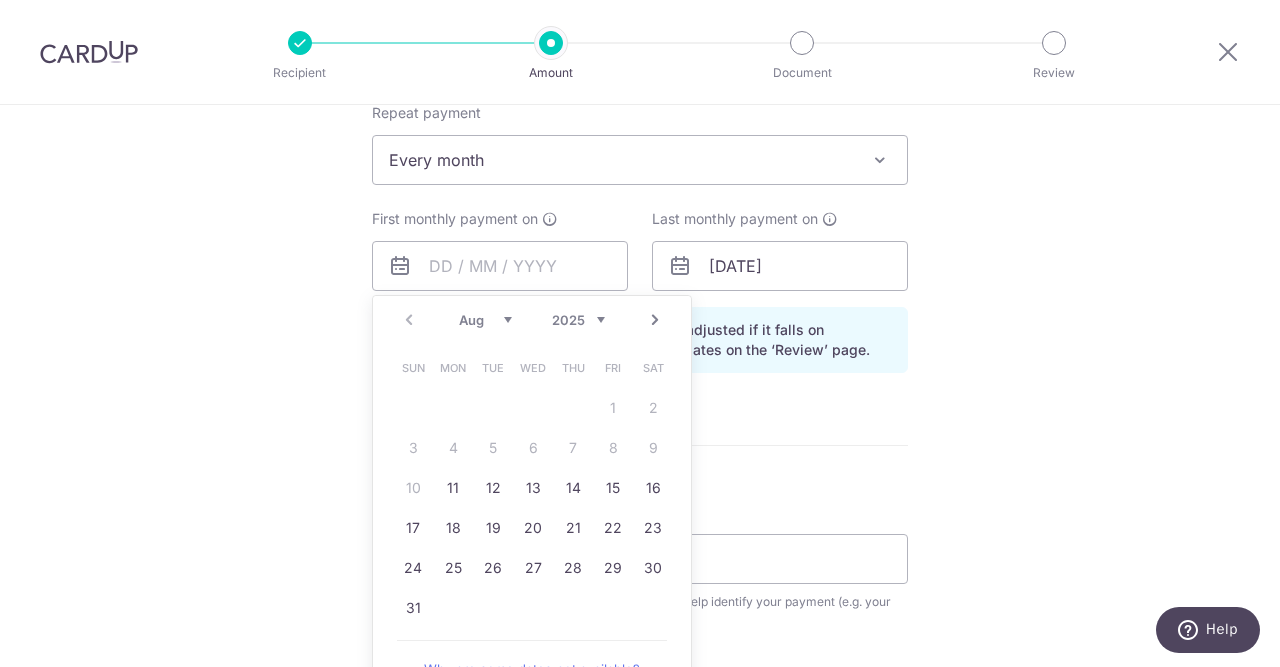 click on "Sun Mon Tue Wed Thu Fri Sat           1 2 3 4 5 6 7 8 9 10 11 12 13 14 15 16 17 18 19 20 21 22 23 24 25 26 27 28 29 30 31" at bounding box center (533, 488) 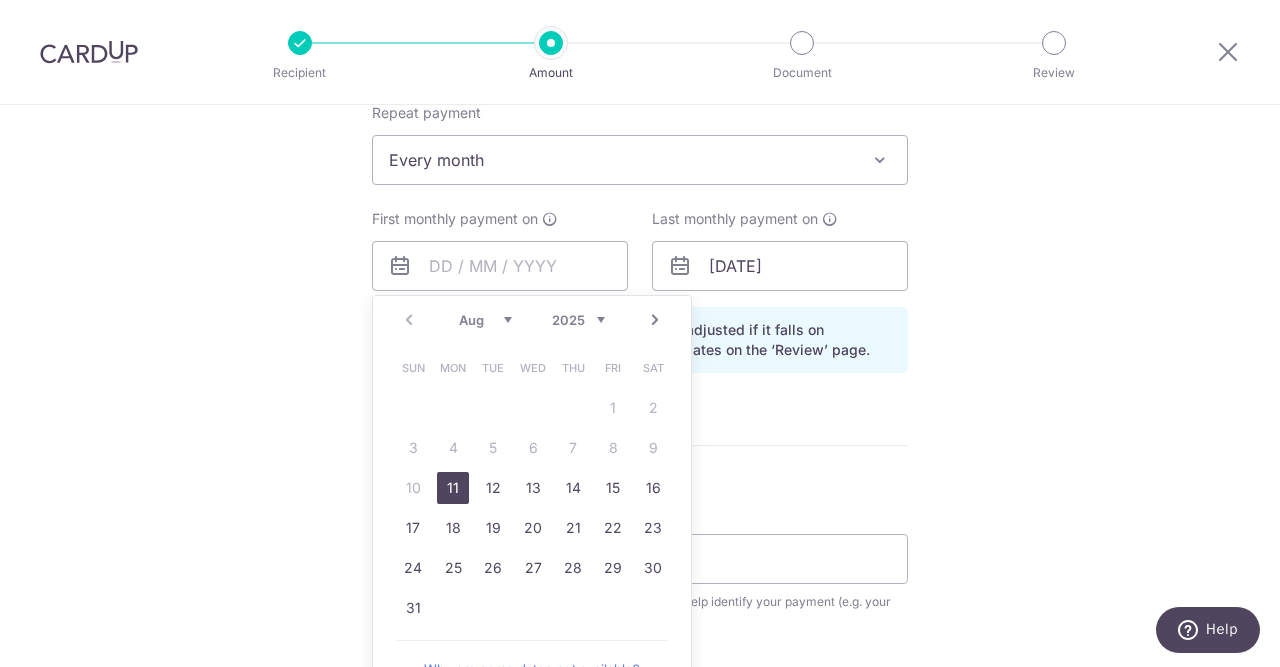 click on "11" at bounding box center (453, 488) 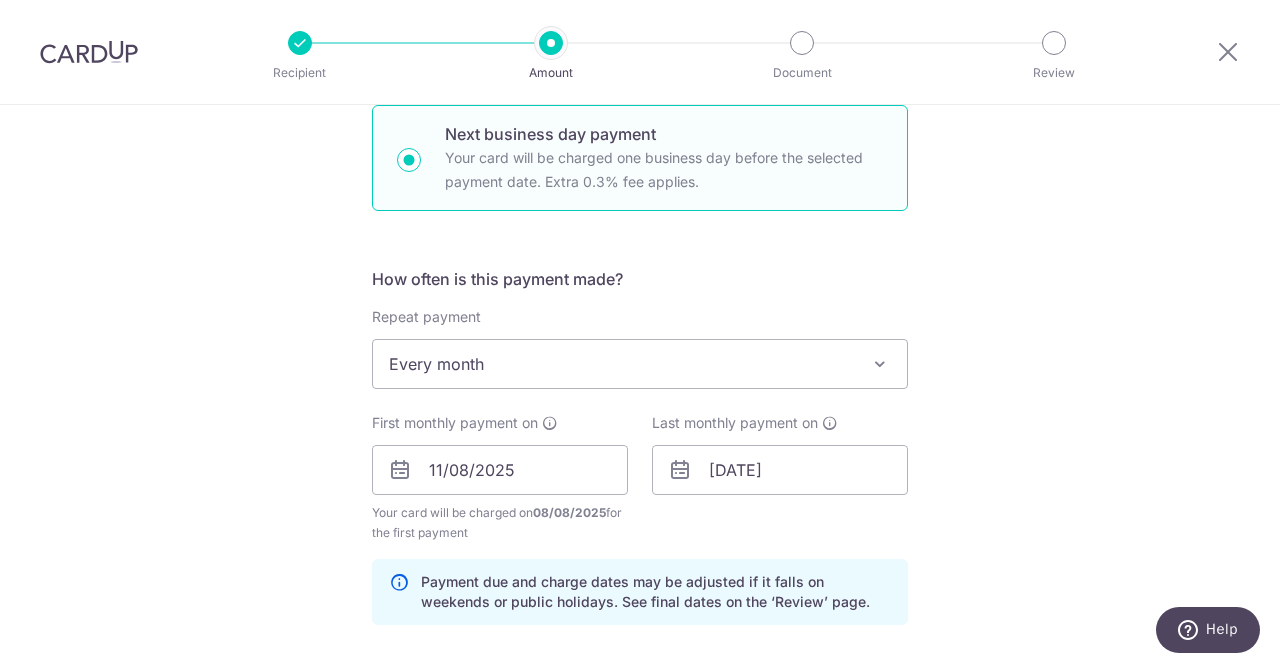 scroll, scrollTop: 510, scrollLeft: 0, axis: vertical 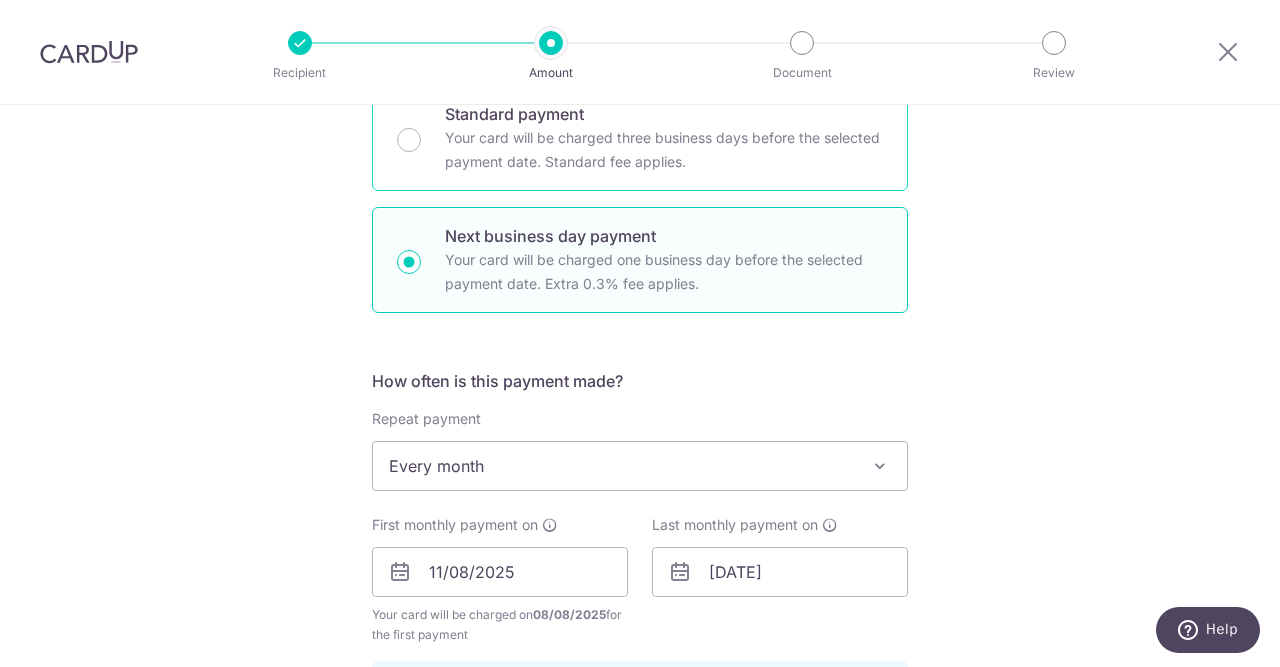 click on "Your card will be charged three business days before the selected payment date. Standard fee applies." at bounding box center [664, 150] 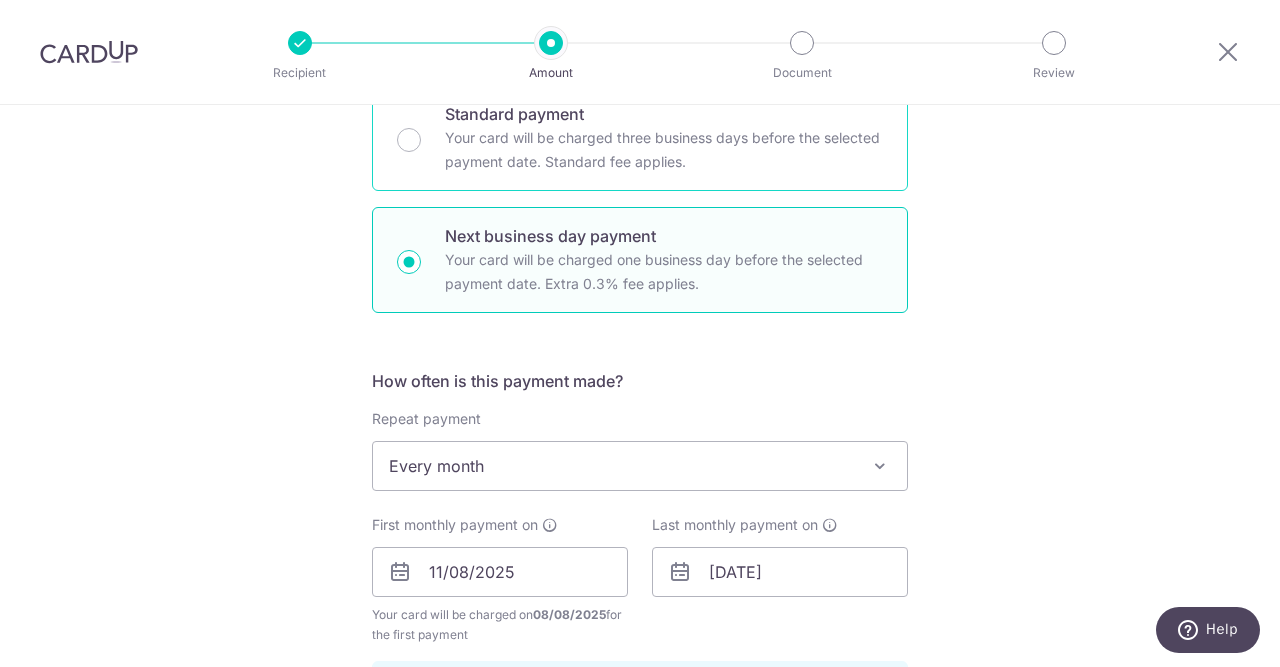 click on "Standard payment
Your card will be charged three business days before the selected payment date. Standard fee applies." at bounding box center (409, 140) 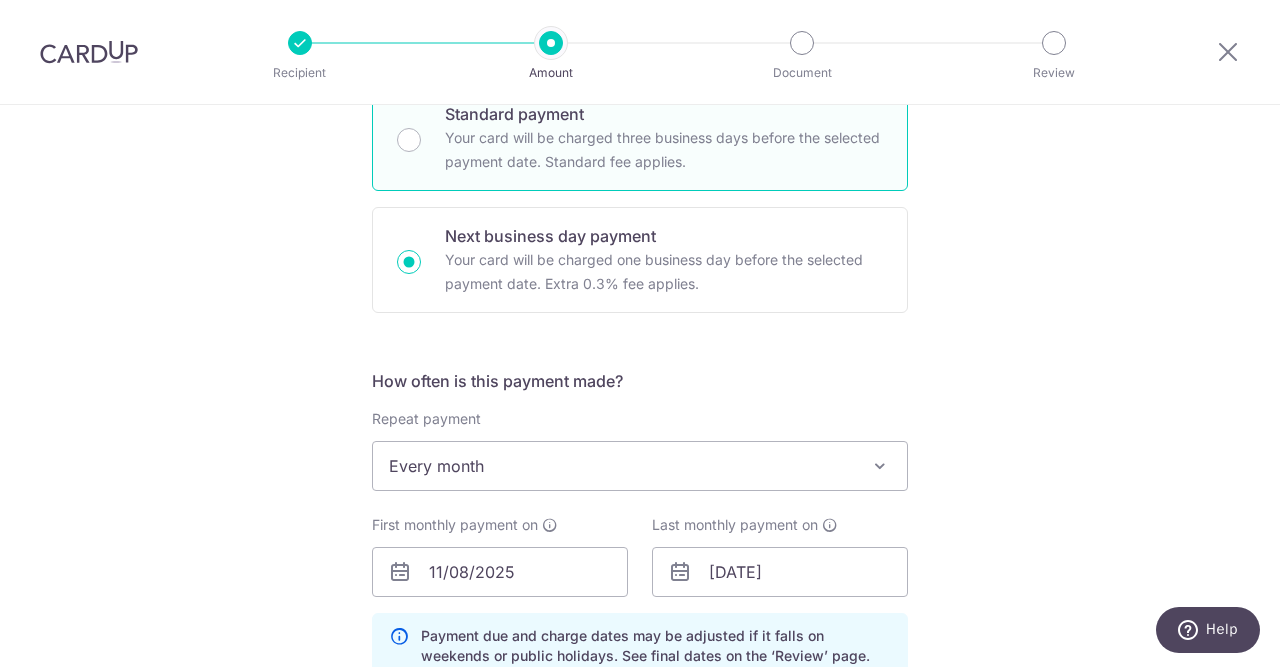 radio on "true" 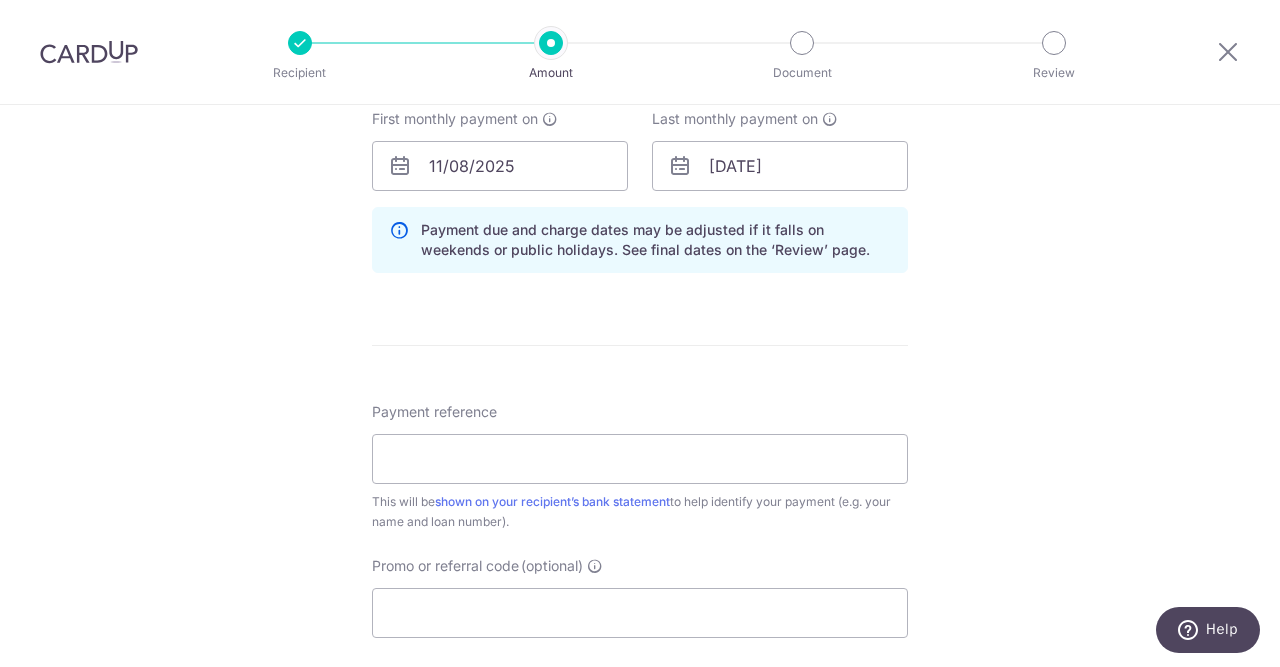 scroll, scrollTop: 918, scrollLeft: 0, axis: vertical 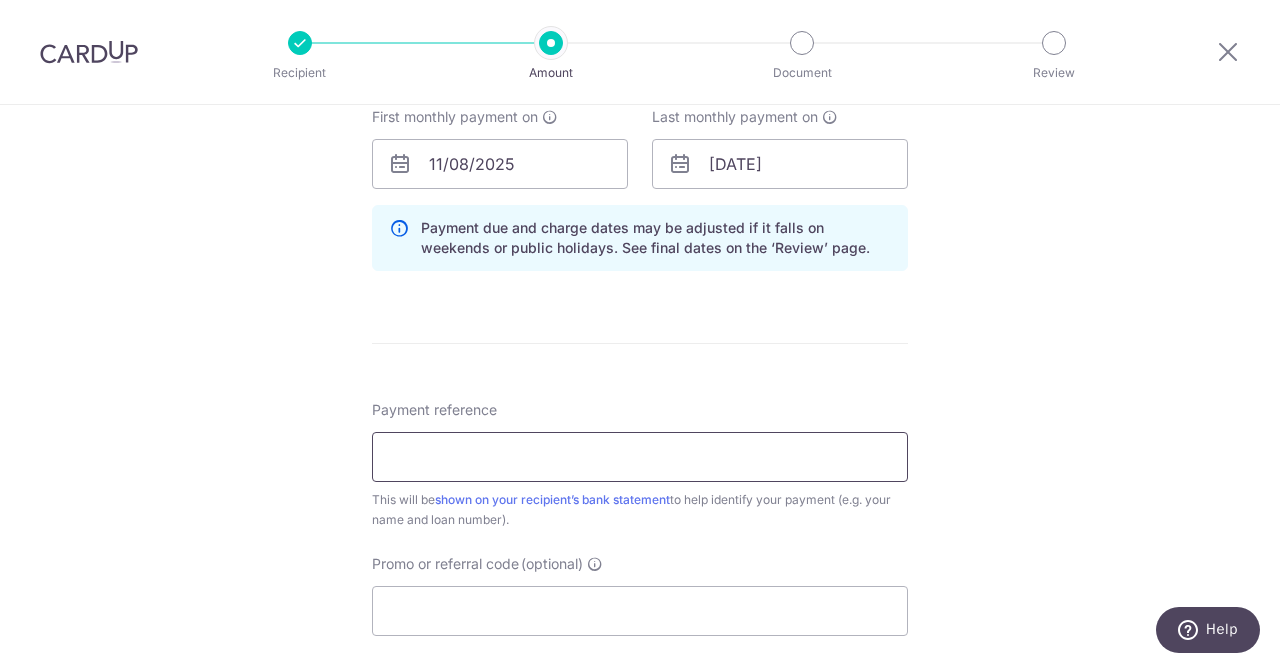 click on "Payment reference" at bounding box center (640, 457) 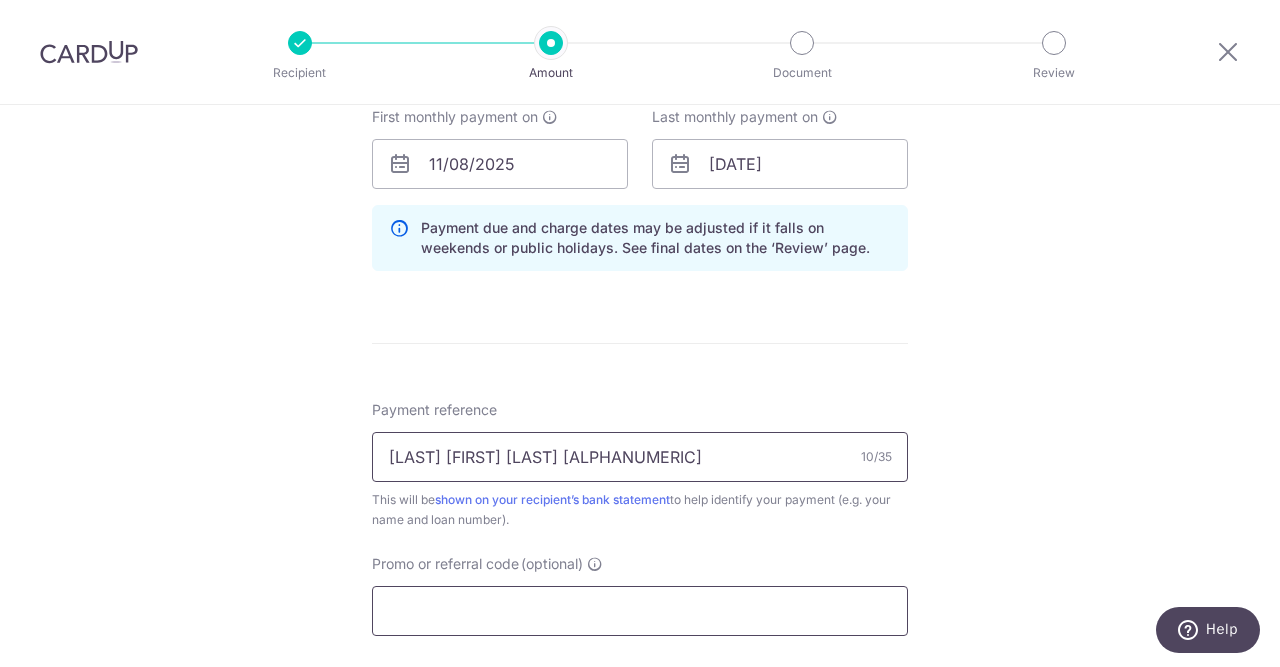 type on "[LAST] [FIRST] [LAST] [ALPHANUMERIC]" 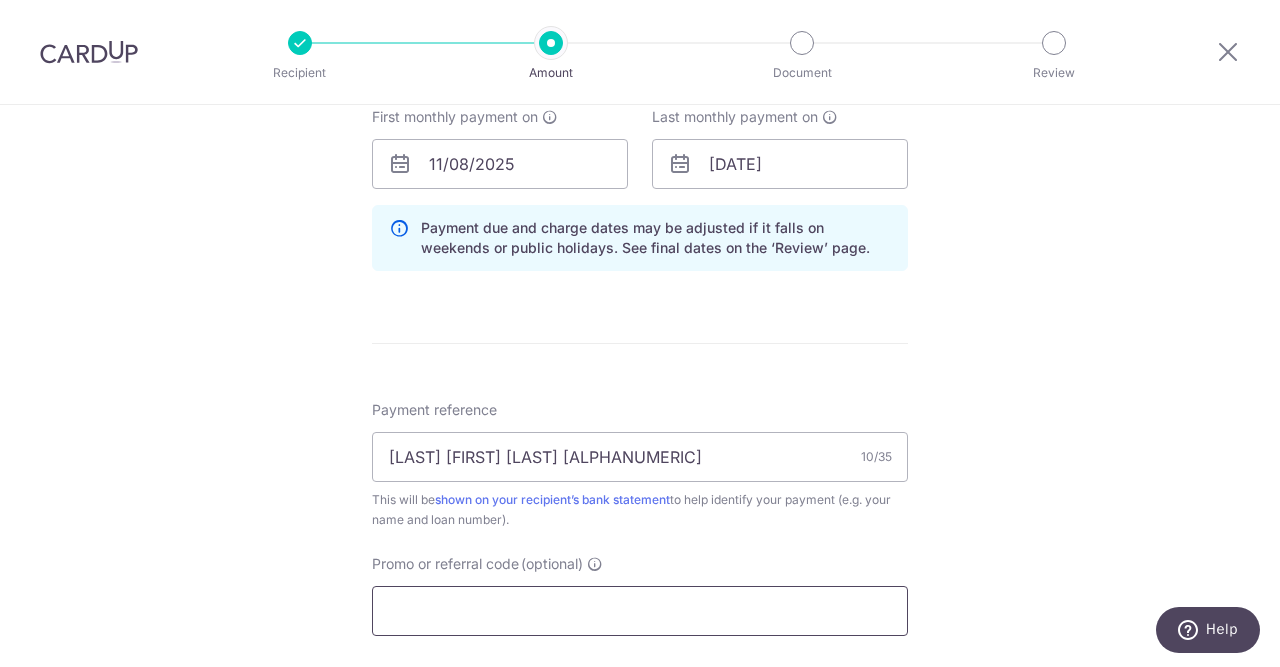 click on "Promo or referral code
(optional)" at bounding box center [640, 611] 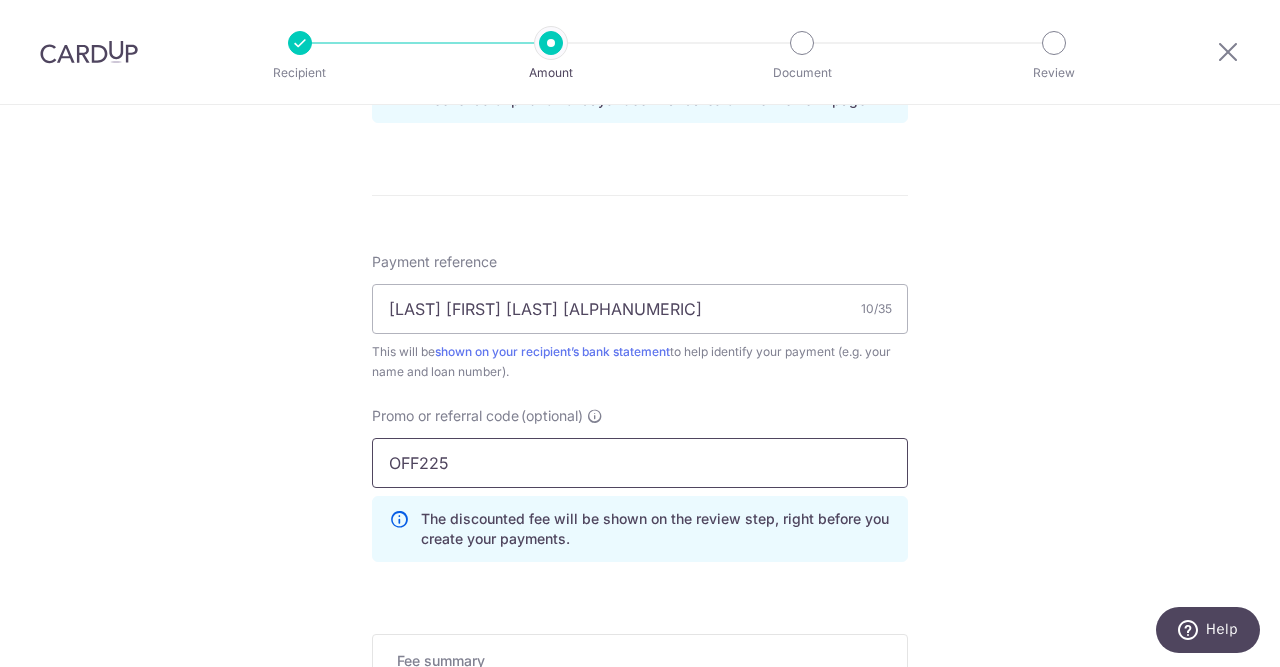scroll, scrollTop: 1326, scrollLeft: 0, axis: vertical 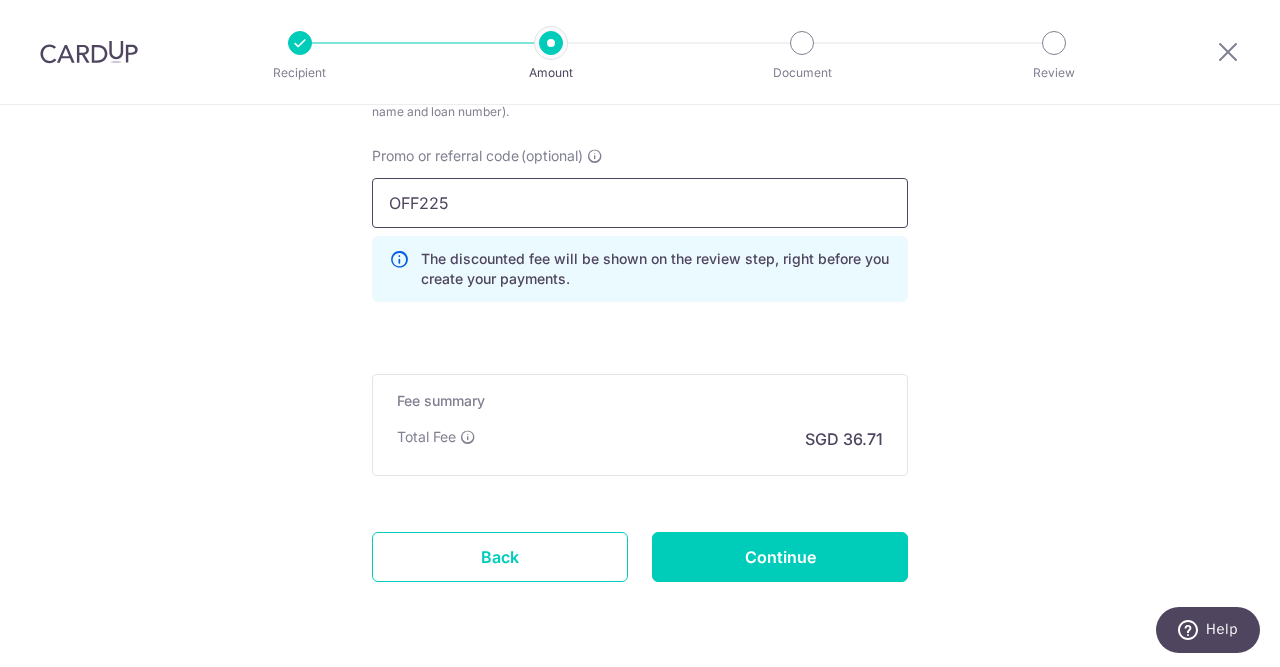type on "OFF225" 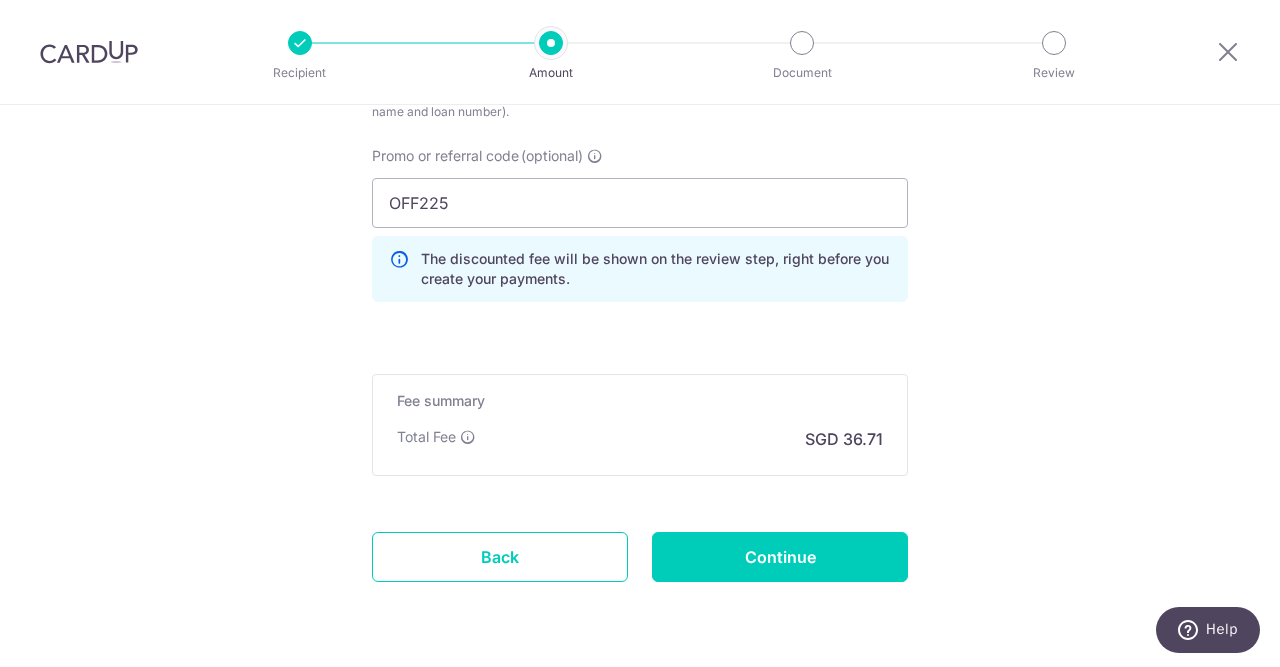 click on "Tell us more about your payment
Enter payment amount
SGD
1,412.00
1412.00
Select Card
**** [LAST_FOUR_DIGITS]
Add credit card
Your Cards
**** [LAST_FOUR_DIGITS]
**** [LAST_FOUR_DIGITS]
Secure 256-bit SSL
Text
New card details
Card
Secure 256-bit SSL" at bounding box center [640, -245] 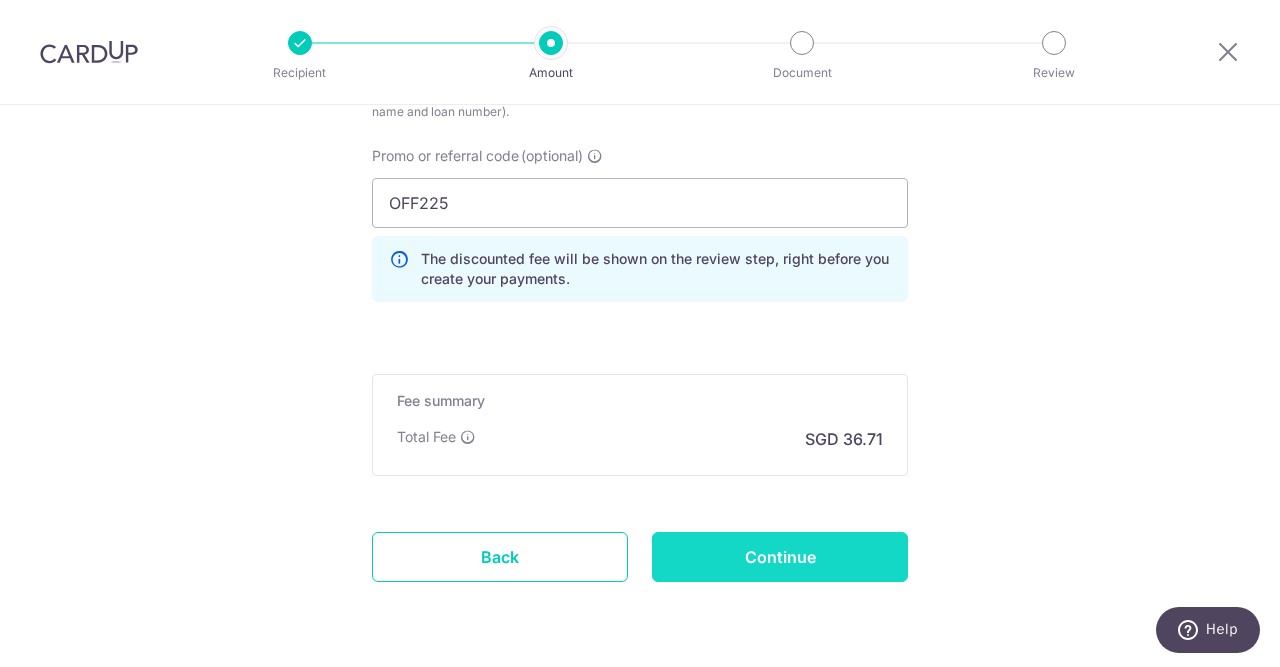 click on "Continue" at bounding box center [780, 557] 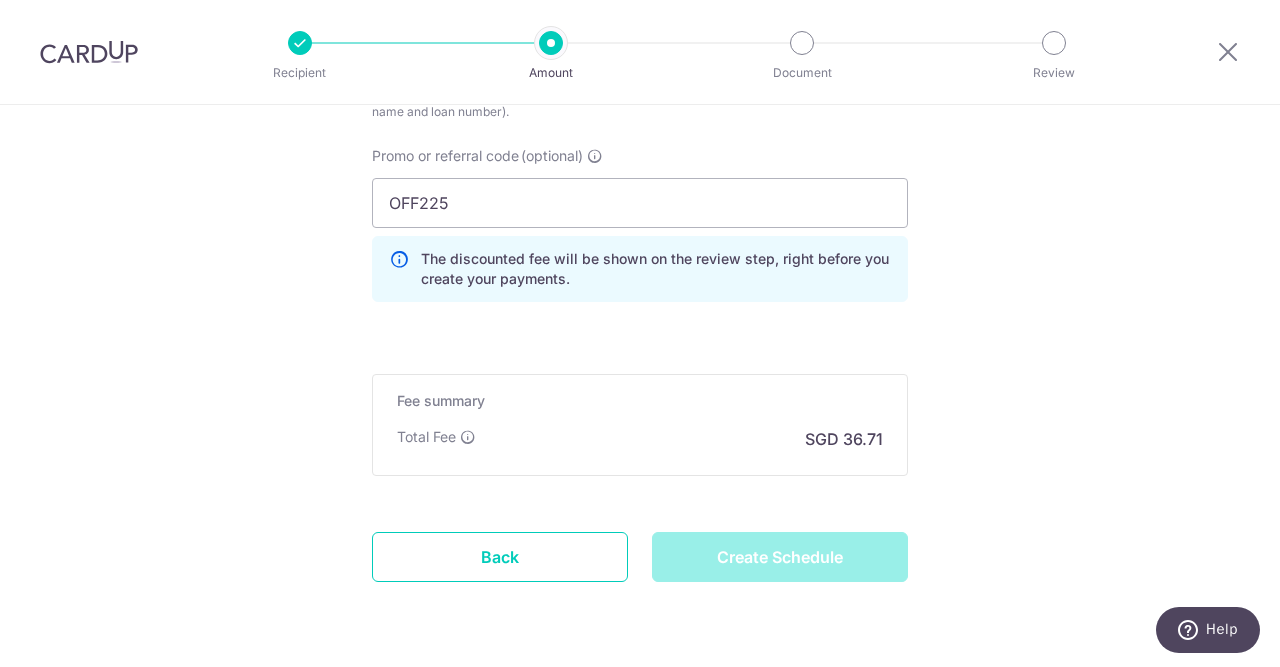type on "Create Schedule" 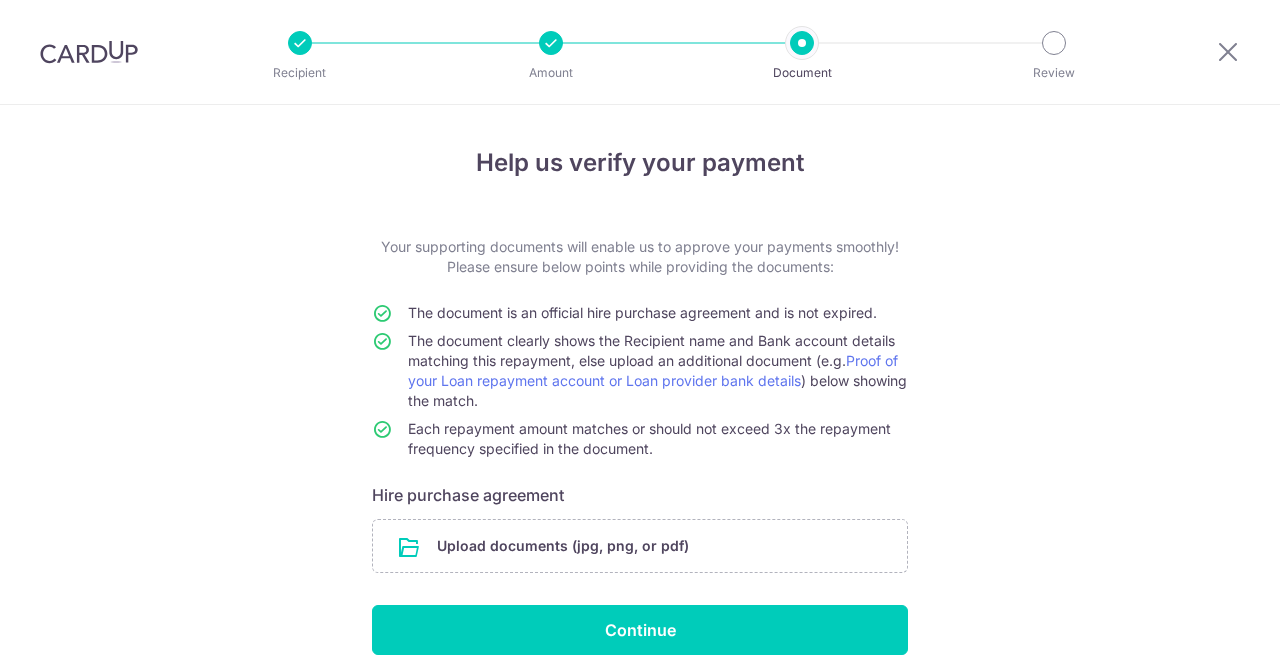 scroll, scrollTop: 0, scrollLeft: 0, axis: both 